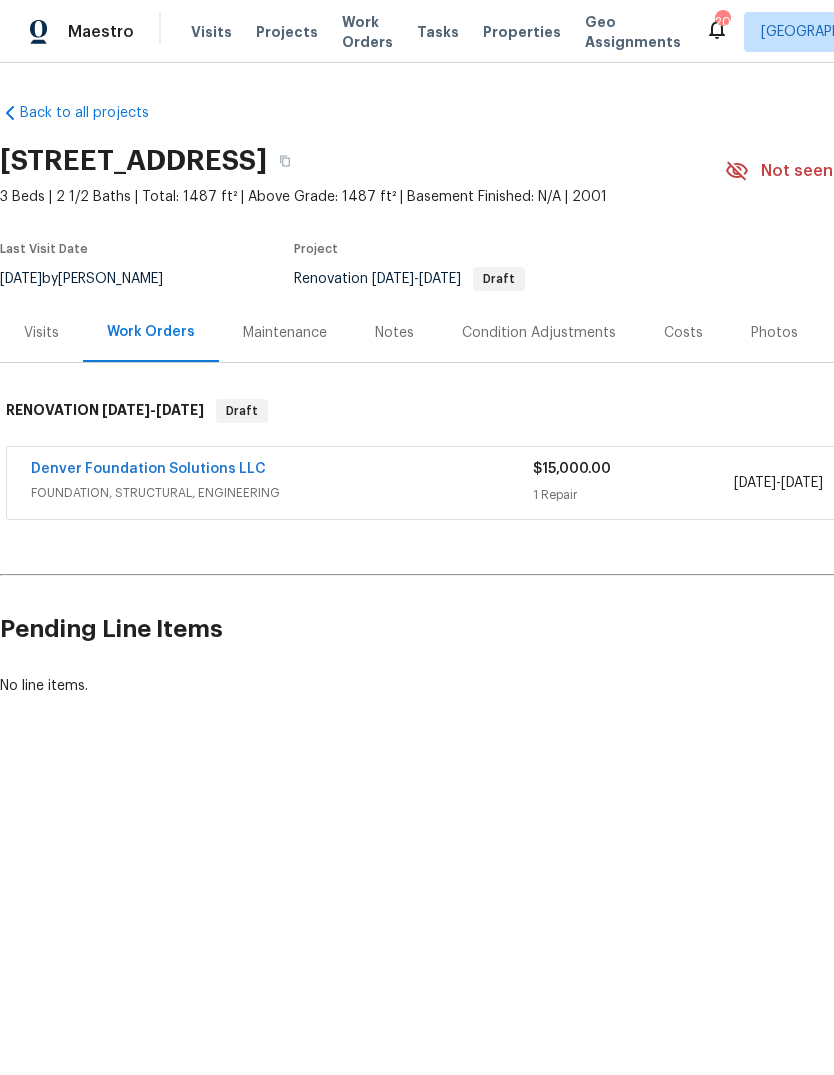 scroll, scrollTop: 0, scrollLeft: 0, axis: both 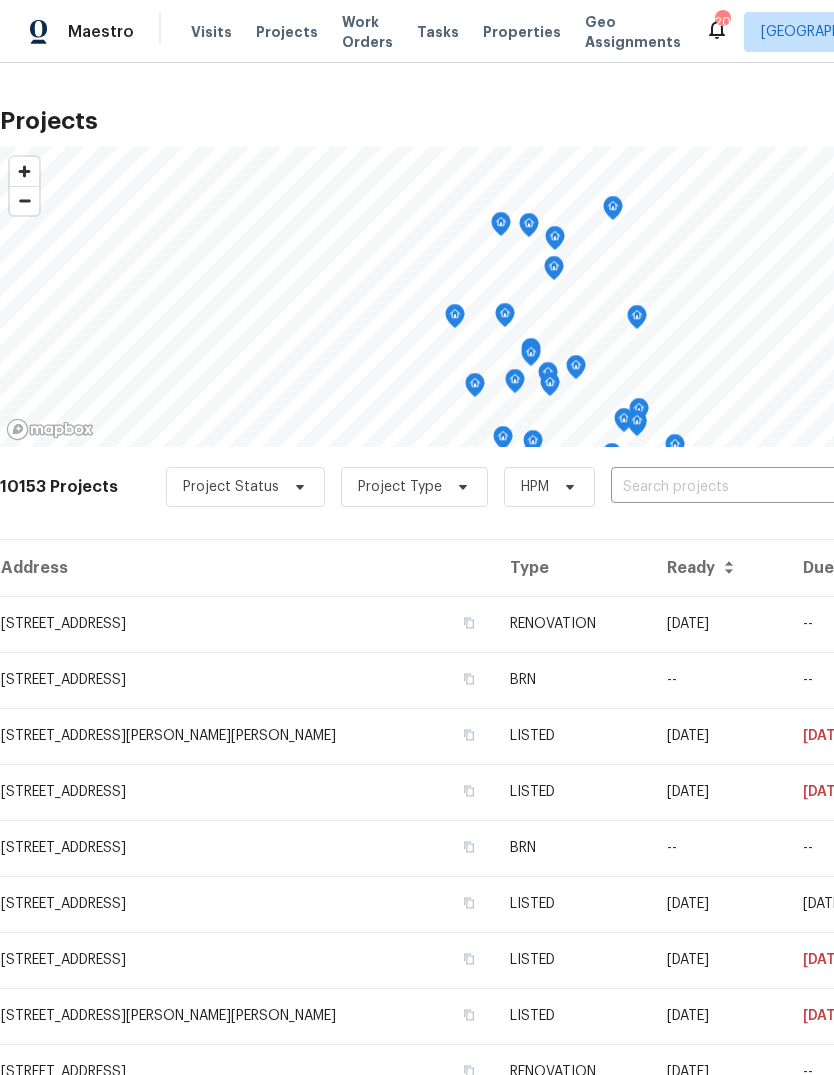 click at bounding box center [725, 487] 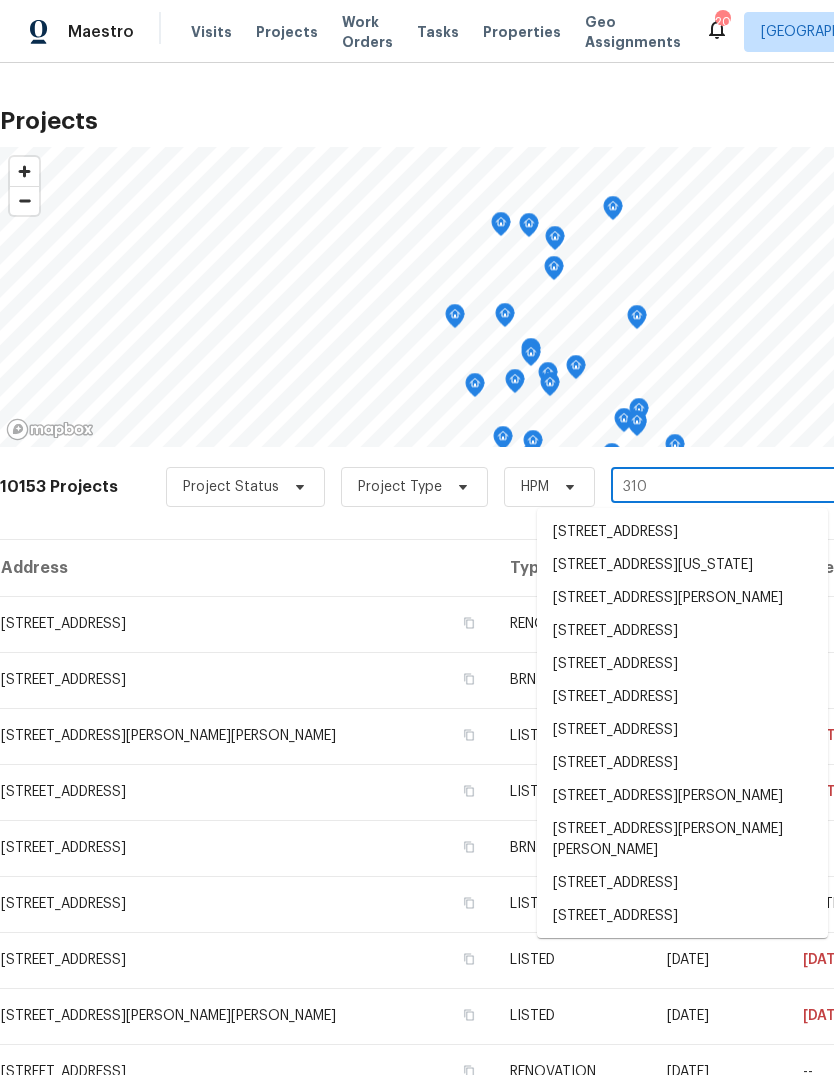 type on "3100" 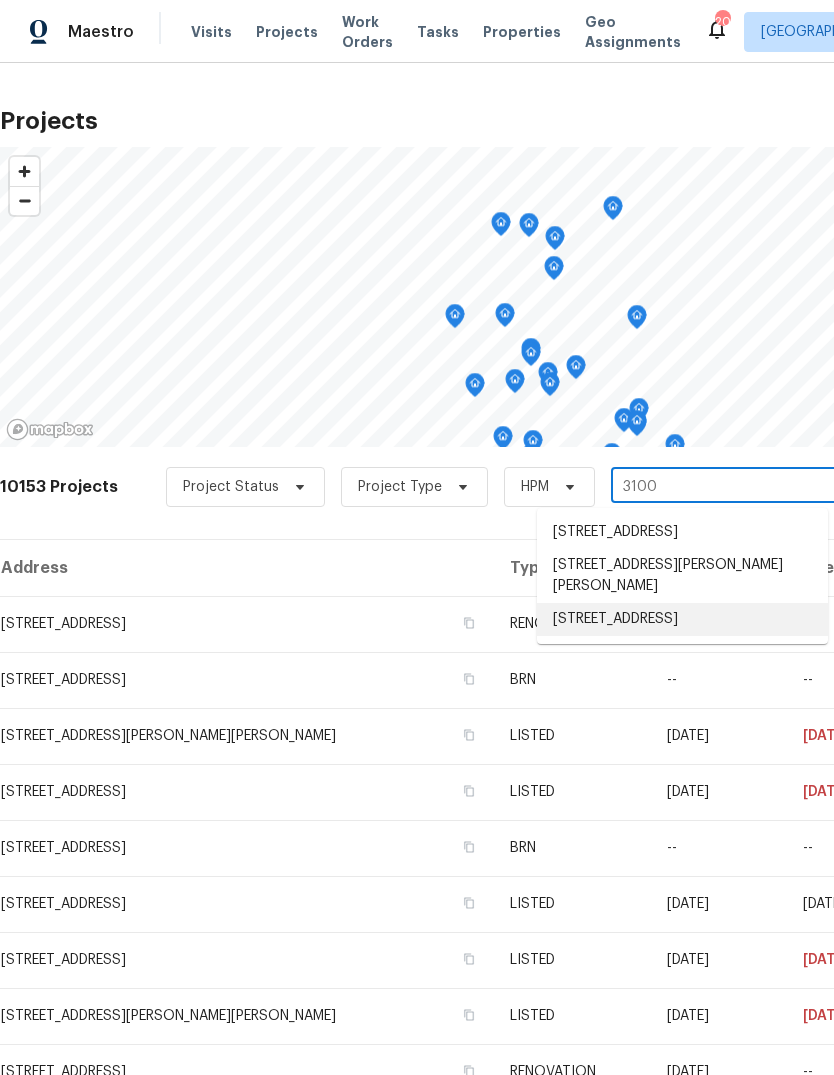 click on "[STREET_ADDRESS]" at bounding box center (682, 619) 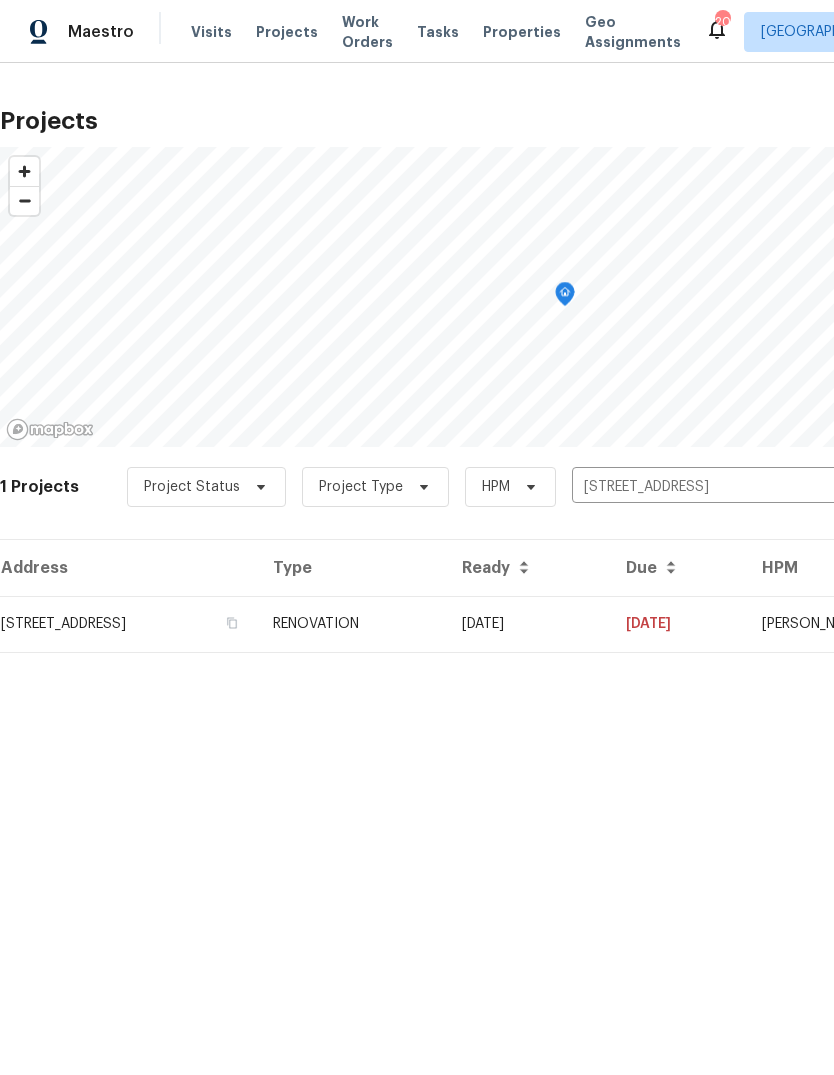 click on "RENOVATION" at bounding box center [351, 624] 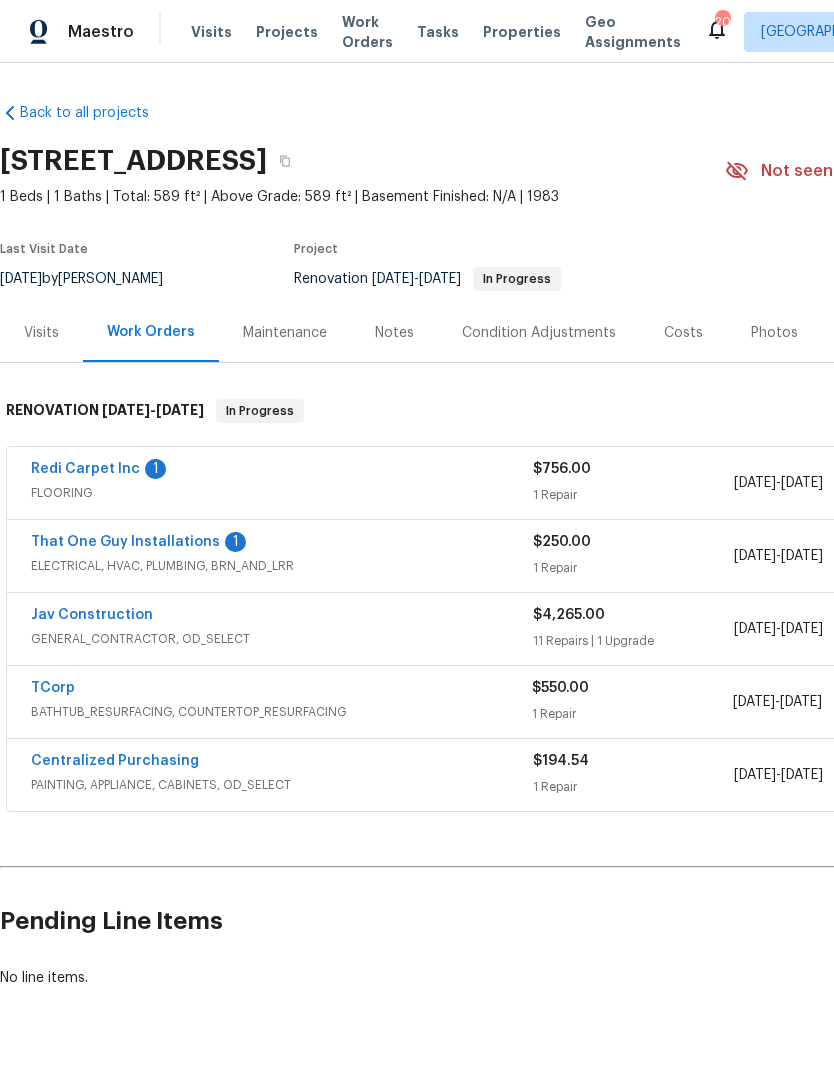 click on "That One Guy Installations" at bounding box center [125, 542] 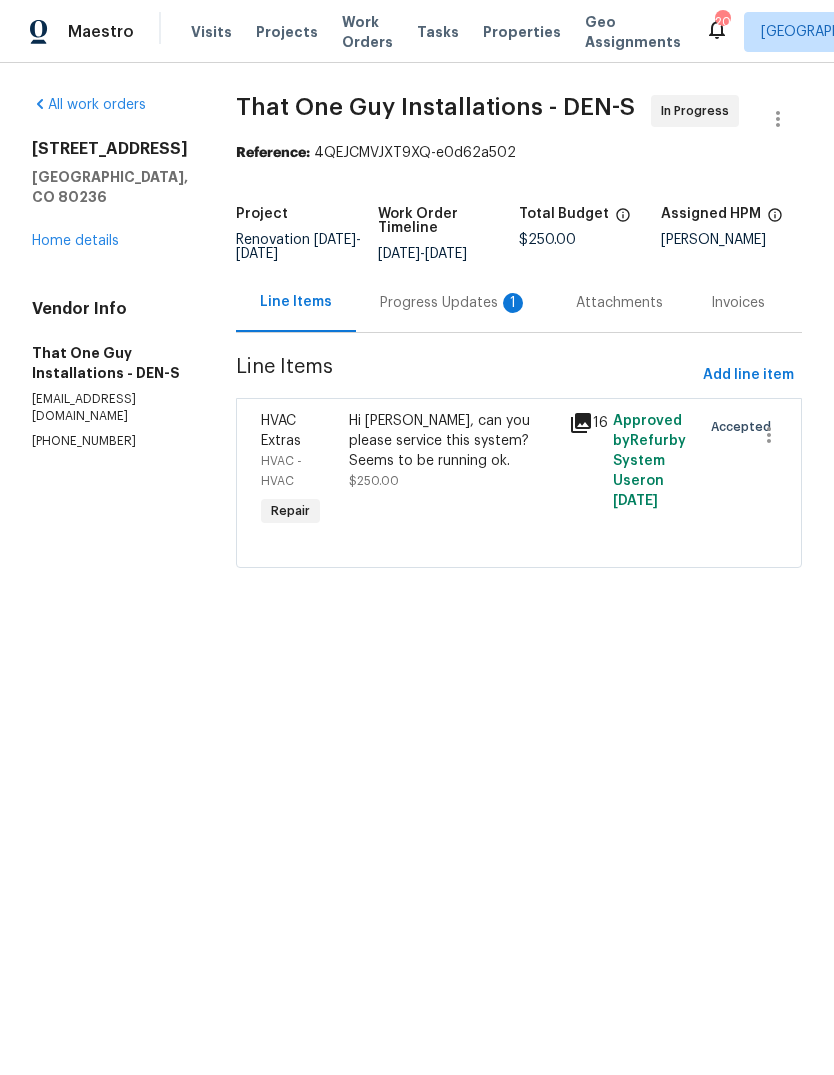 click on "Hi Matt, can you please service this system? Seems to be running ok." at bounding box center (453, 441) 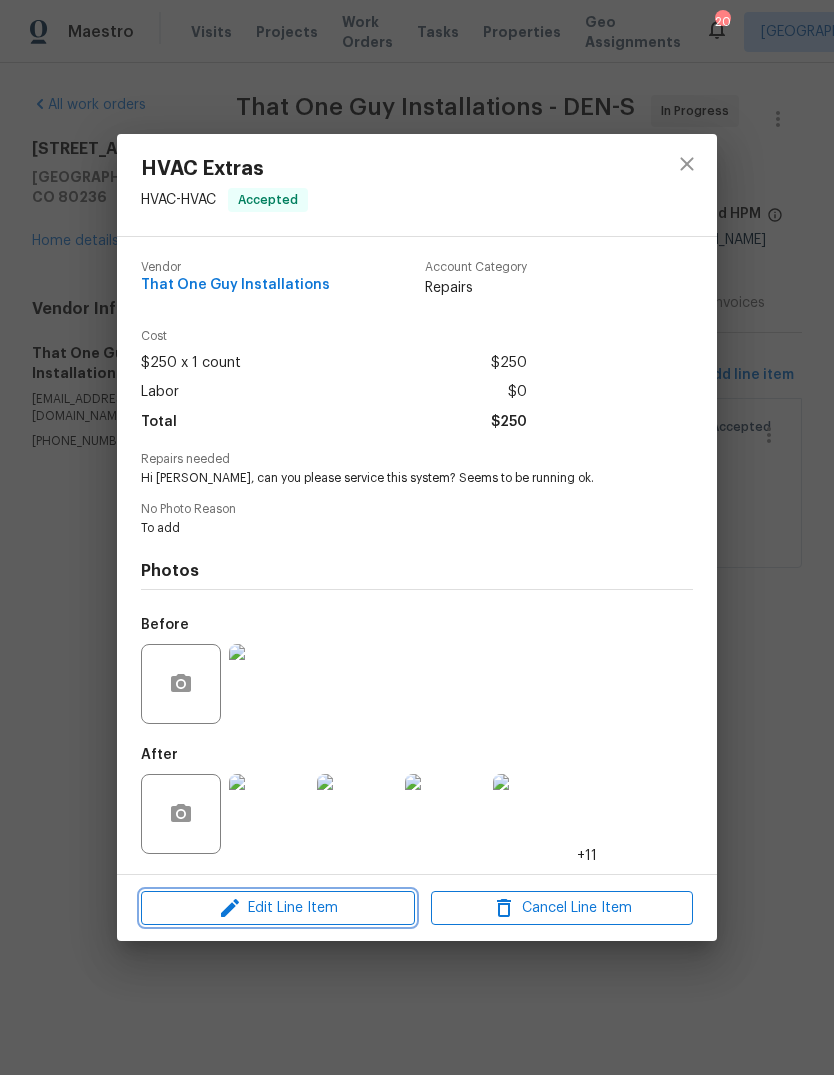 click on "Edit Line Item" at bounding box center [278, 908] 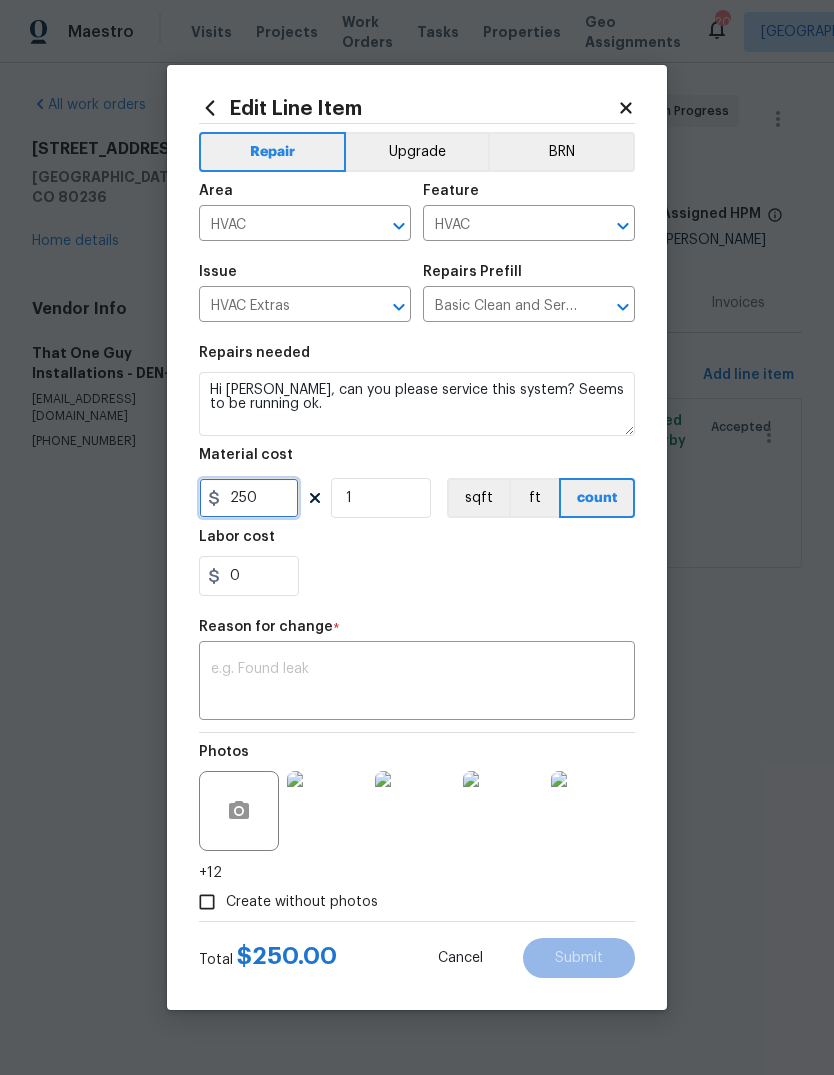 click on "250" at bounding box center (249, 498) 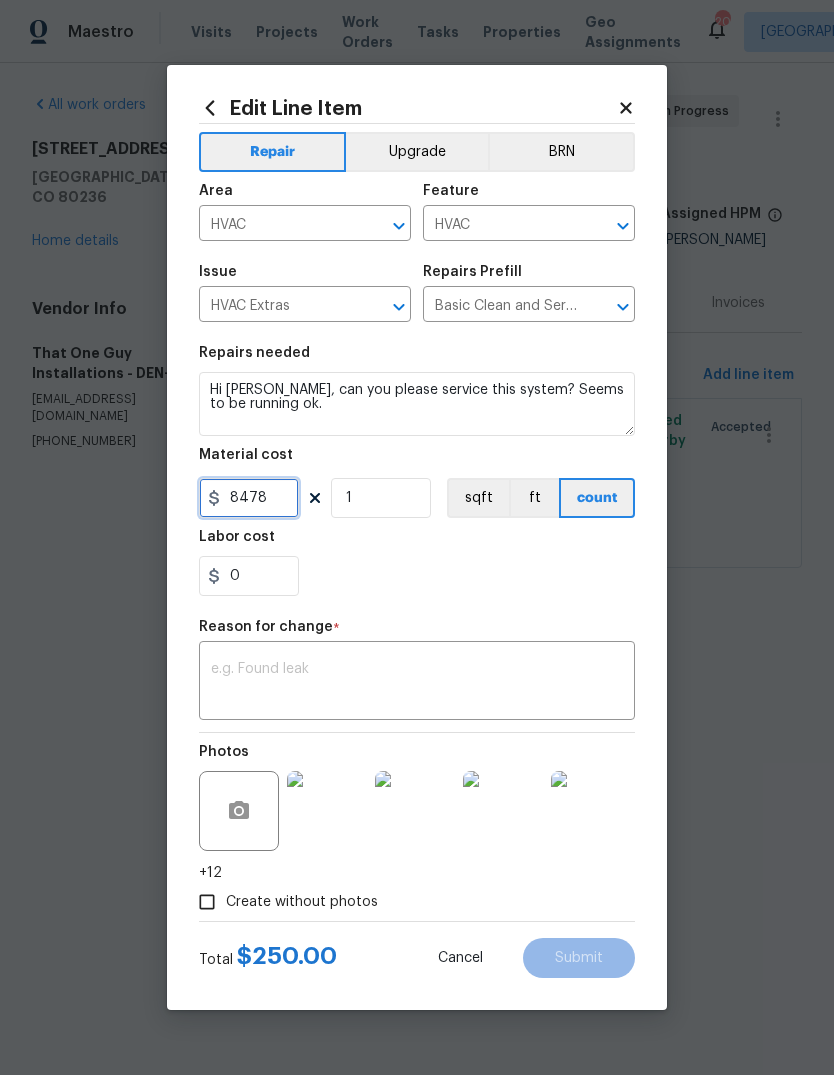 type on "8478" 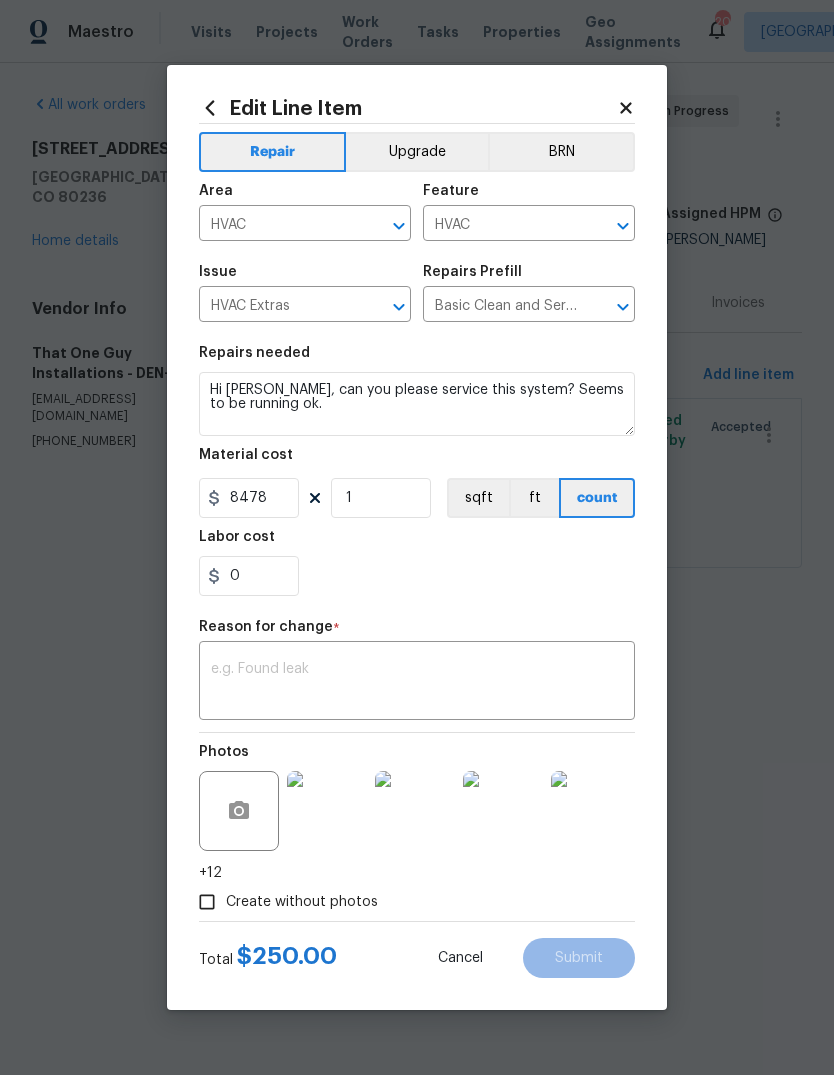 click on "0" at bounding box center [417, 576] 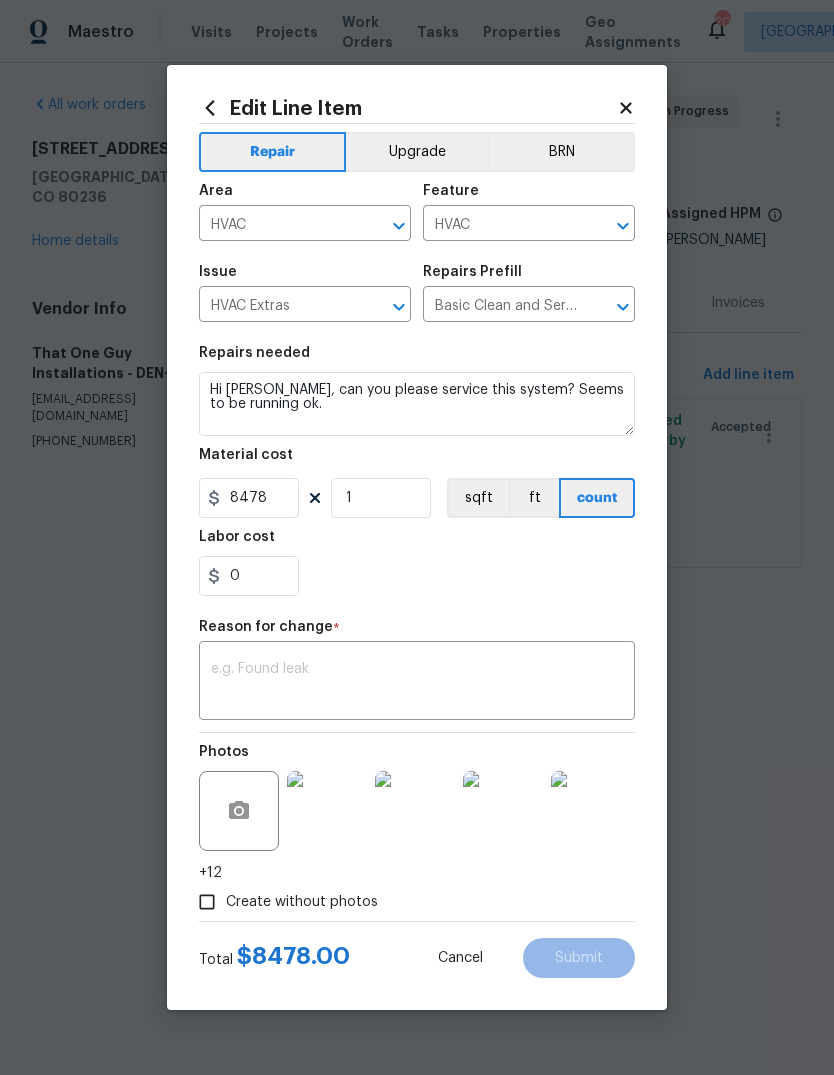click at bounding box center [417, 683] 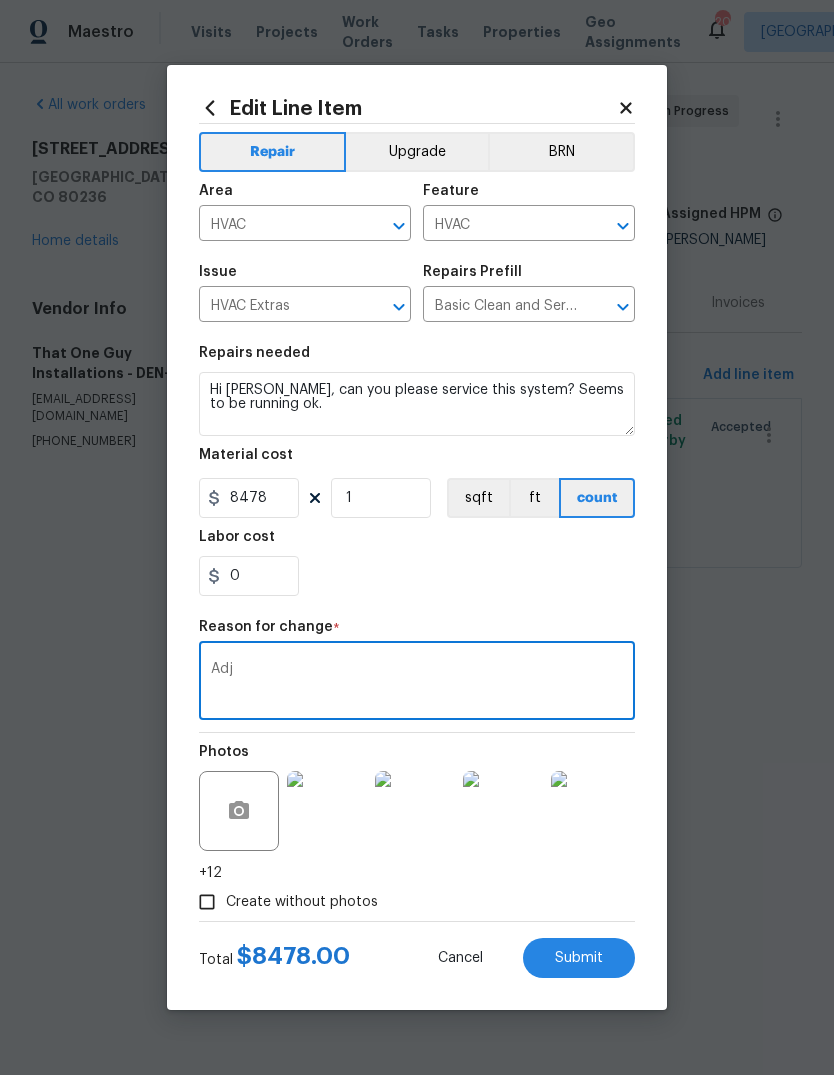 type on "Adj" 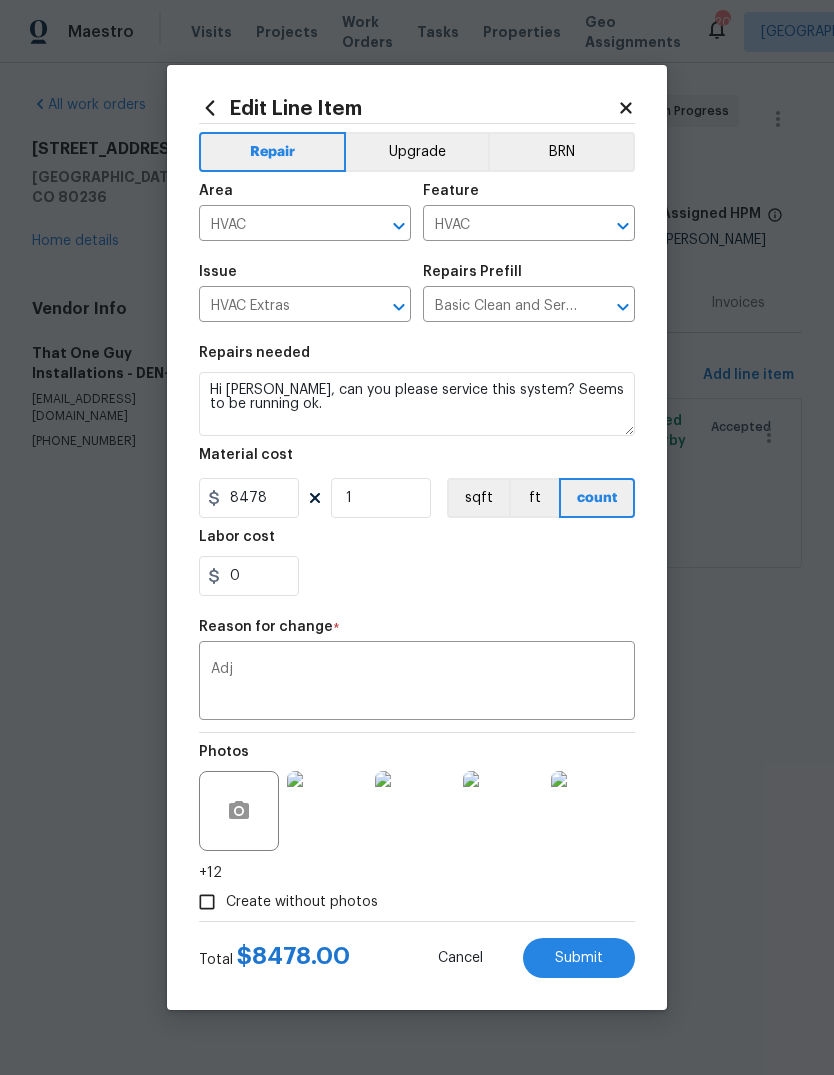 click on "Submit" at bounding box center [579, 958] 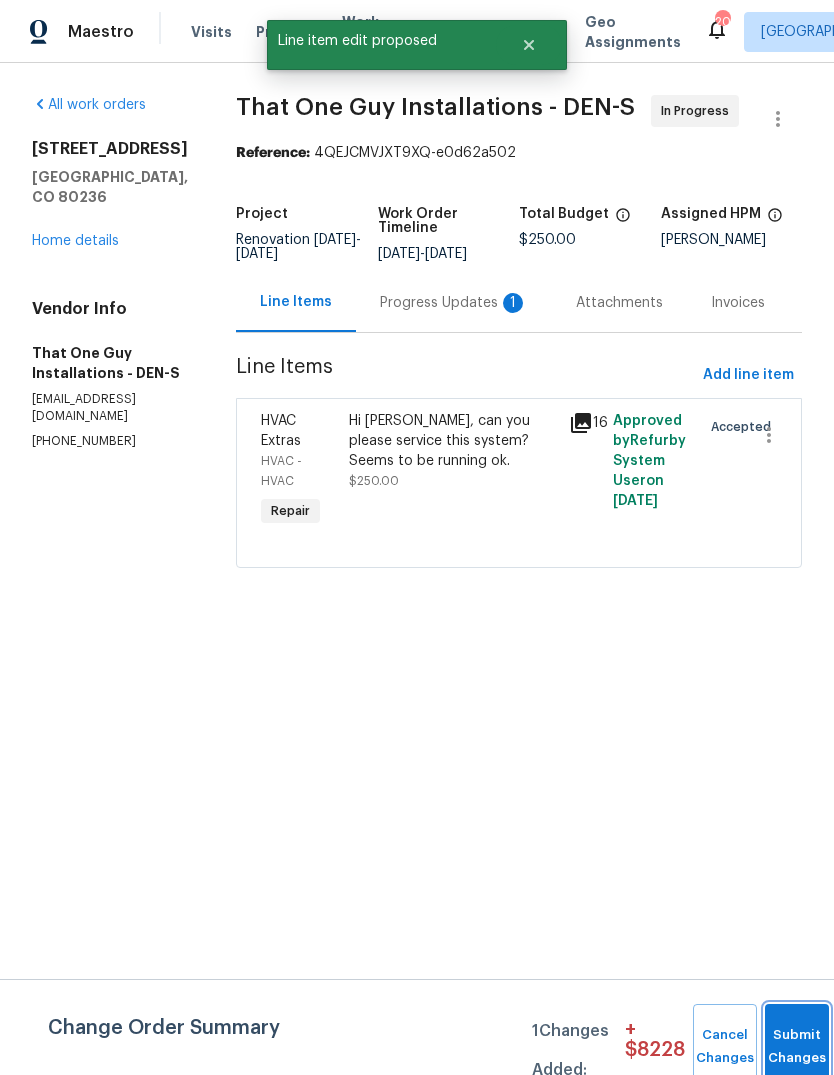 click on "Submit Changes" at bounding box center [797, 1047] 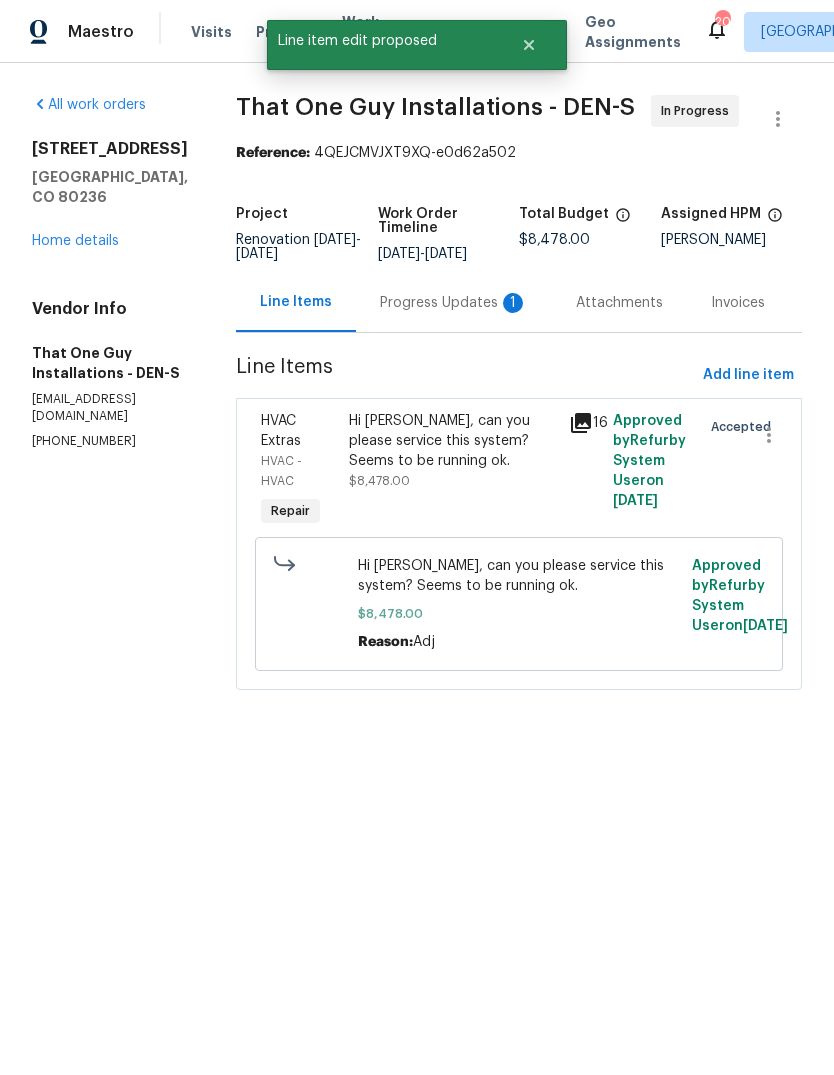 click on "Home details" at bounding box center [75, 241] 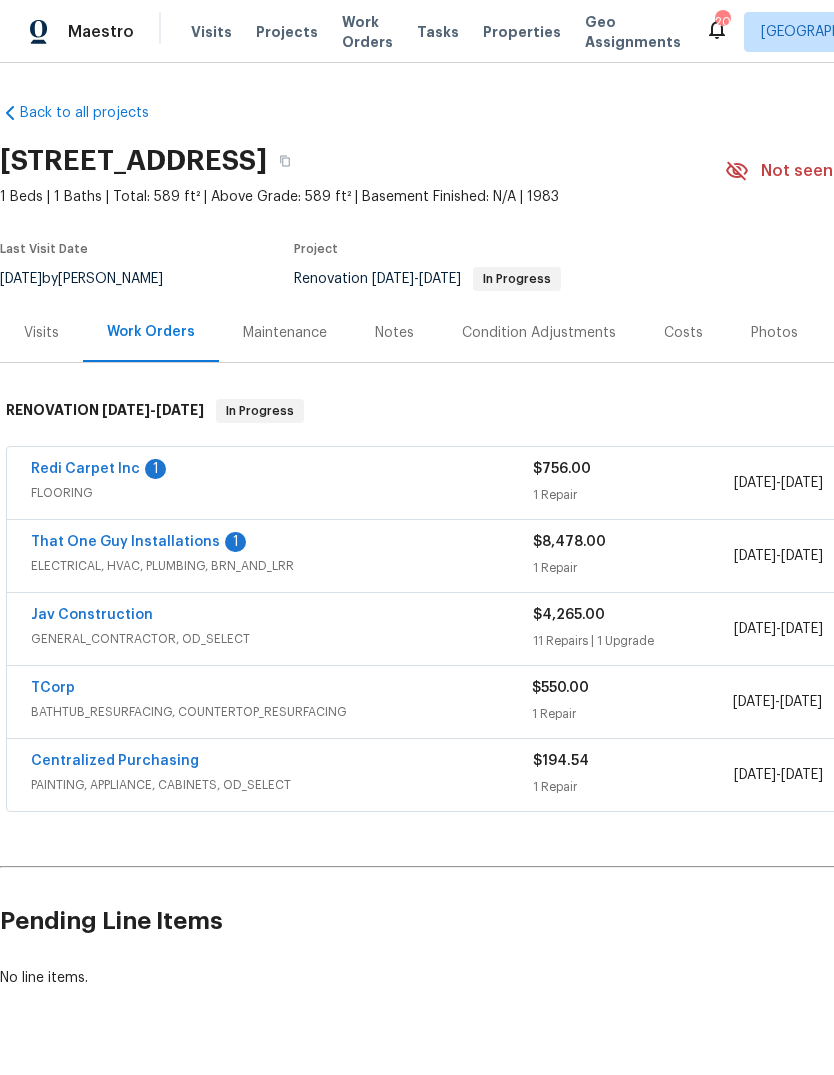 scroll, scrollTop: 0, scrollLeft: 0, axis: both 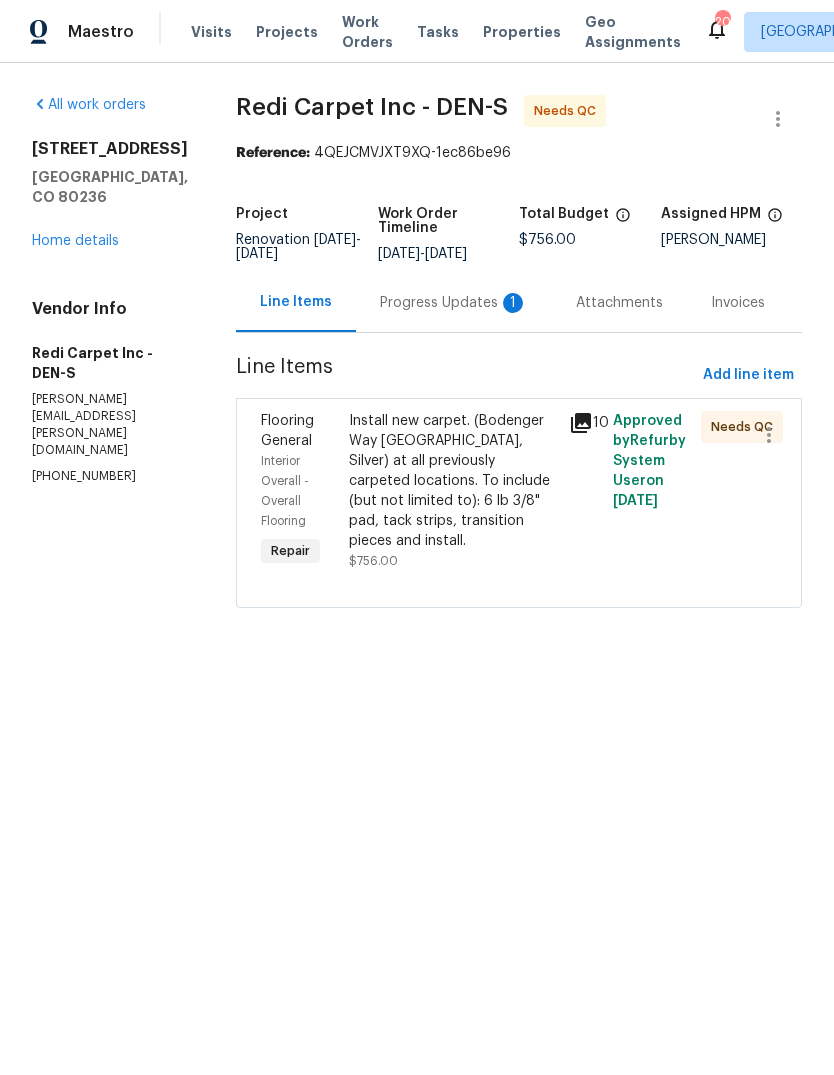 click on "Progress Updates 1" at bounding box center [454, 303] 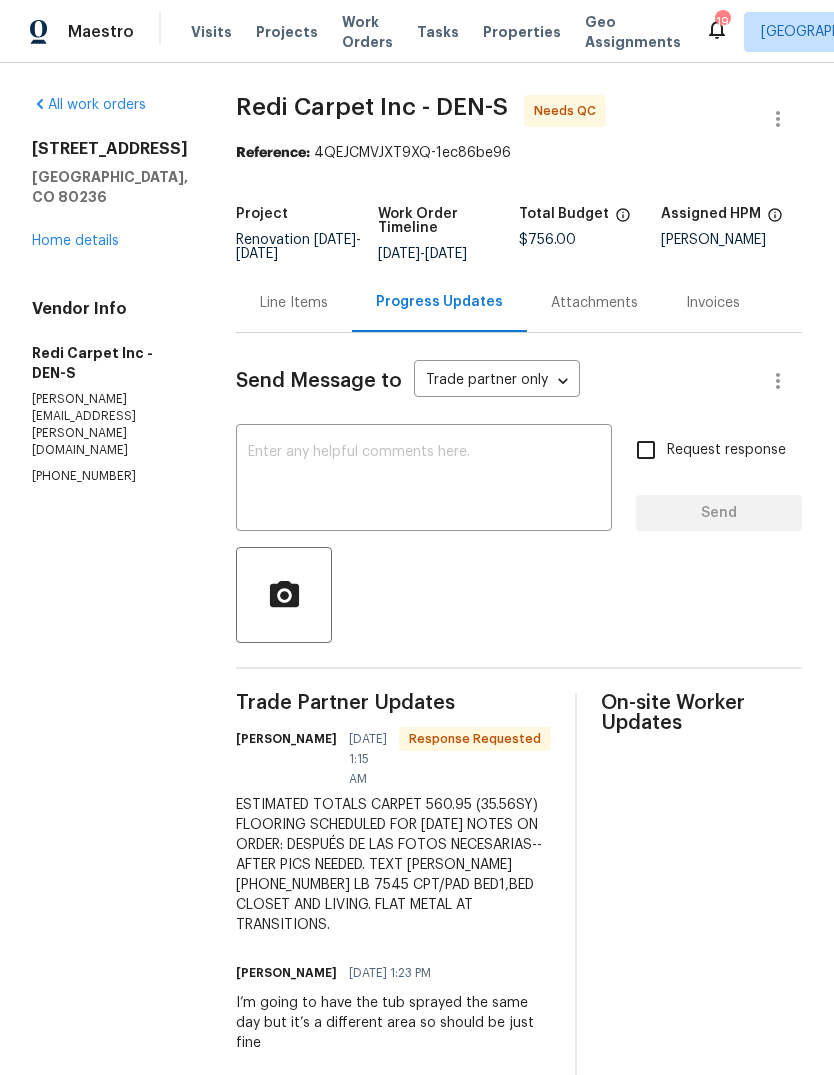 click on "Line Items" at bounding box center [294, 303] 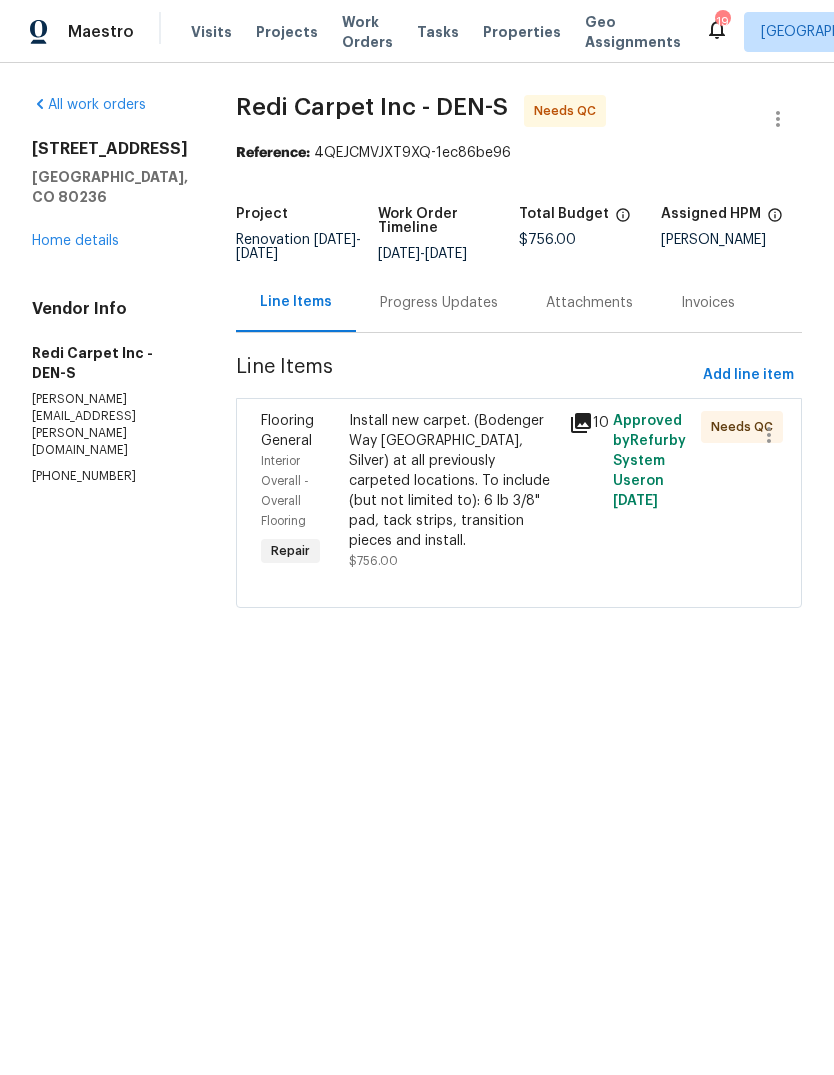 click on "Install new carpet. (Bodenger Way [GEOGRAPHIC_DATA], Silver) at all previously carpeted locations. To include (but not limited to): 6 lb 3/8" pad, tack strips, transition pieces and install." at bounding box center (453, 481) 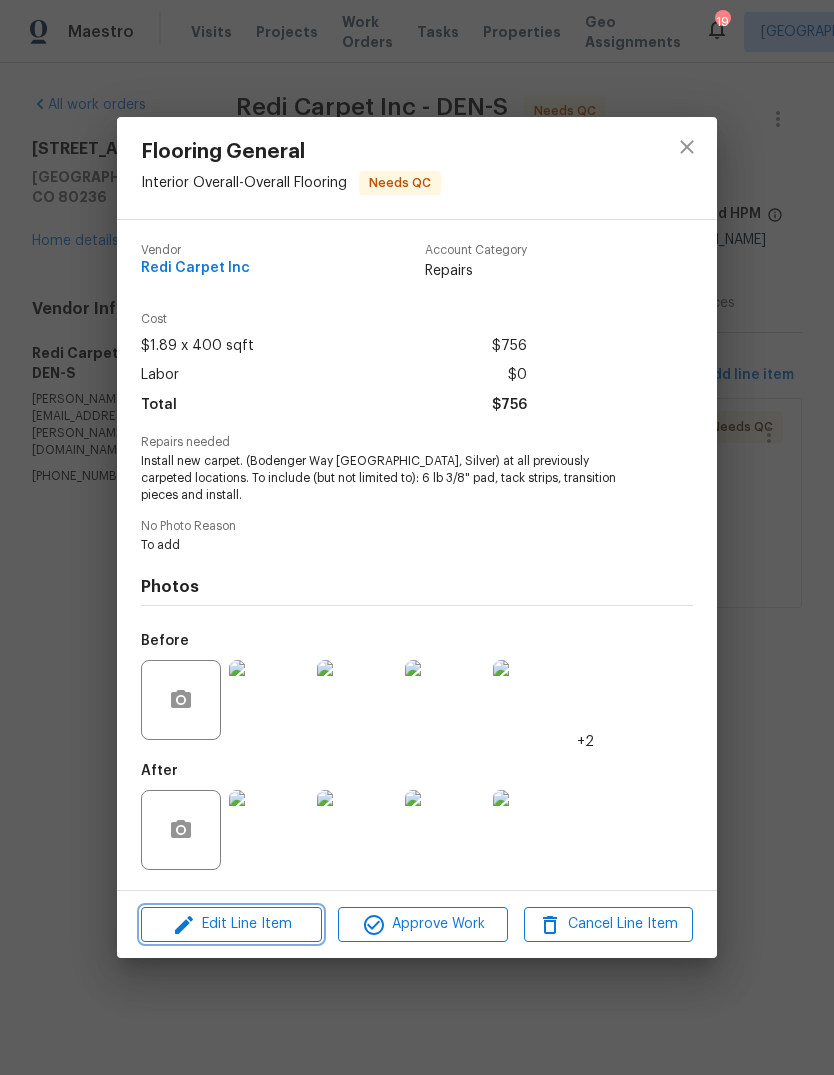 click on "Edit Line Item" at bounding box center (231, 924) 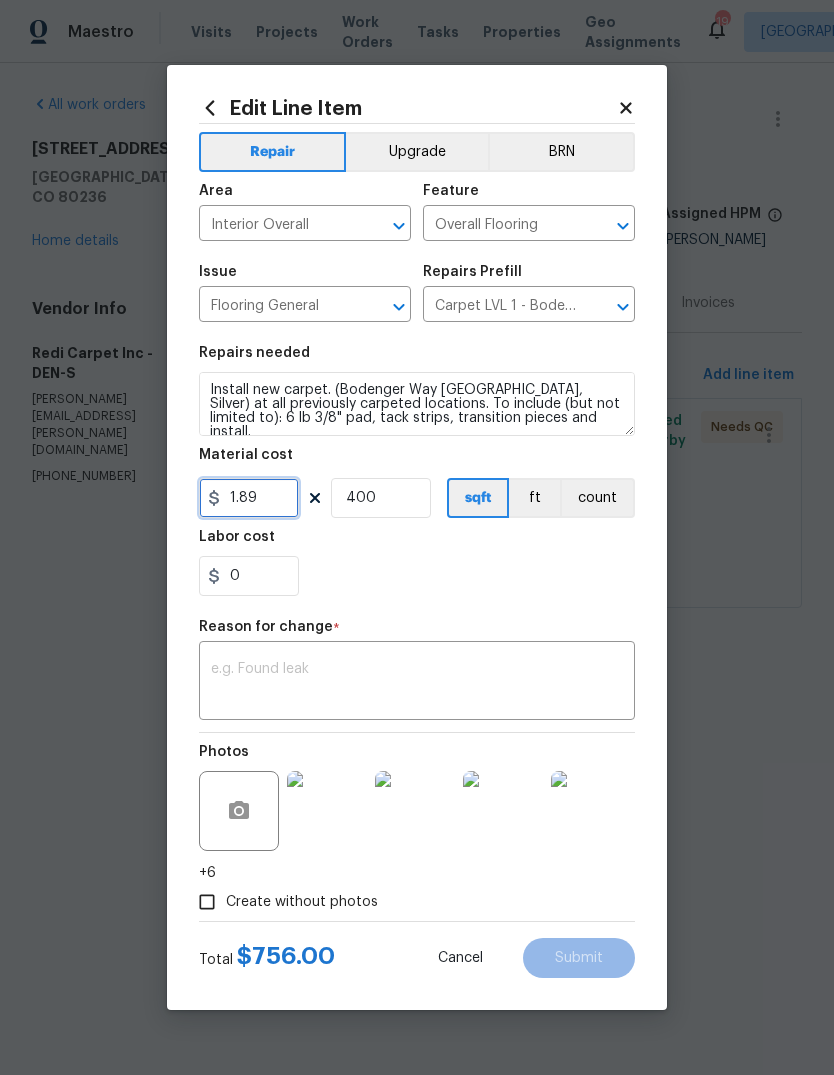 click on "1.89" at bounding box center [249, 498] 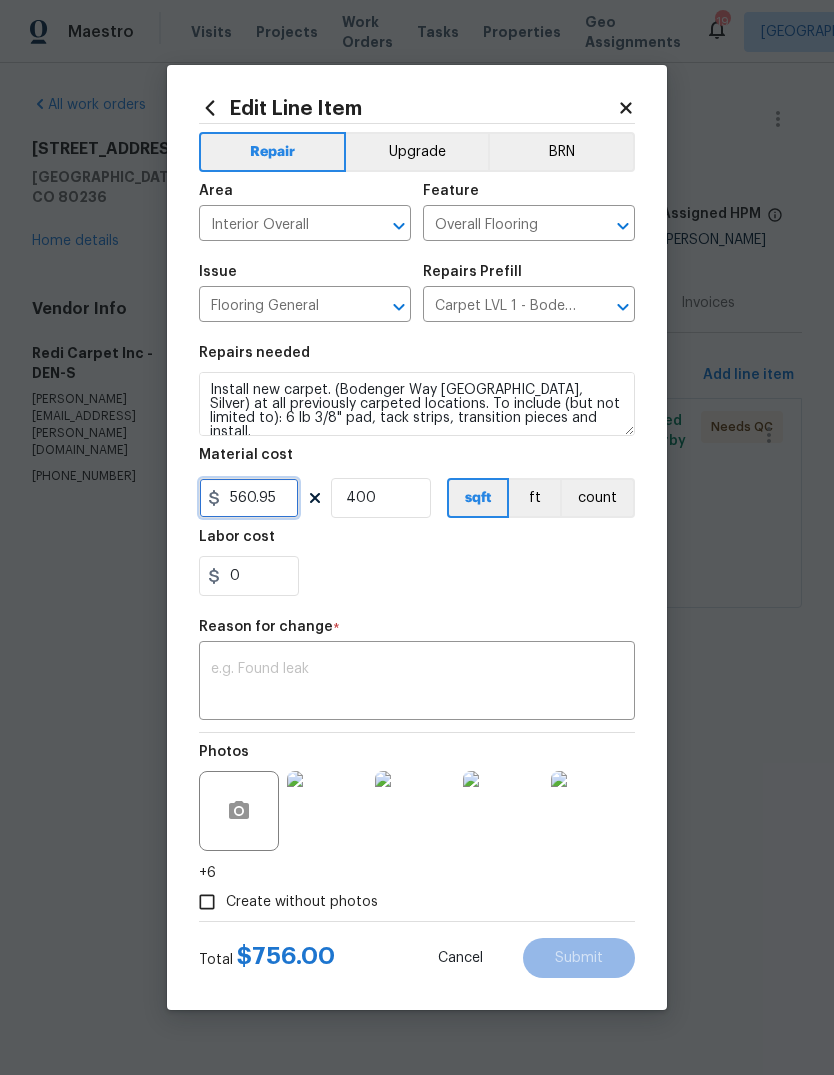 type on "560.95" 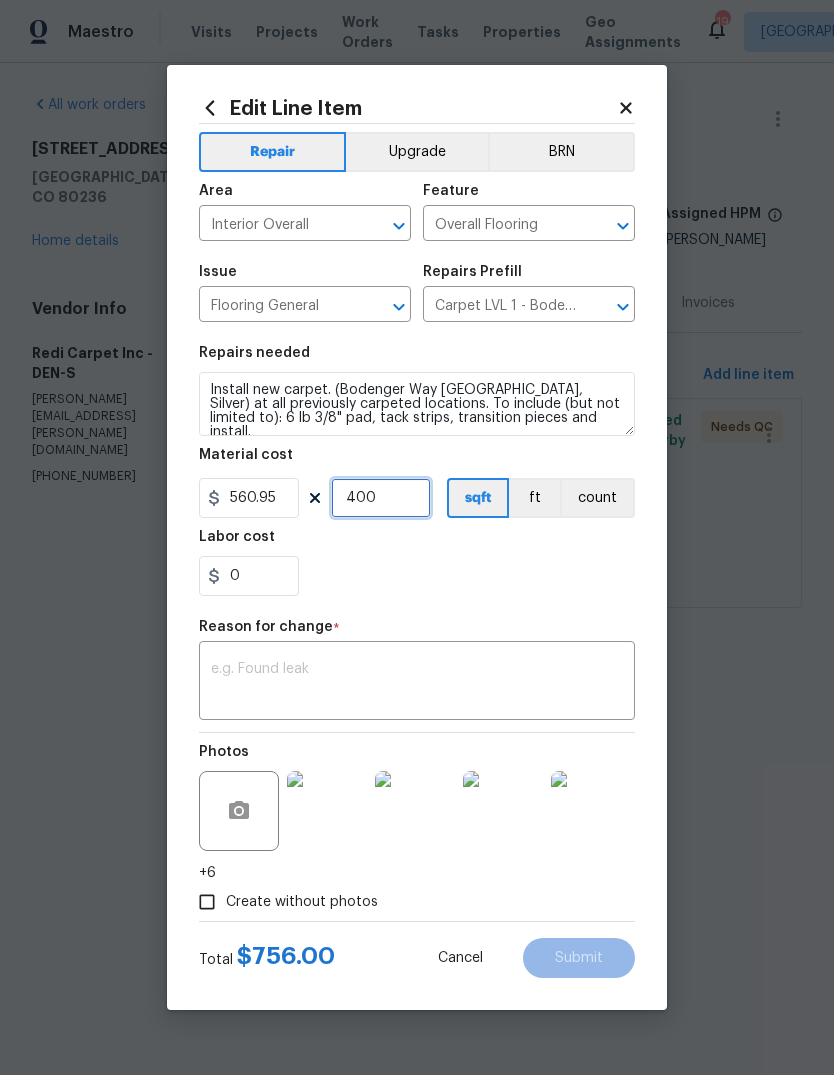 click on "400" at bounding box center (381, 498) 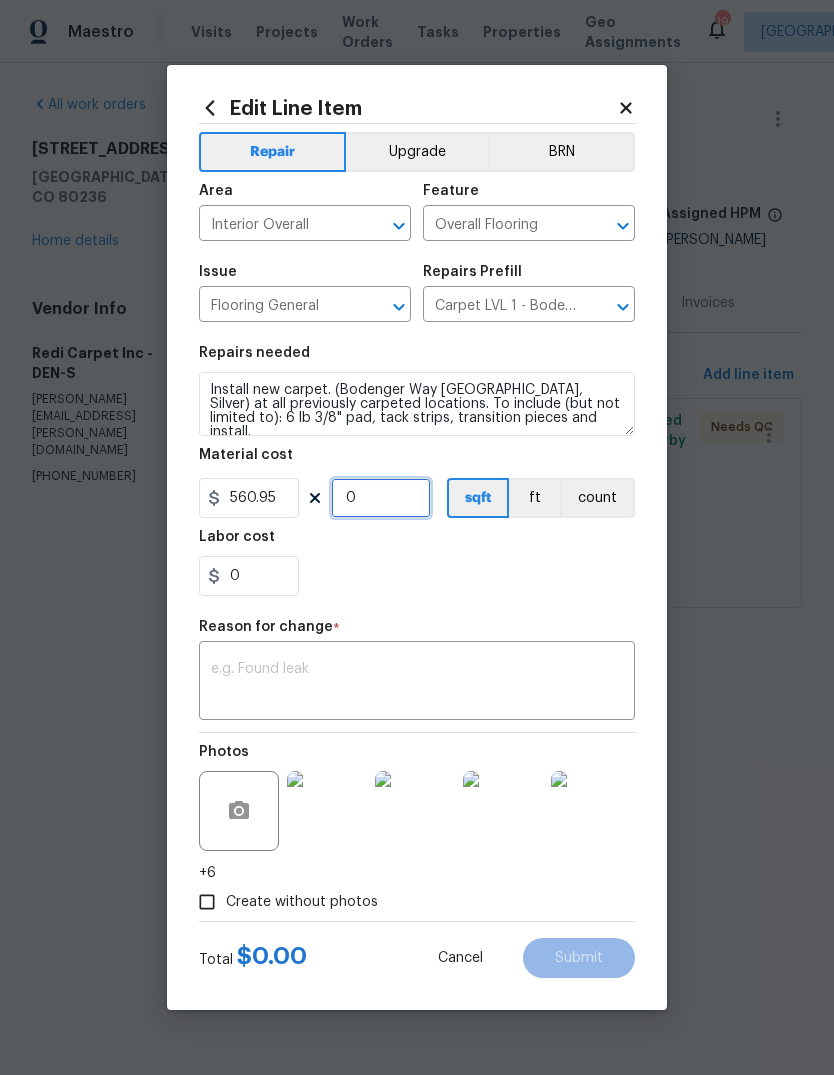 type on "1" 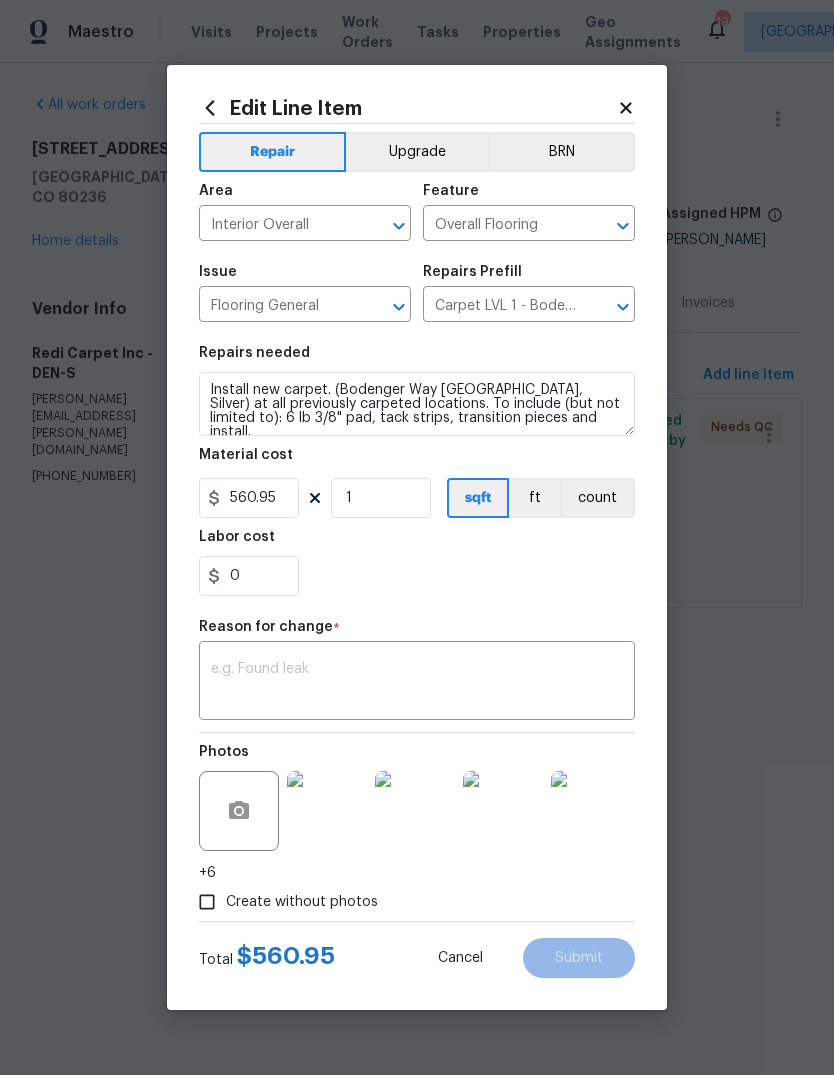 click on "0" at bounding box center [417, 576] 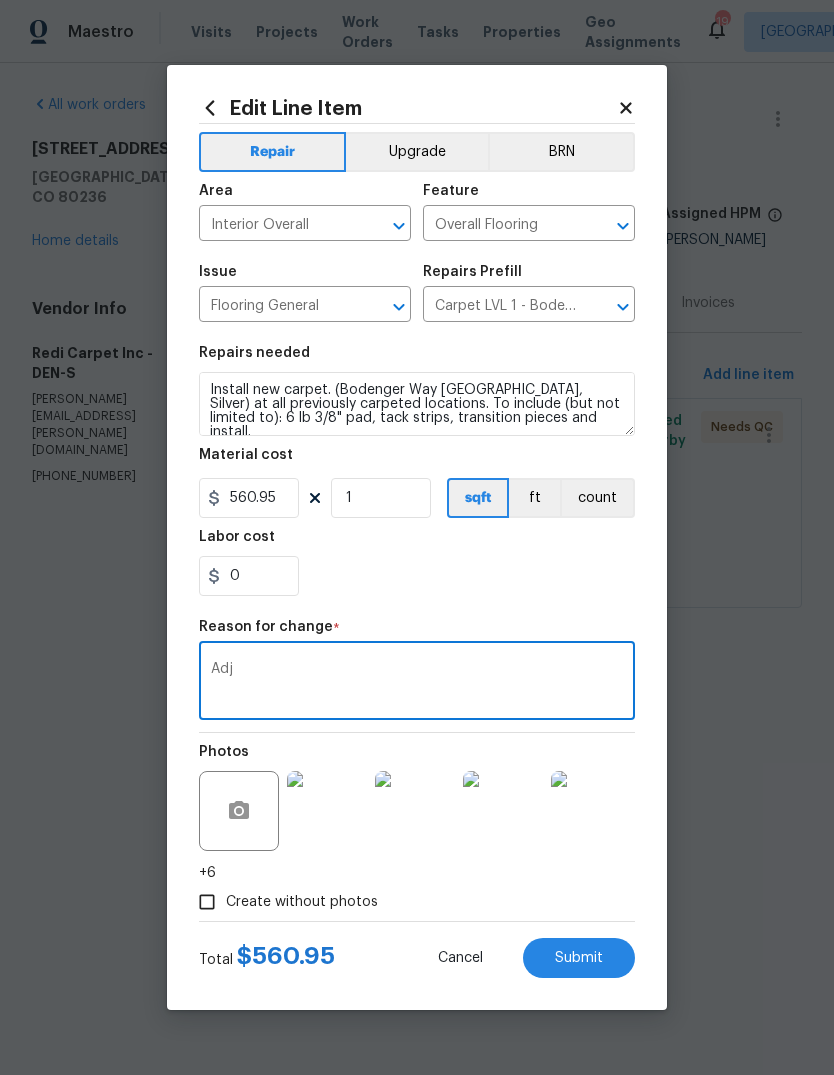 type on "Adj" 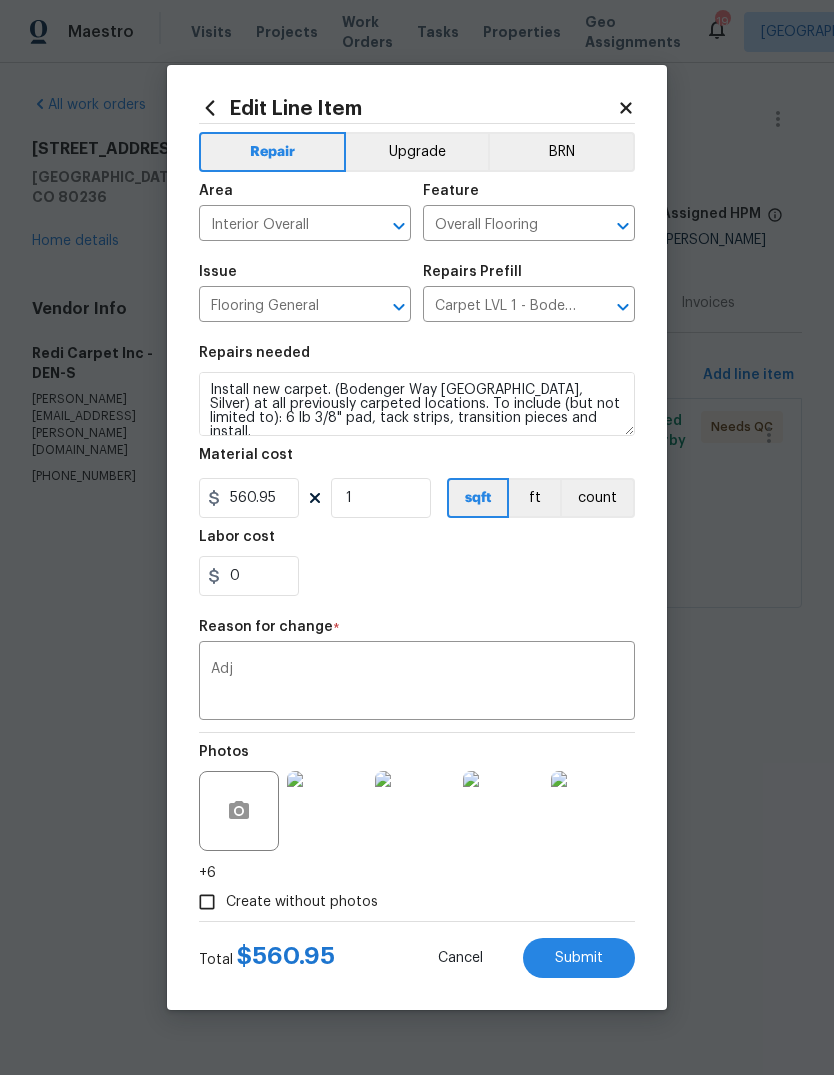 click on "Submit" at bounding box center (579, 958) 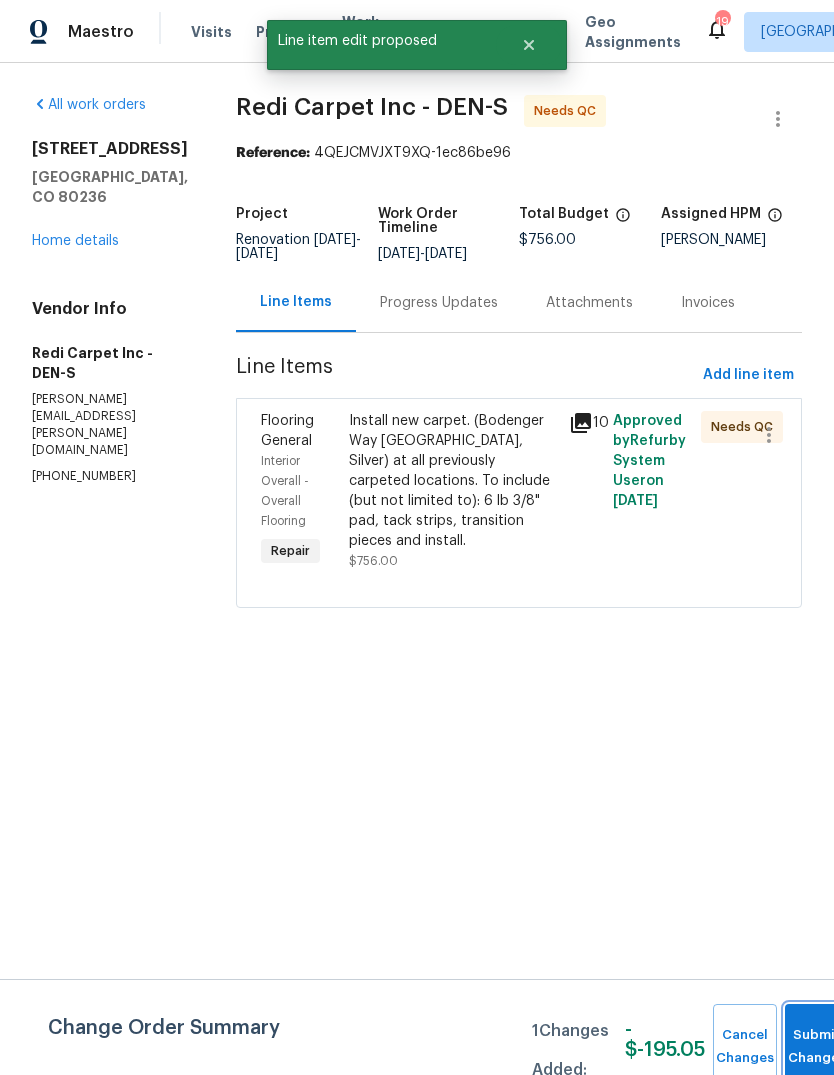 click on "Submit Changes" at bounding box center [817, 1047] 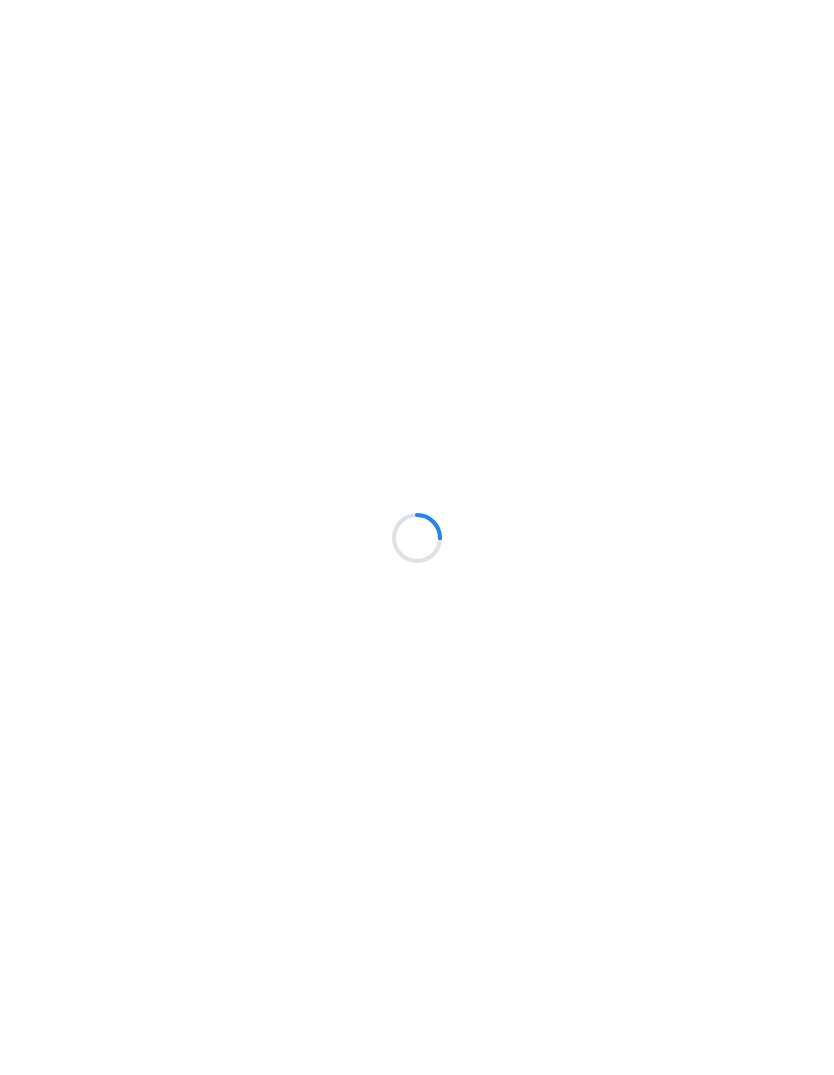 scroll, scrollTop: 0, scrollLeft: 0, axis: both 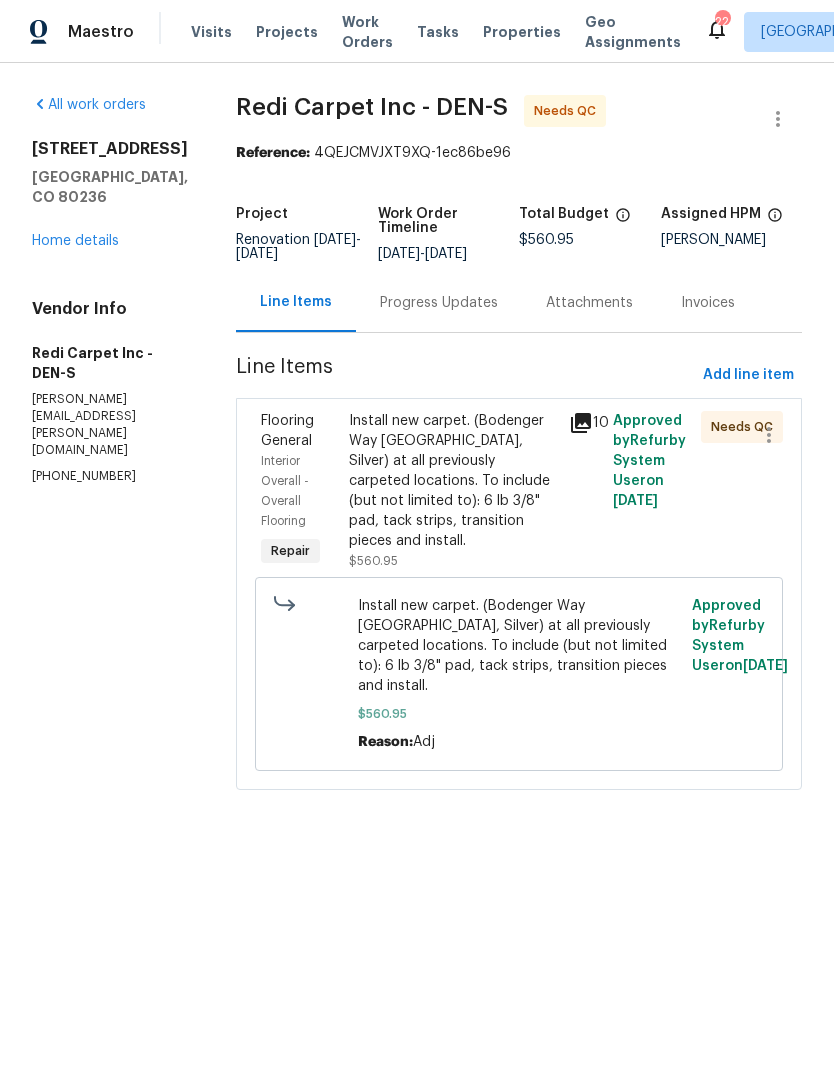 click on "Home details" at bounding box center (75, 241) 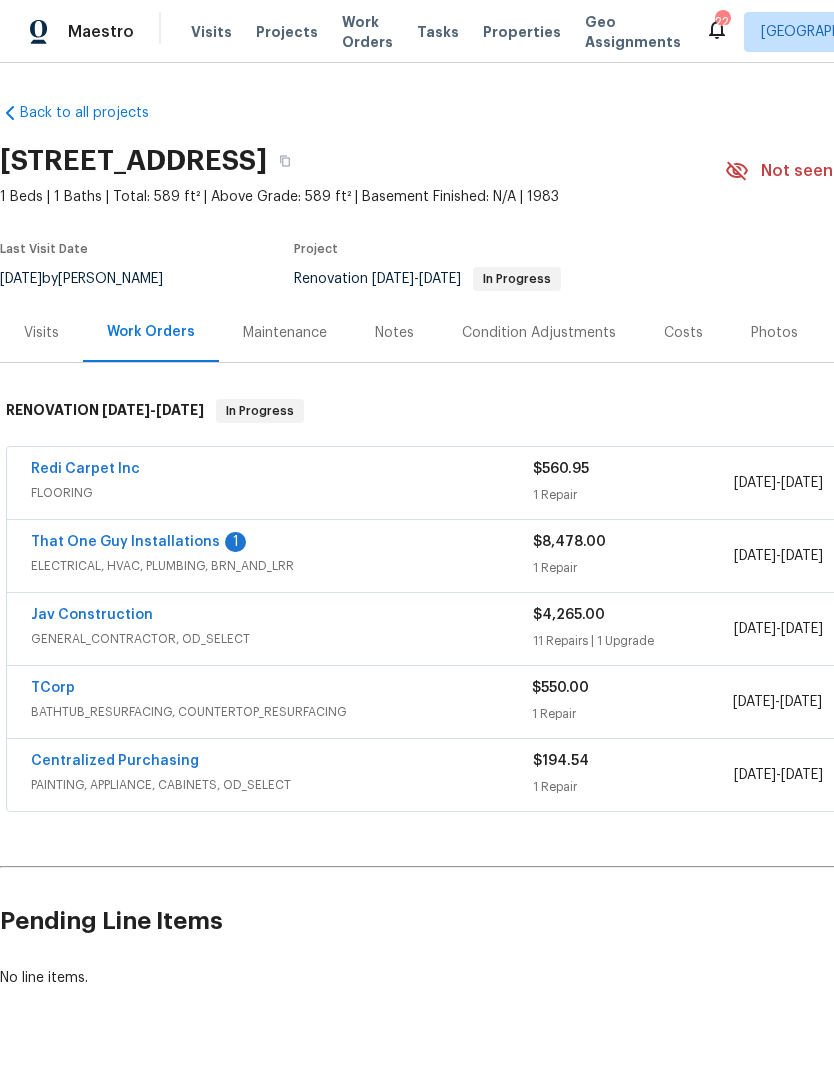 click on "Notes" at bounding box center (394, 333) 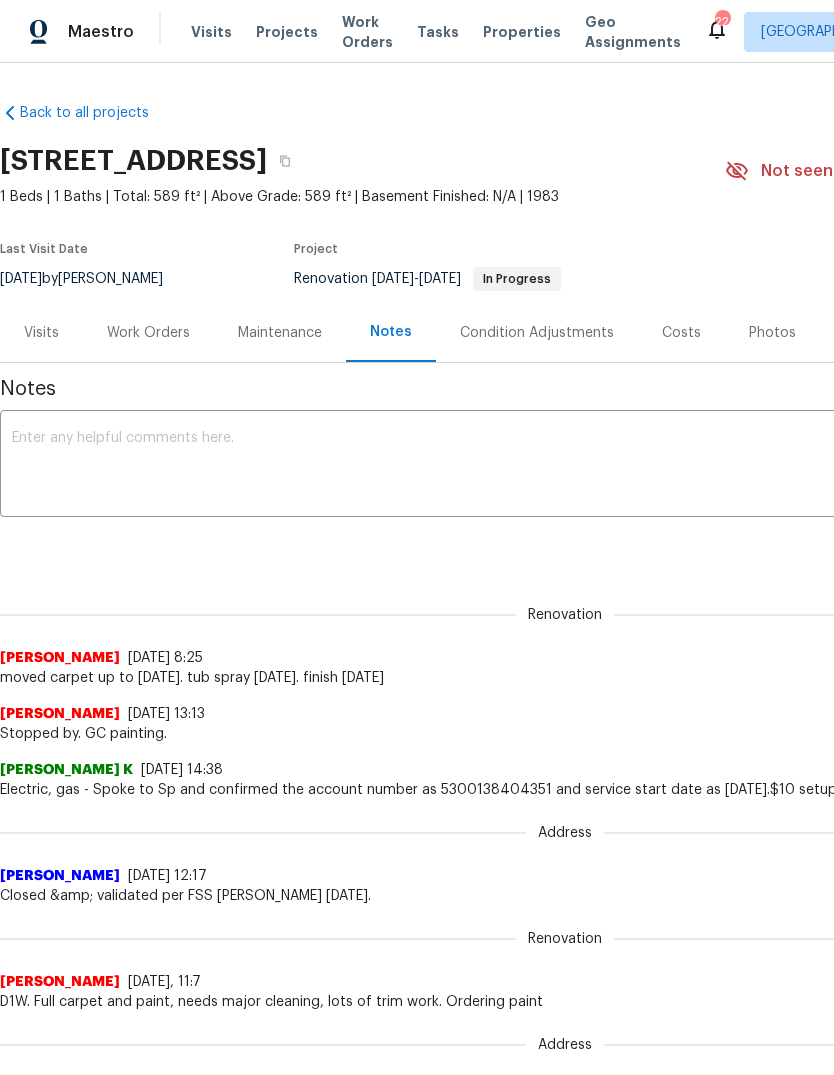 click at bounding box center [565, 466] 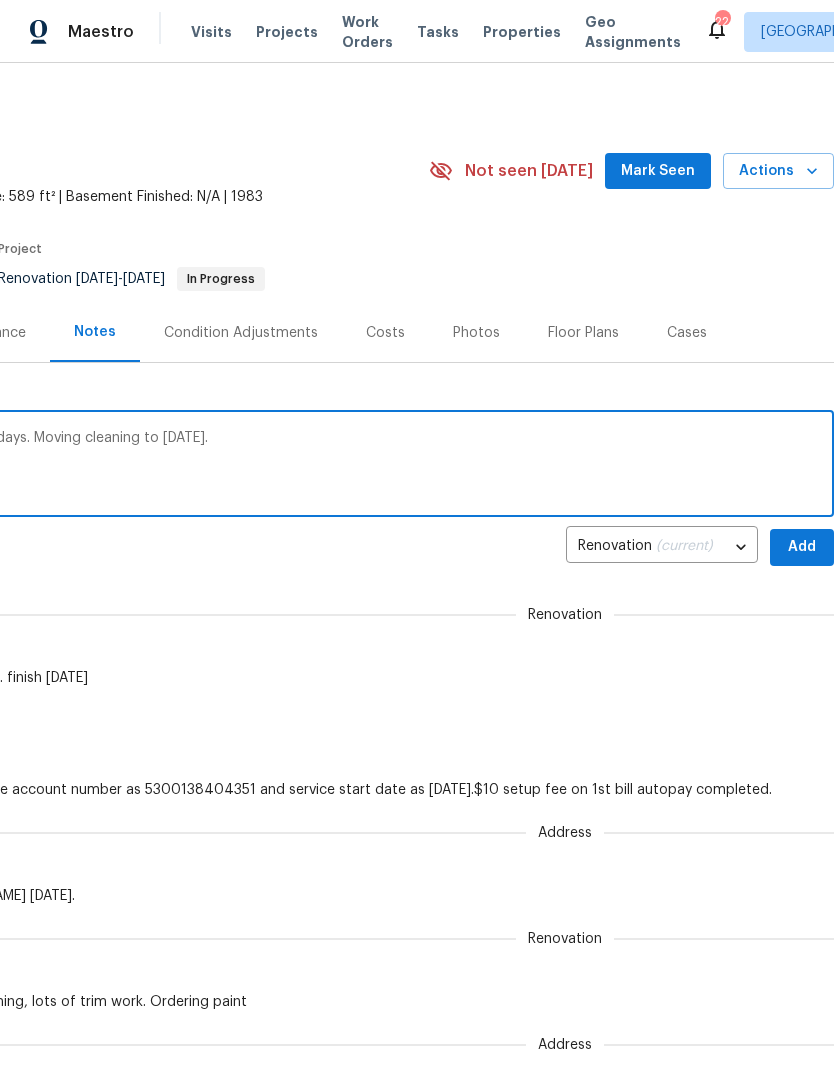 scroll, scrollTop: 0, scrollLeft: 296, axis: horizontal 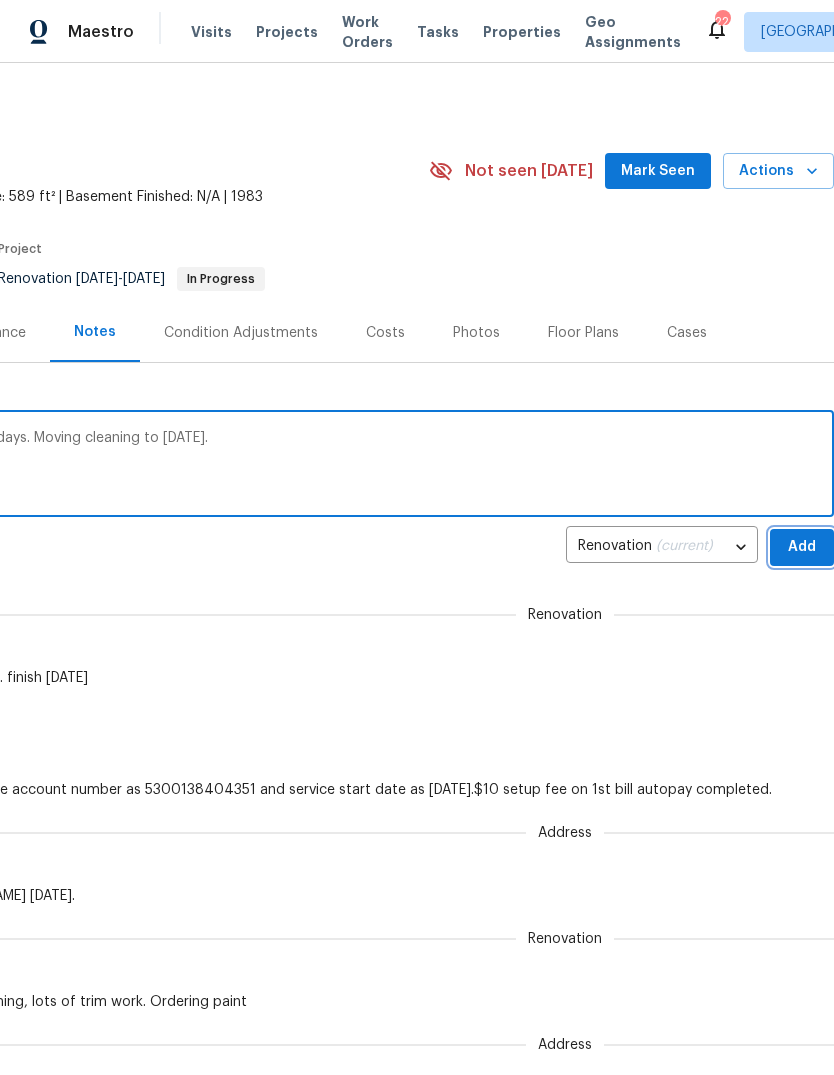 click on "Add" at bounding box center [802, 547] 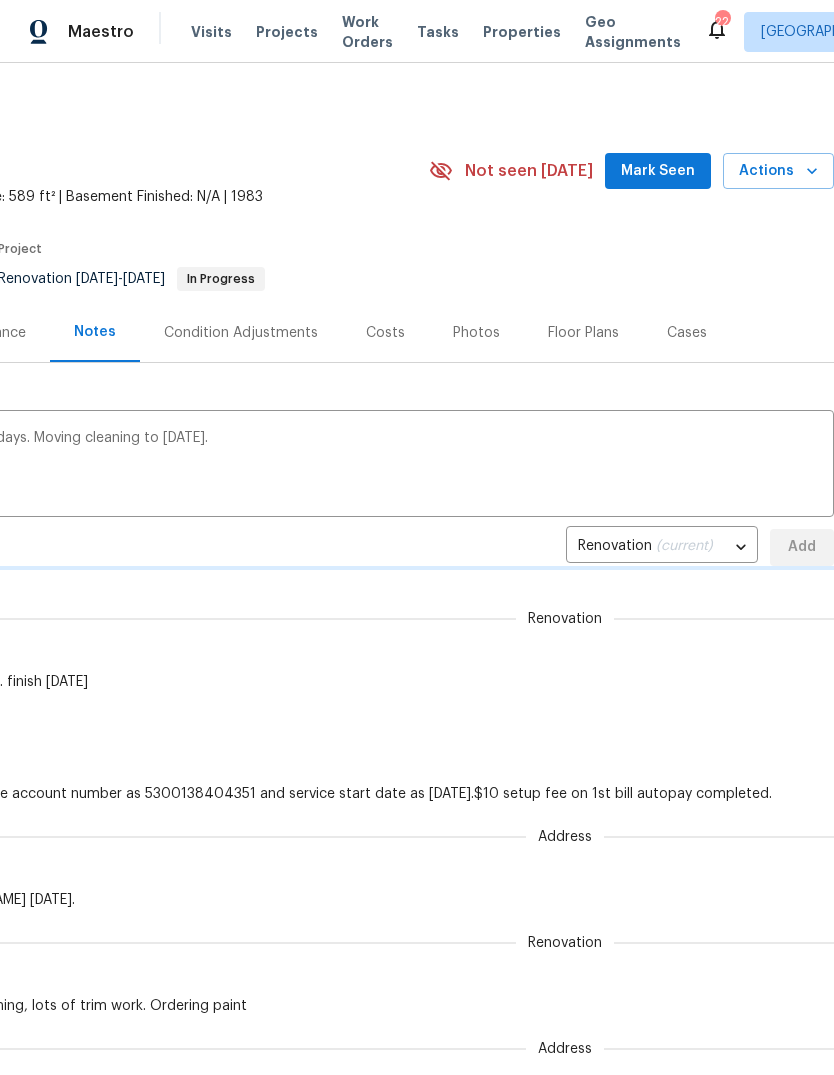 type 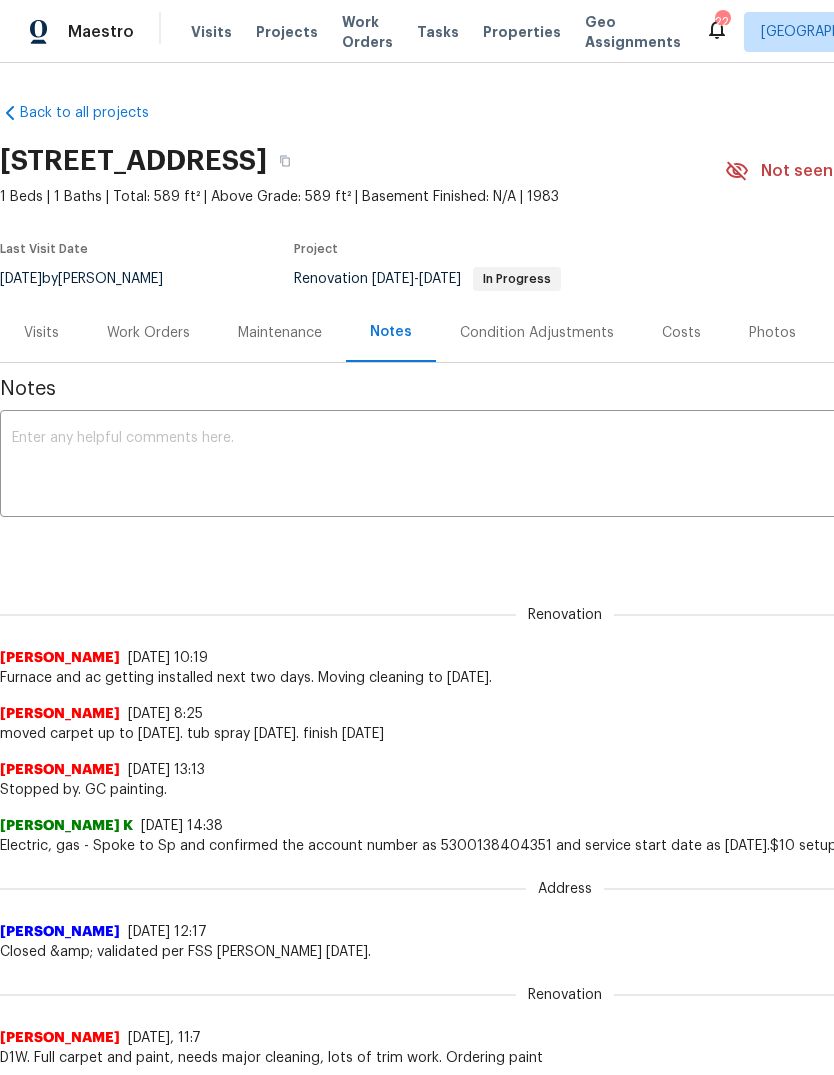scroll, scrollTop: 0, scrollLeft: 0, axis: both 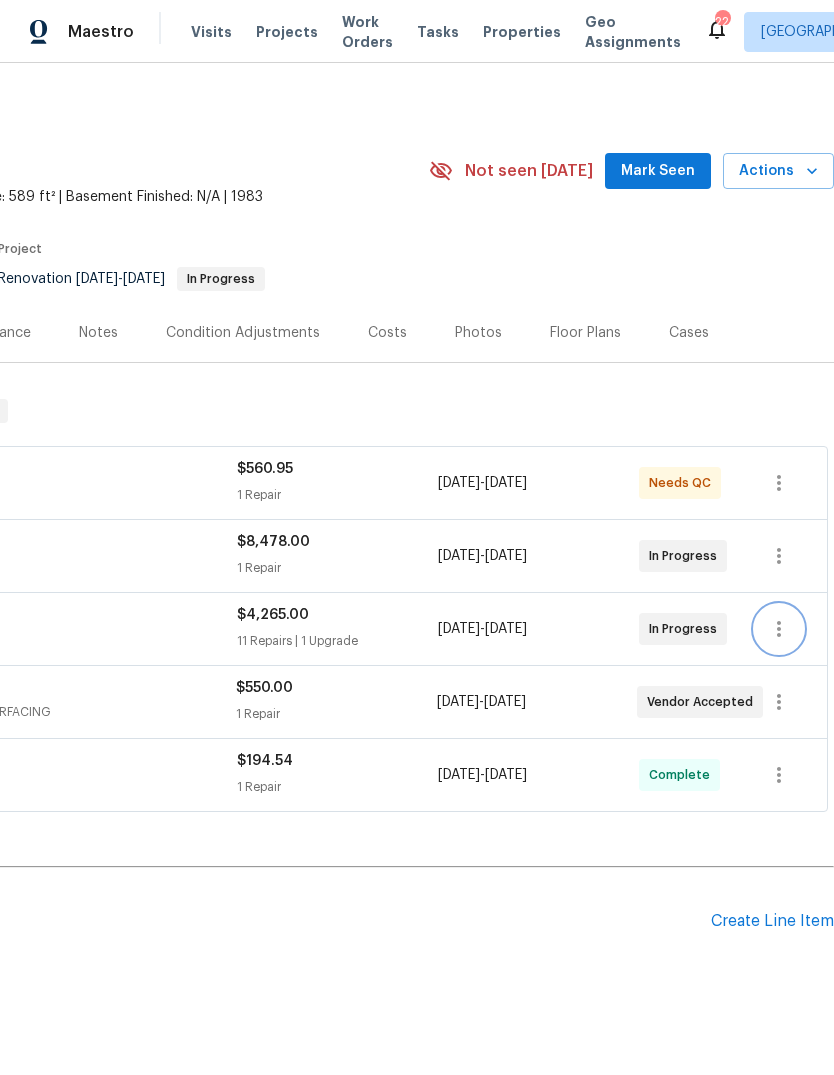 click 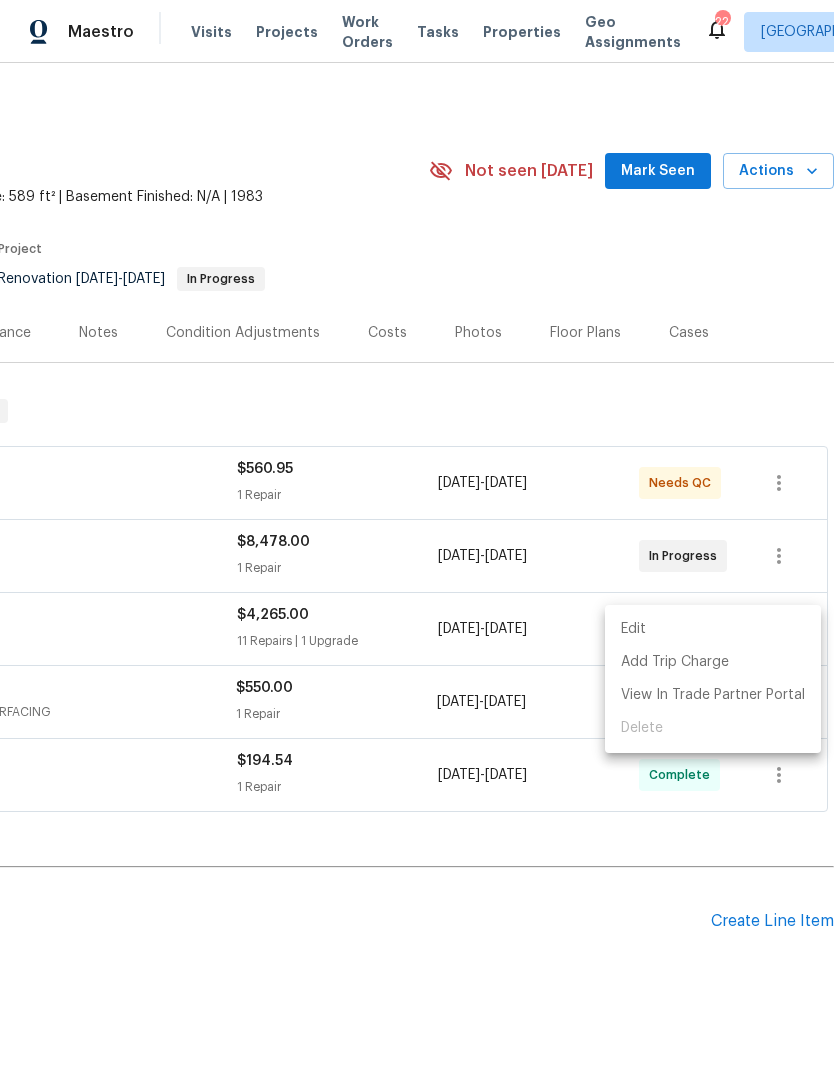 click on "Edit" at bounding box center [713, 629] 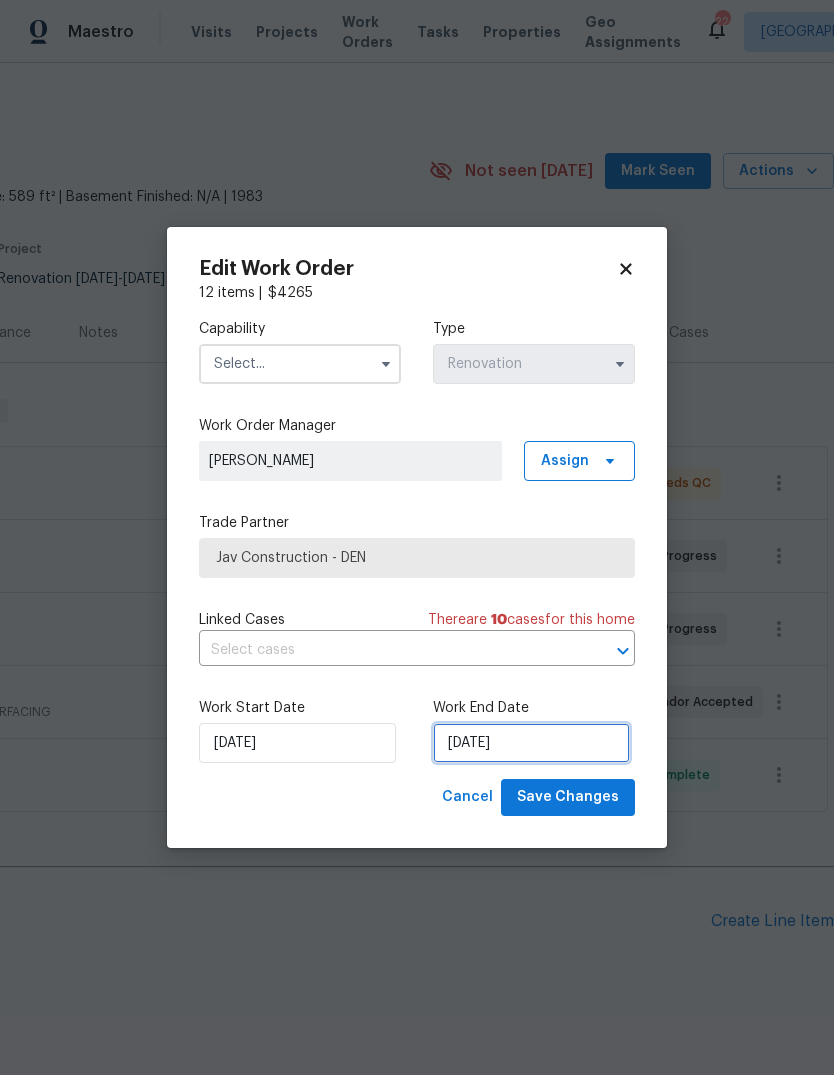 click on "[DATE]" at bounding box center [531, 743] 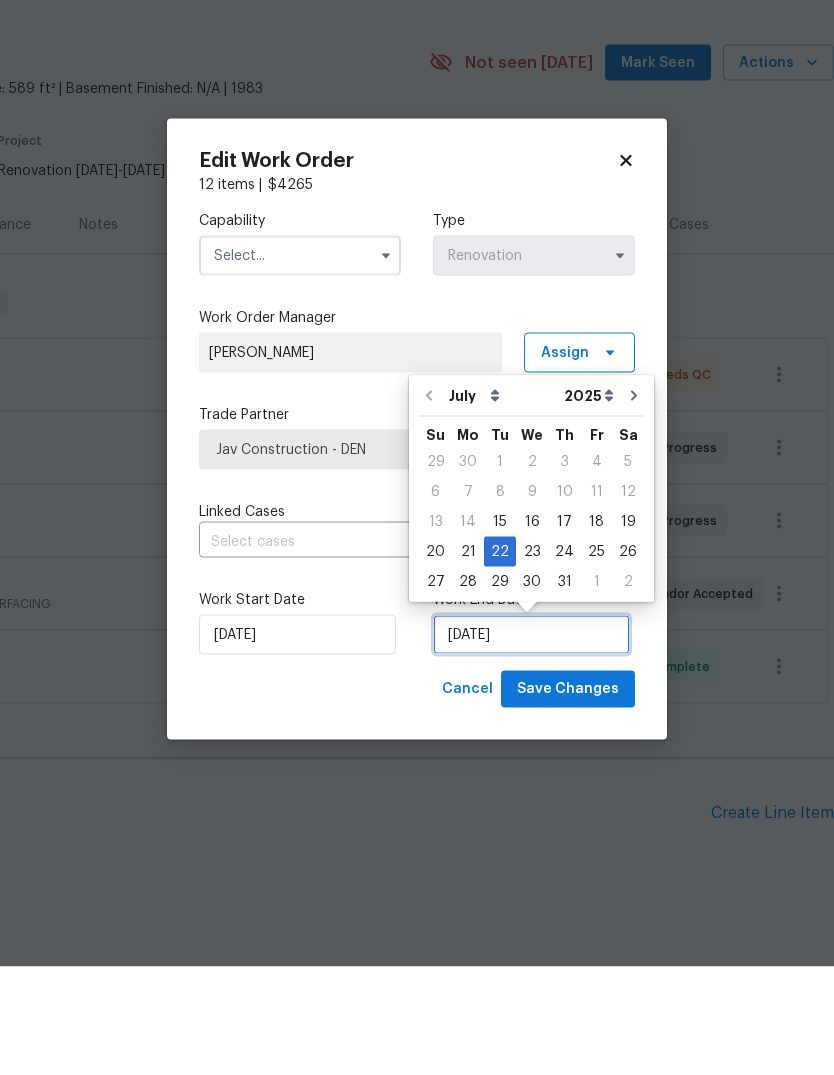scroll, scrollTop: 37, scrollLeft: 0, axis: vertical 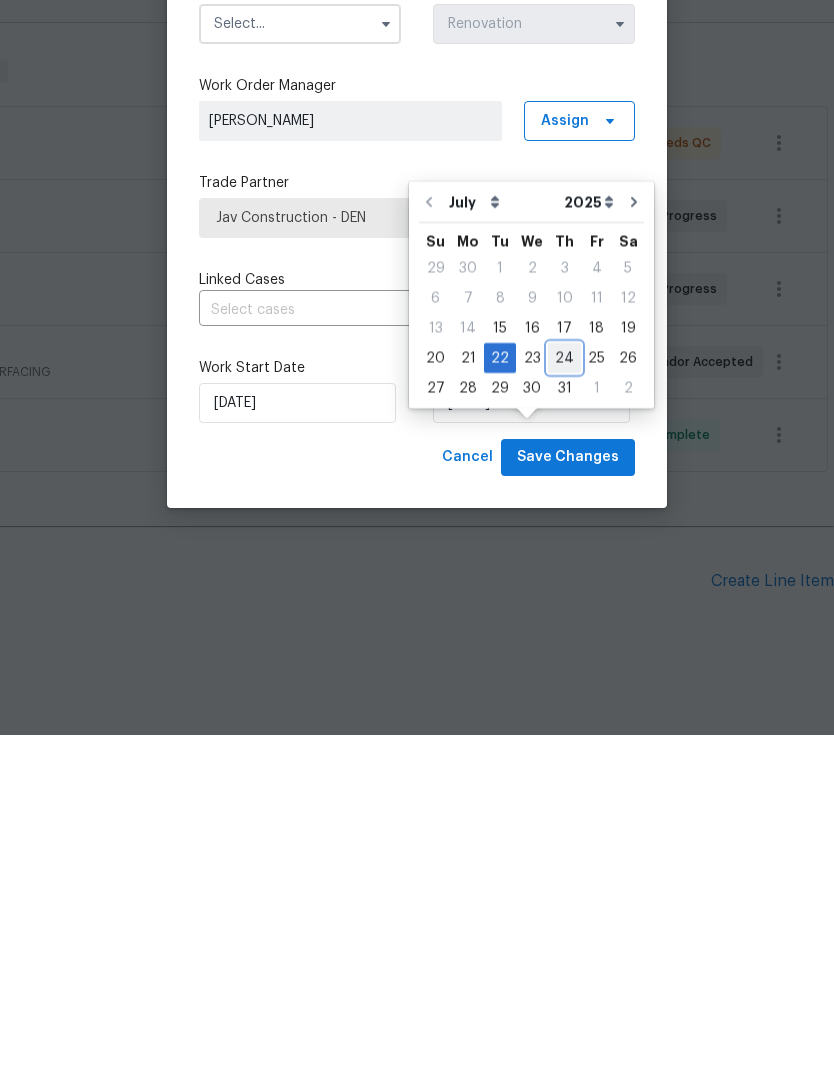 click on "24" at bounding box center [564, 698] 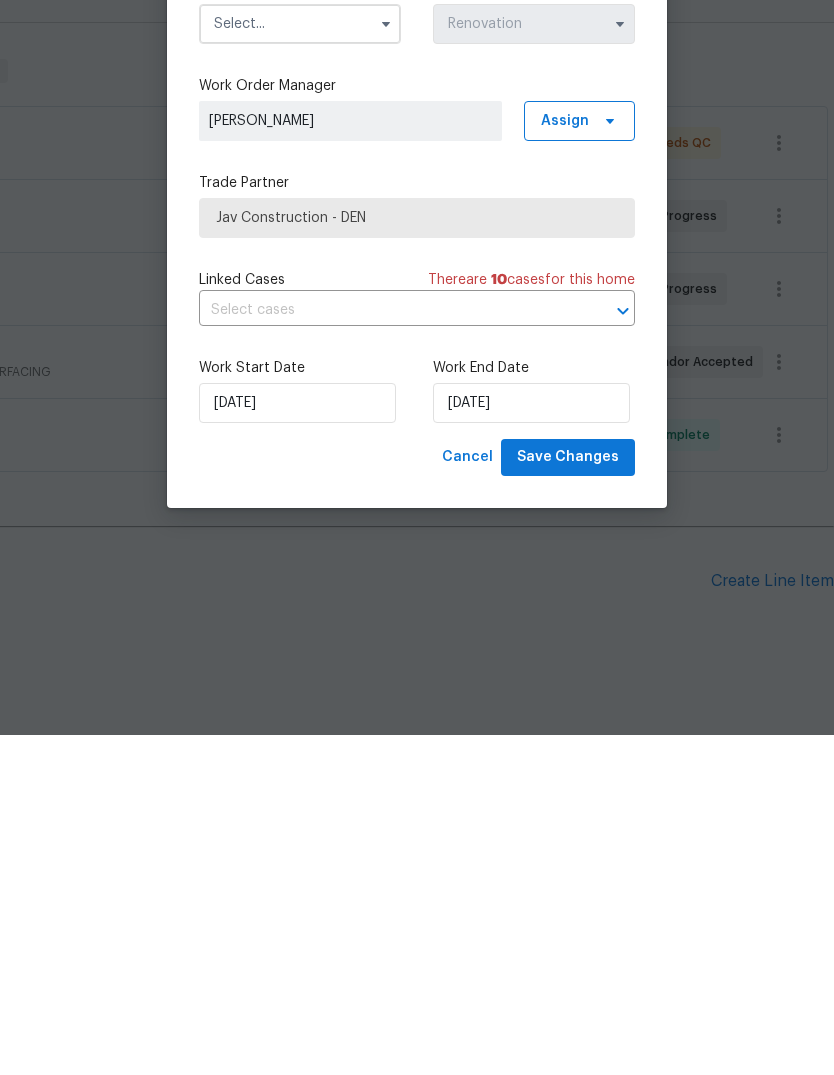 scroll, scrollTop: 48, scrollLeft: 0, axis: vertical 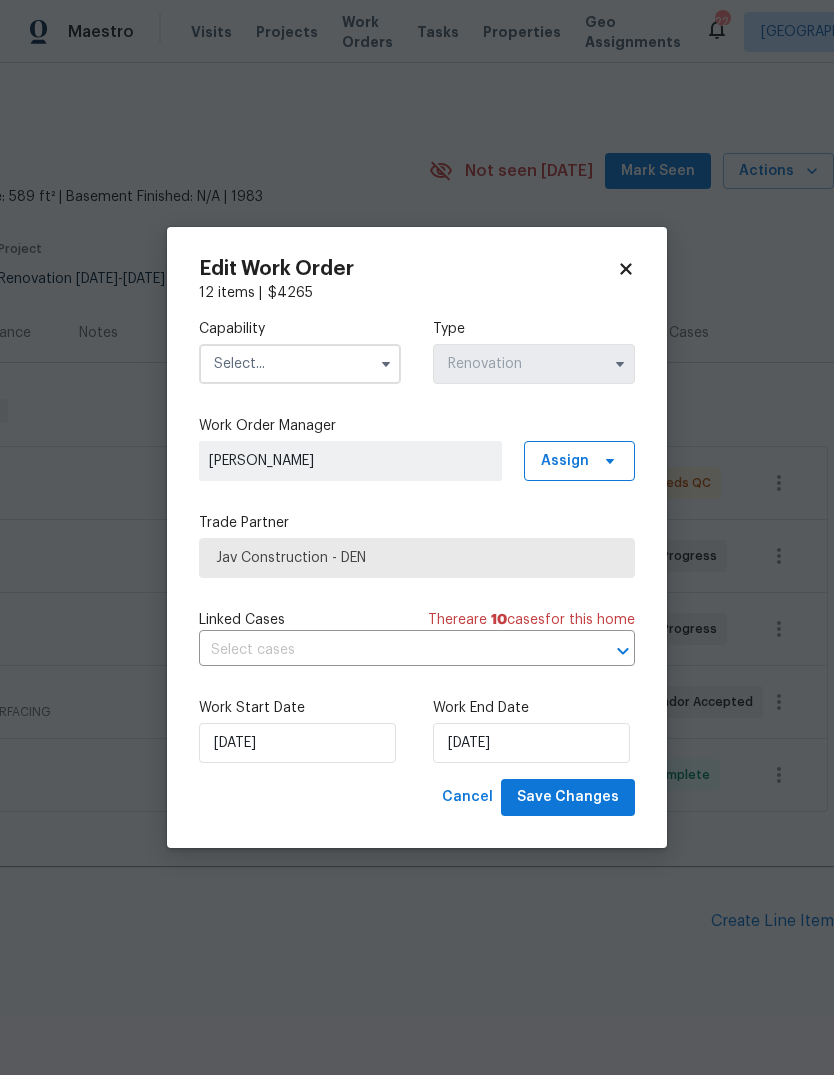click 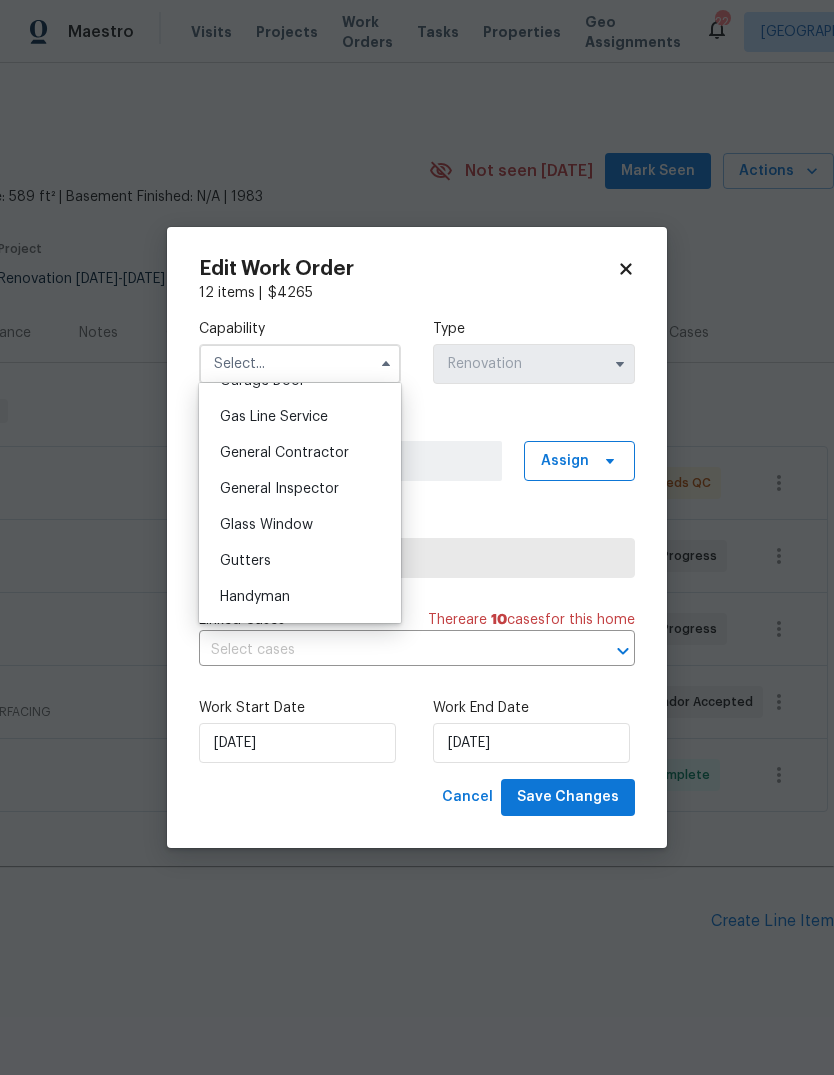 scroll, scrollTop: 908, scrollLeft: 0, axis: vertical 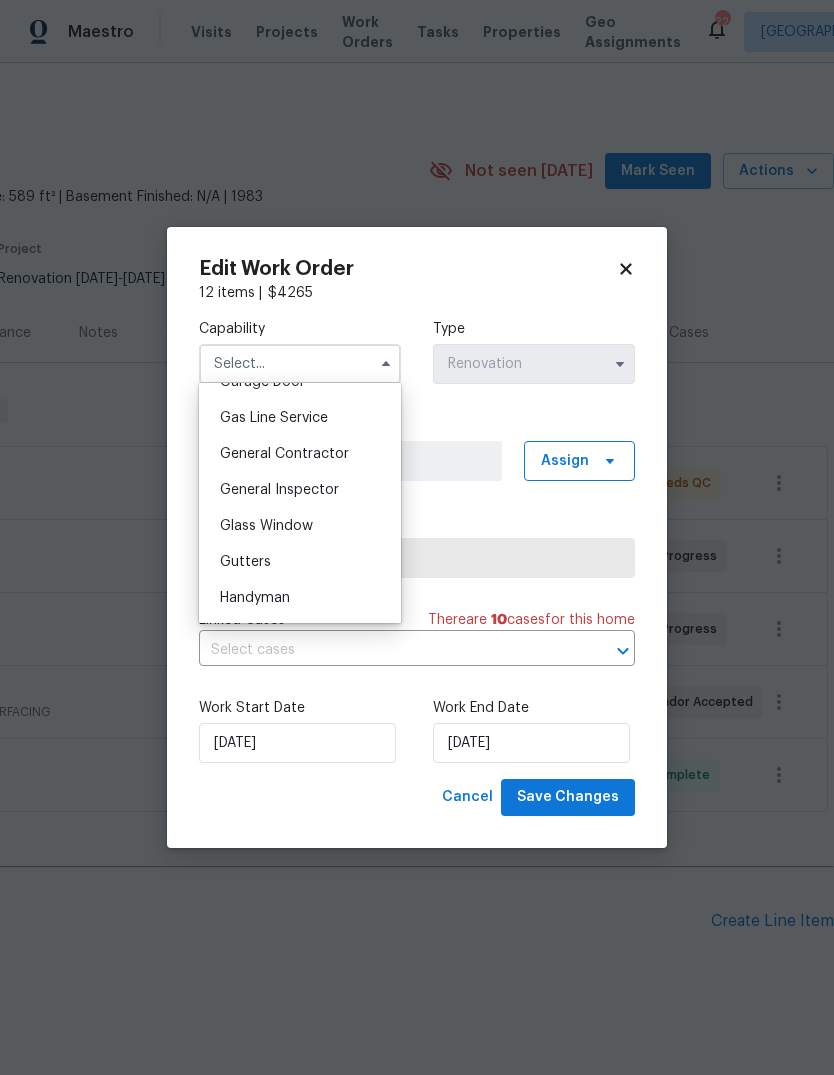 click on "General Contractor" at bounding box center (284, 454) 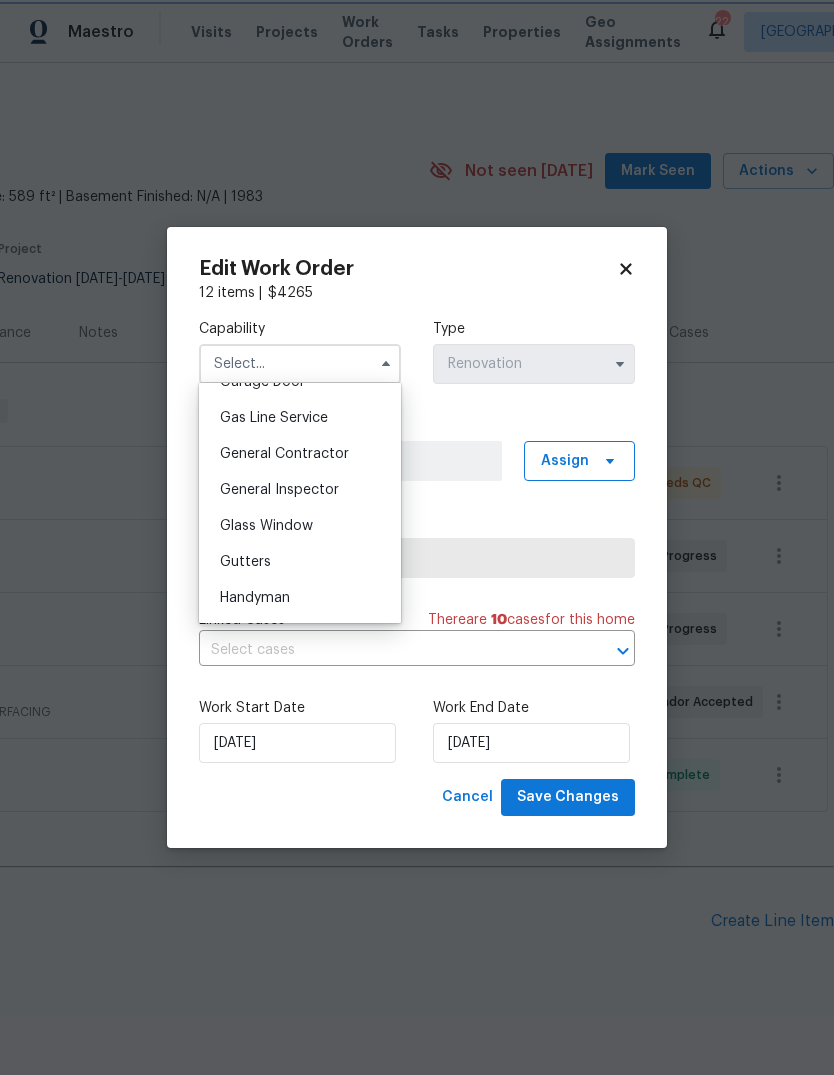 type on "General Contractor" 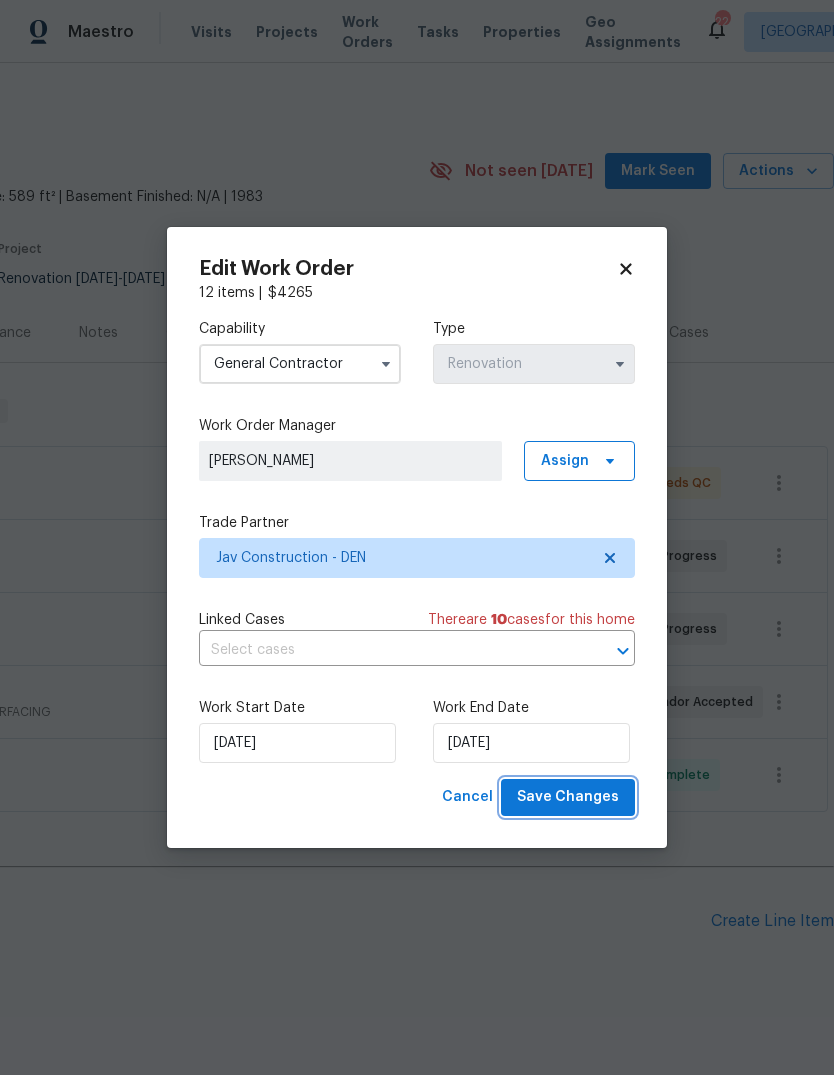 click on "Save Changes" at bounding box center (568, 797) 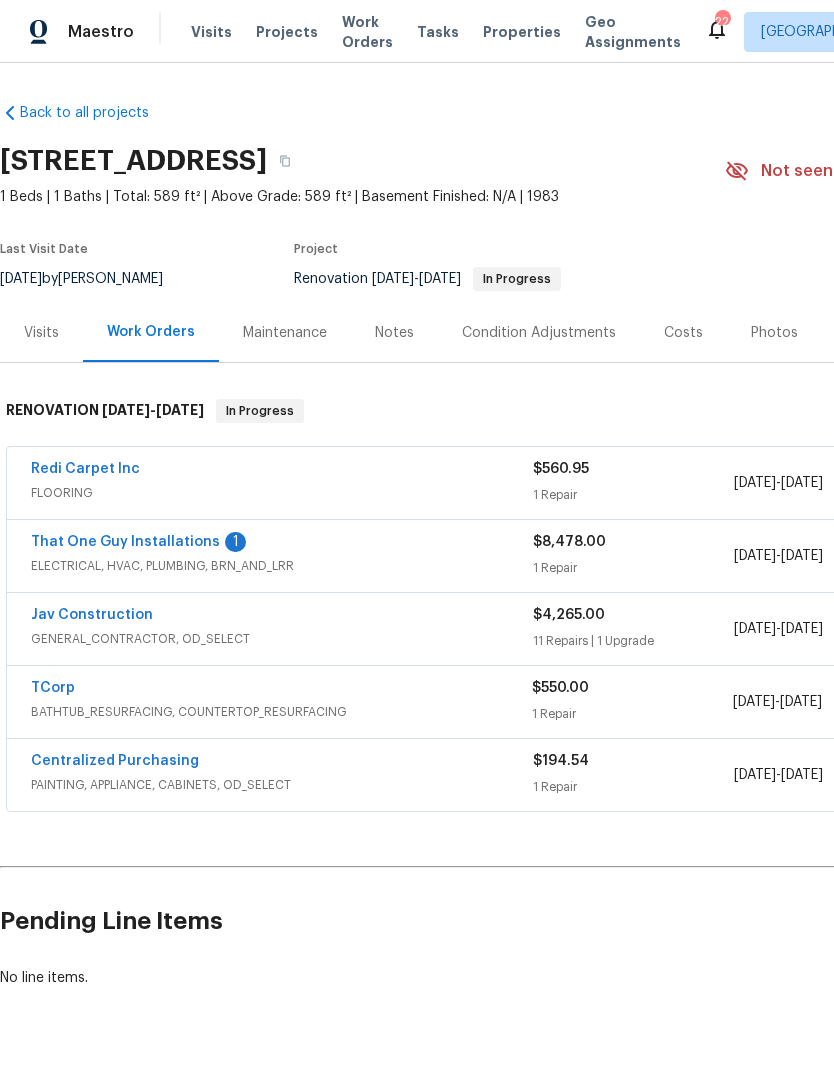 scroll, scrollTop: 0, scrollLeft: 0, axis: both 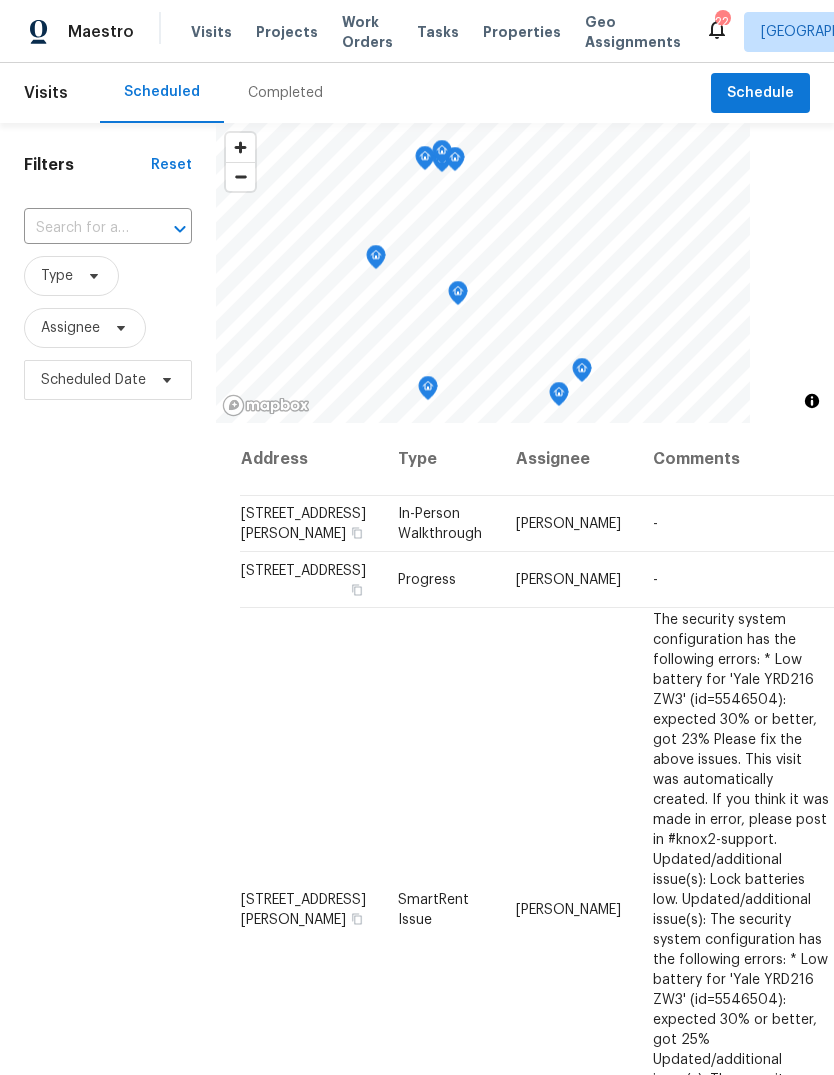 click on "Work Orders" at bounding box center (367, 32) 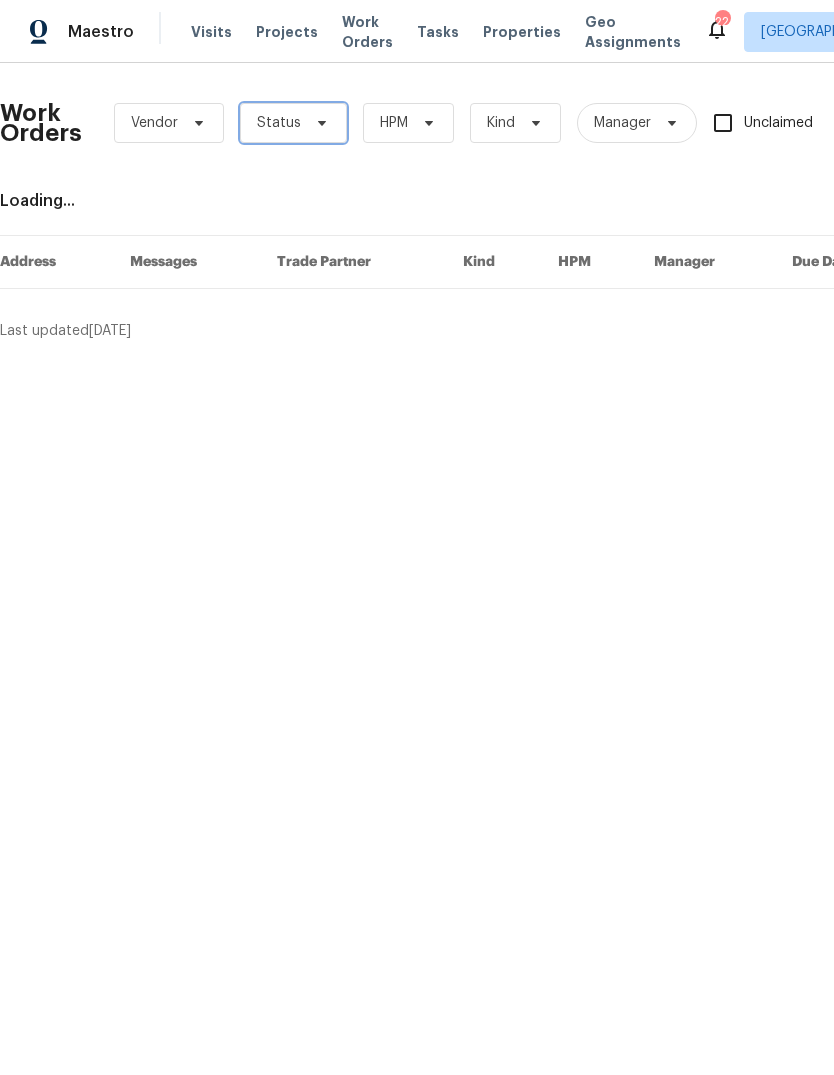 click 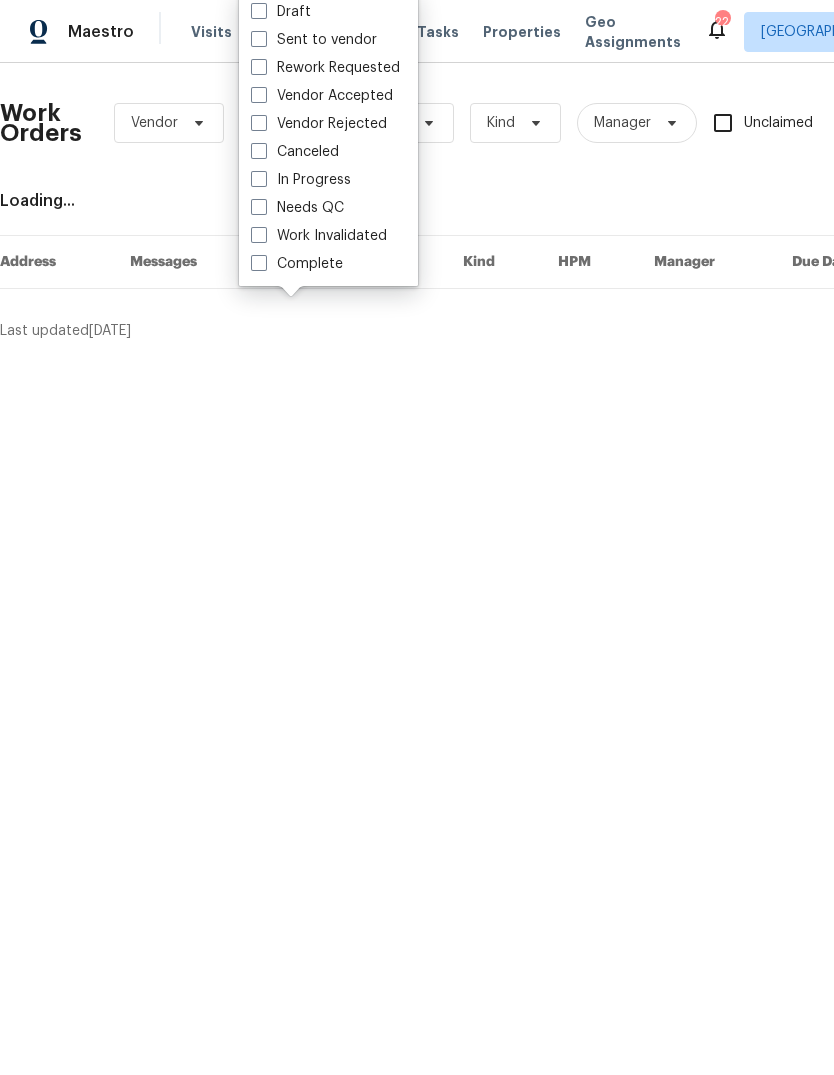 click on "In Progress" at bounding box center [301, 180] 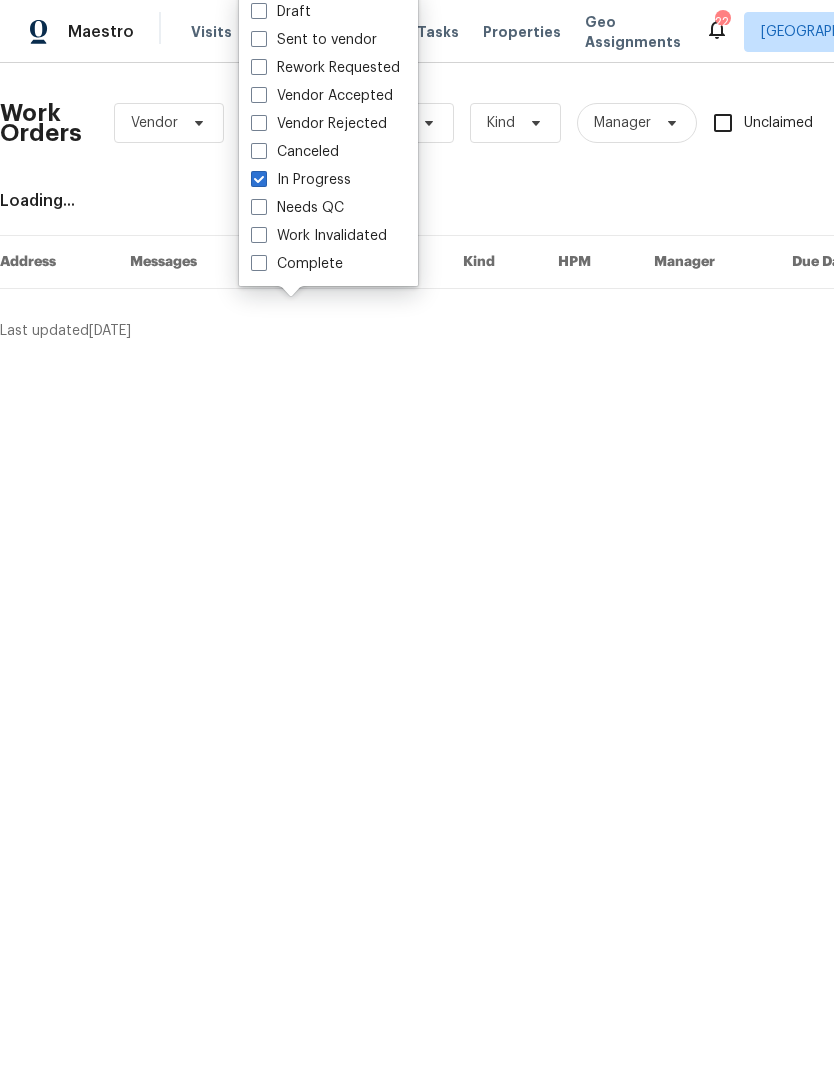 checkbox on "true" 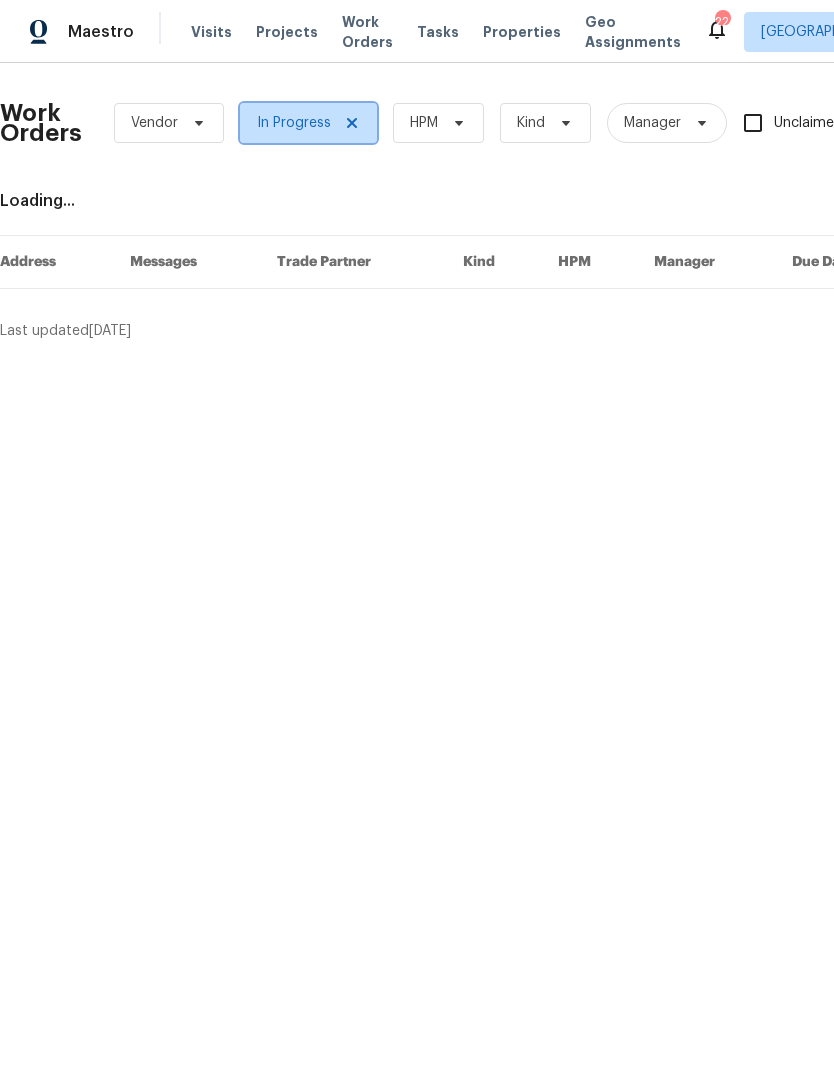 click 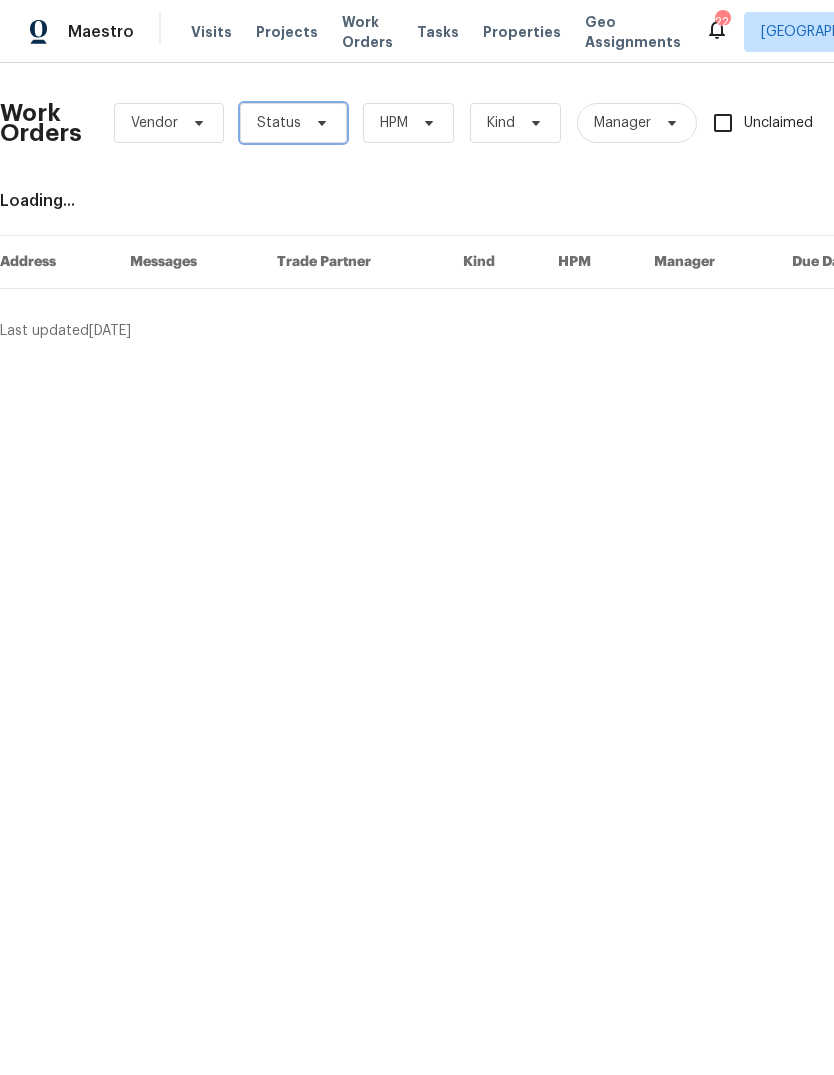 click on "Status" at bounding box center (279, 123) 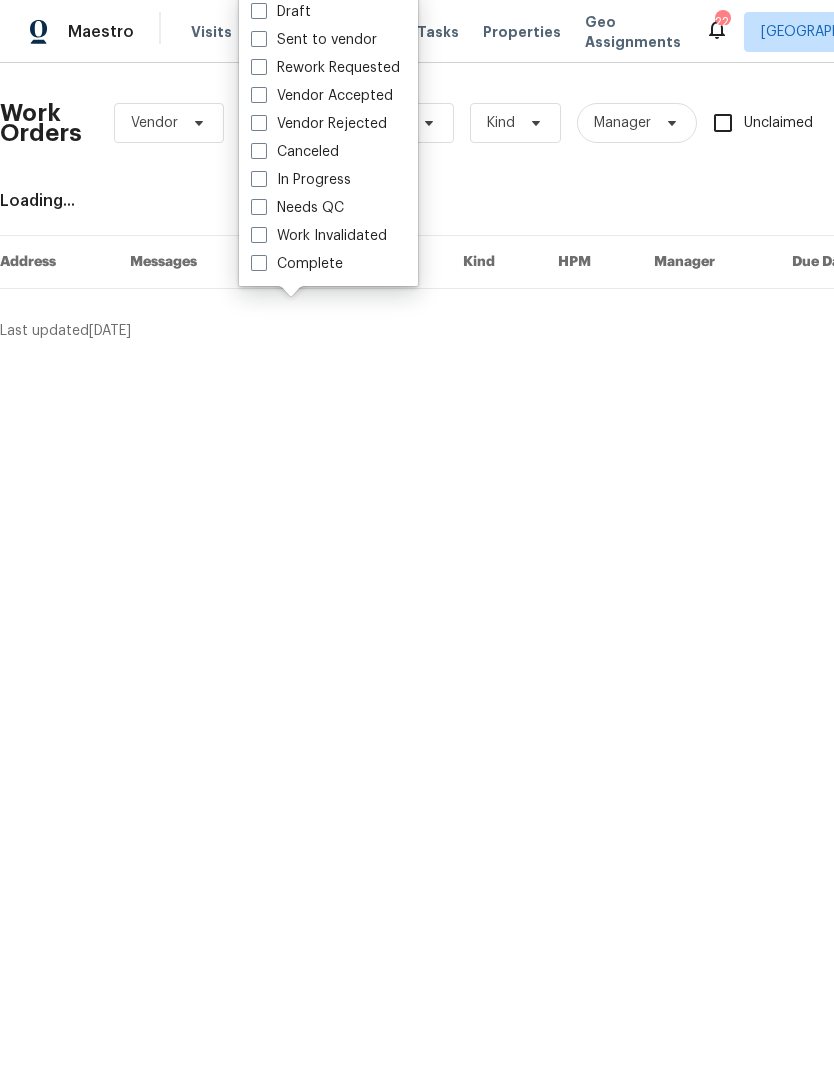 click at bounding box center (259, 207) 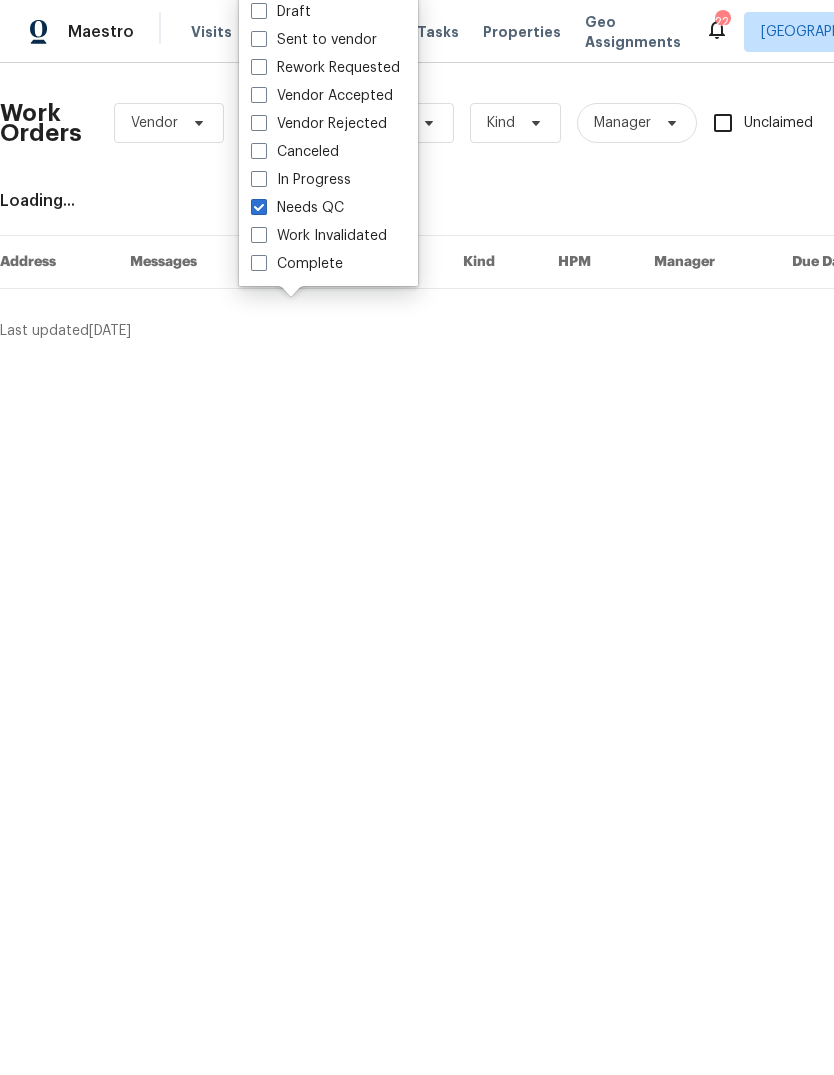 checkbox on "true" 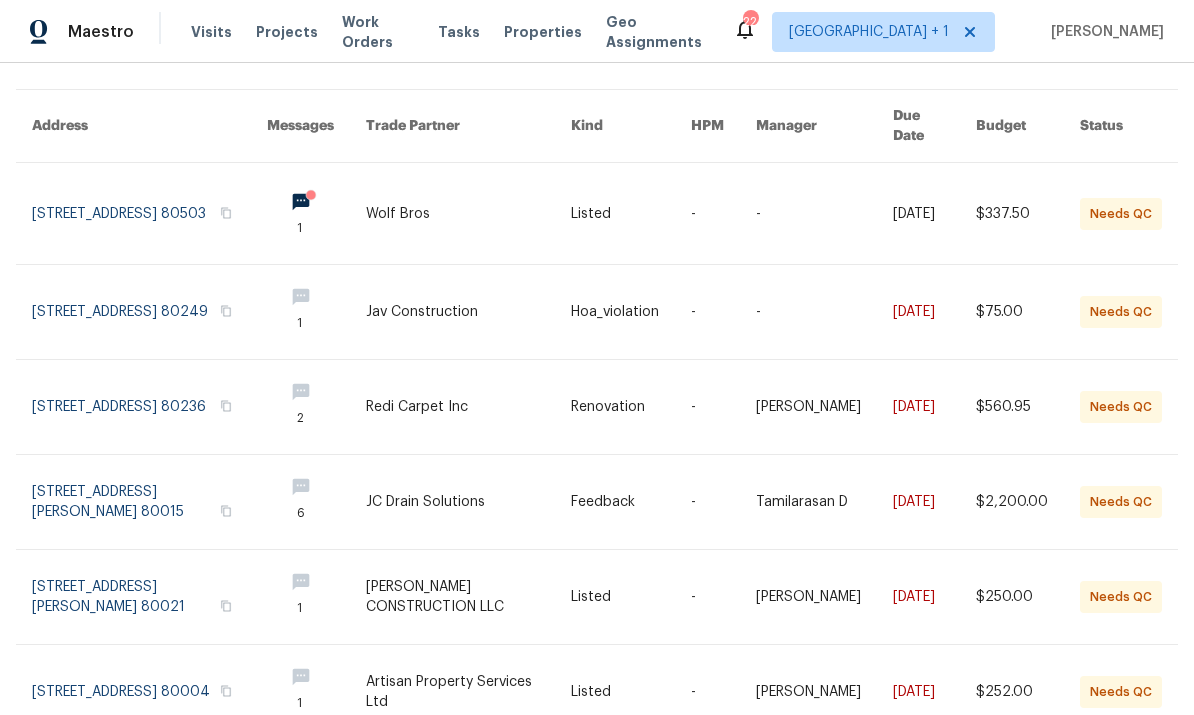 scroll, scrollTop: 144, scrollLeft: 0, axis: vertical 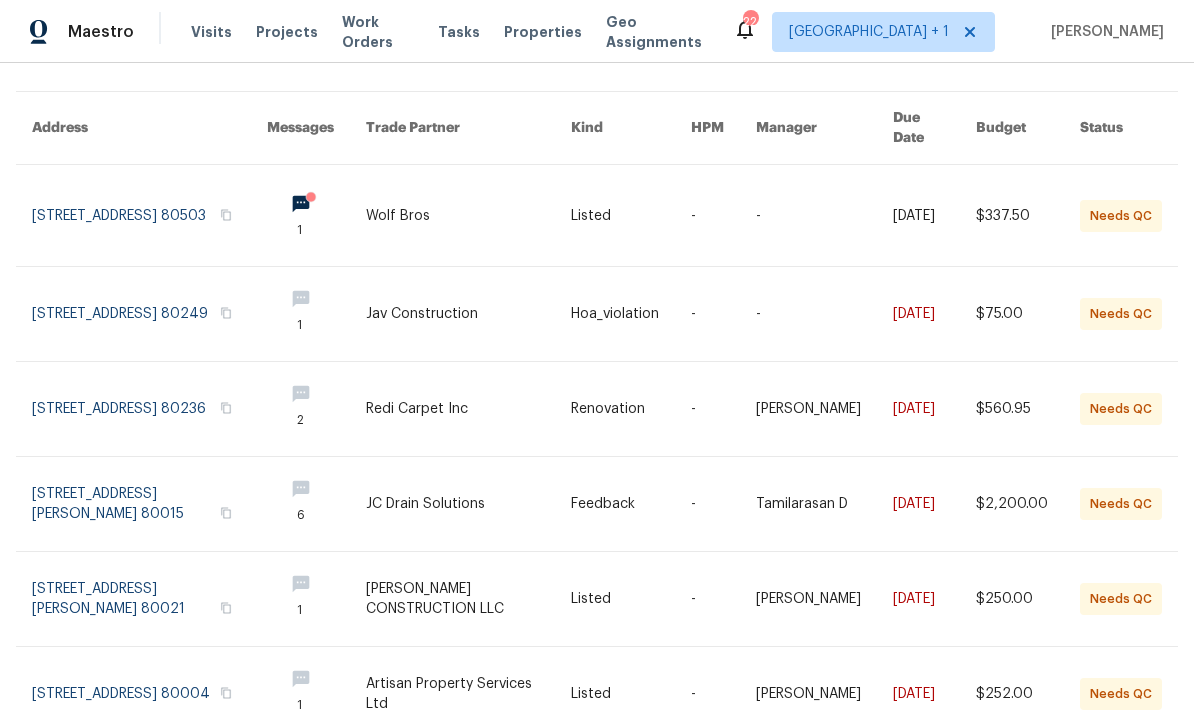 click at bounding box center [149, 314] 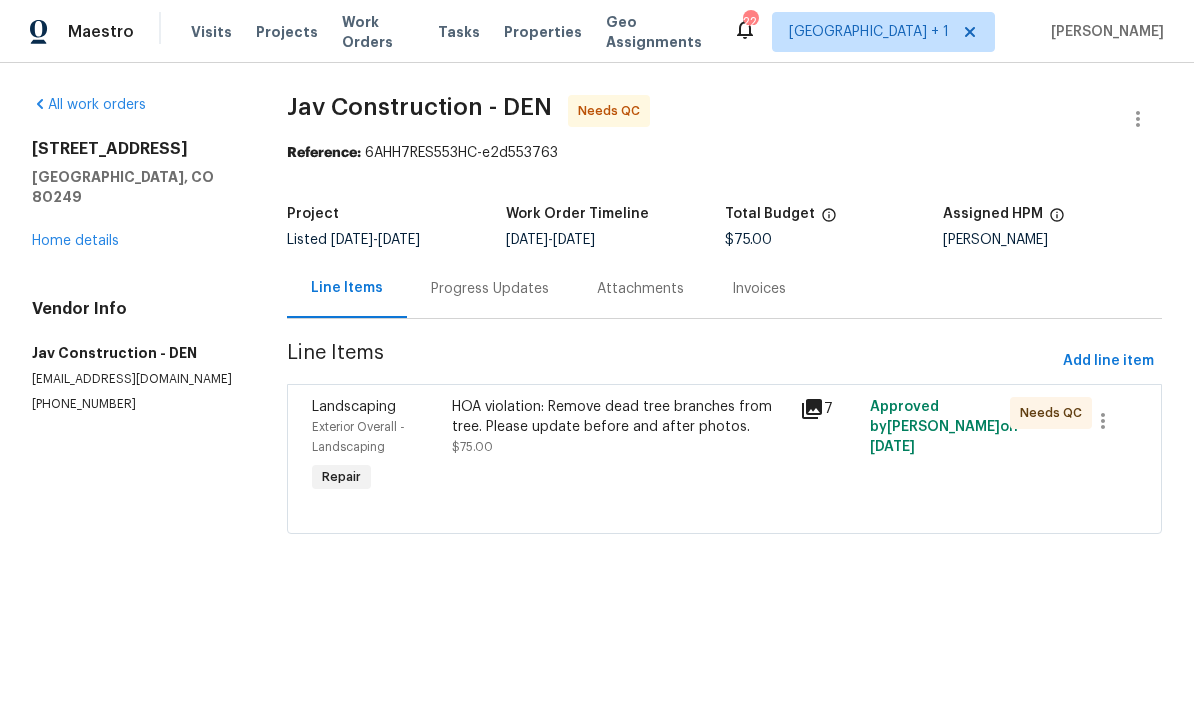 click on "Progress Updates" at bounding box center (490, 289) 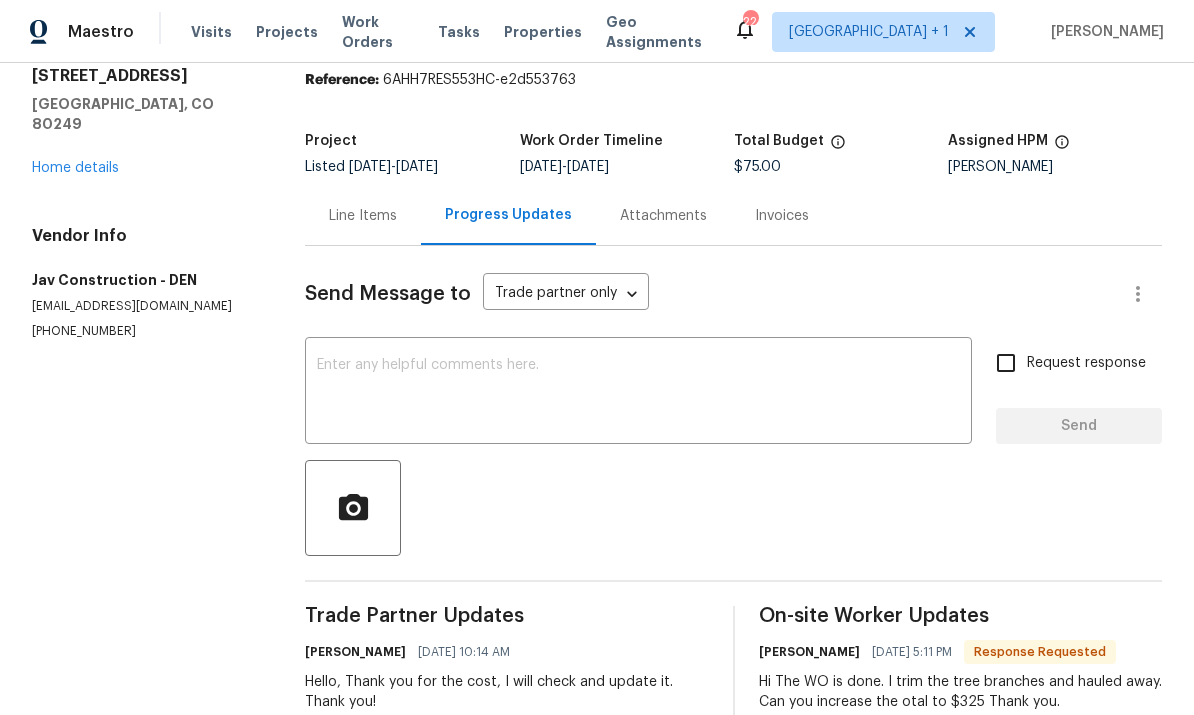 scroll, scrollTop: 72, scrollLeft: 0, axis: vertical 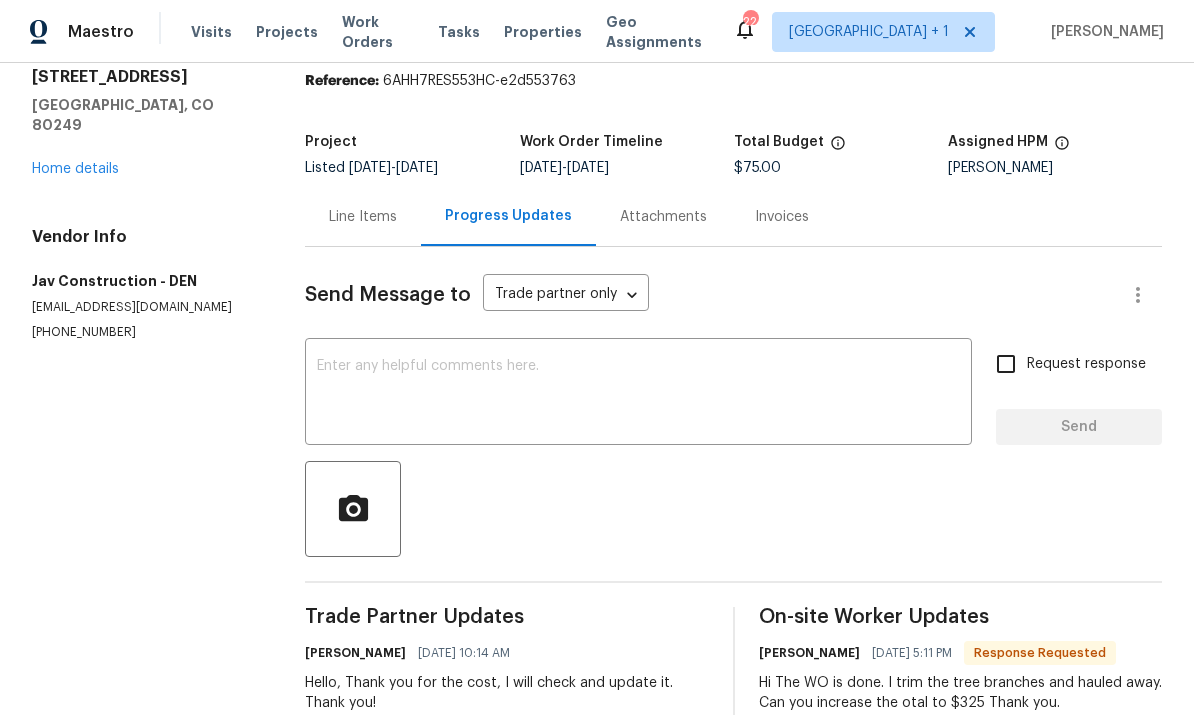 click on "Line Items" at bounding box center [363, 217] 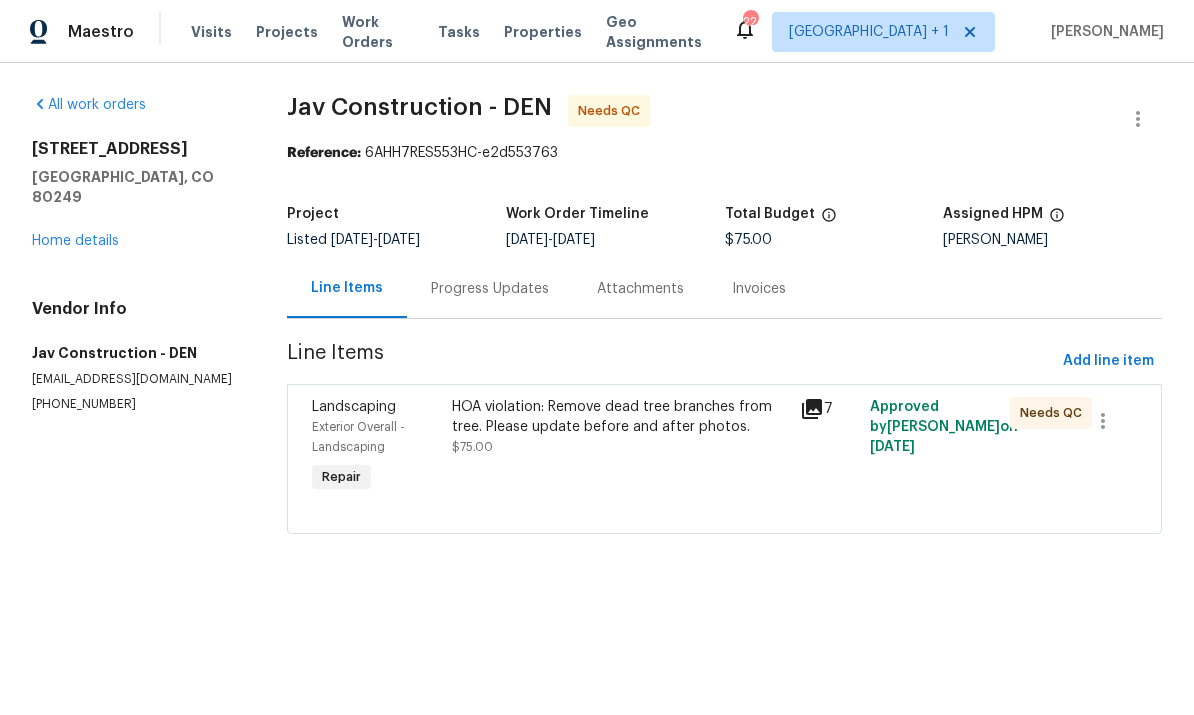 click on "HOA violation: Remove dead tree branches from tree. Please update before and after photos." at bounding box center (620, 417) 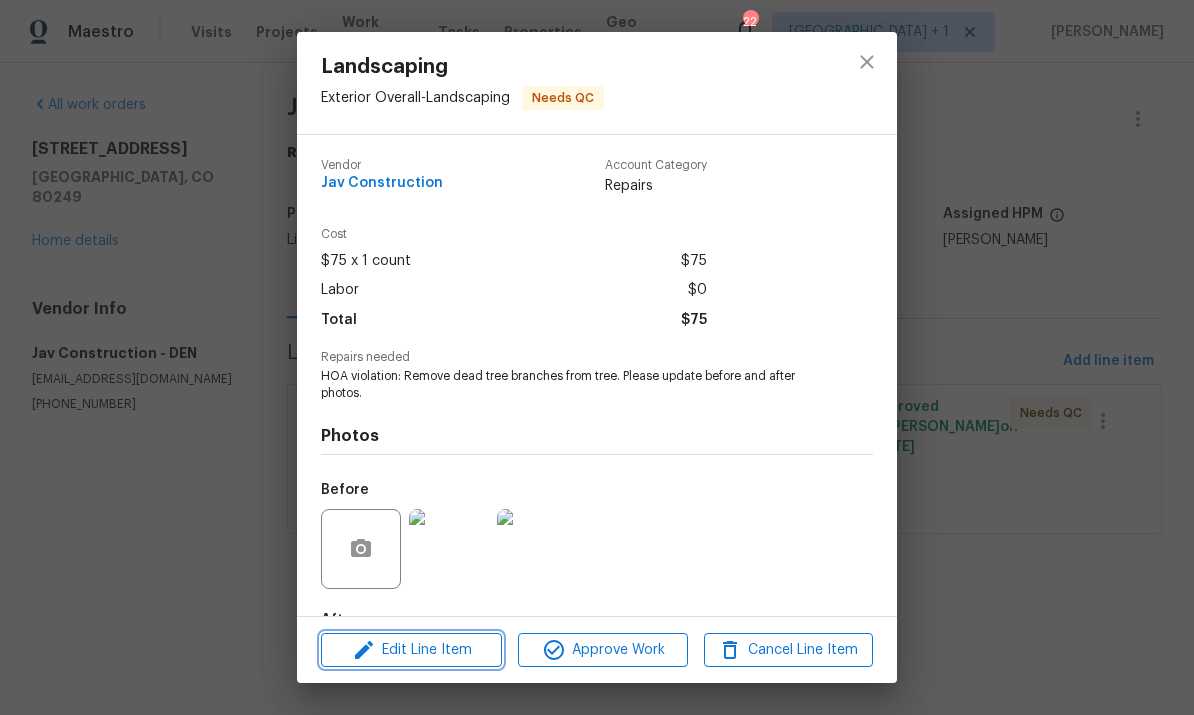 click on "Edit Line Item" at bounding box center [411, 650] 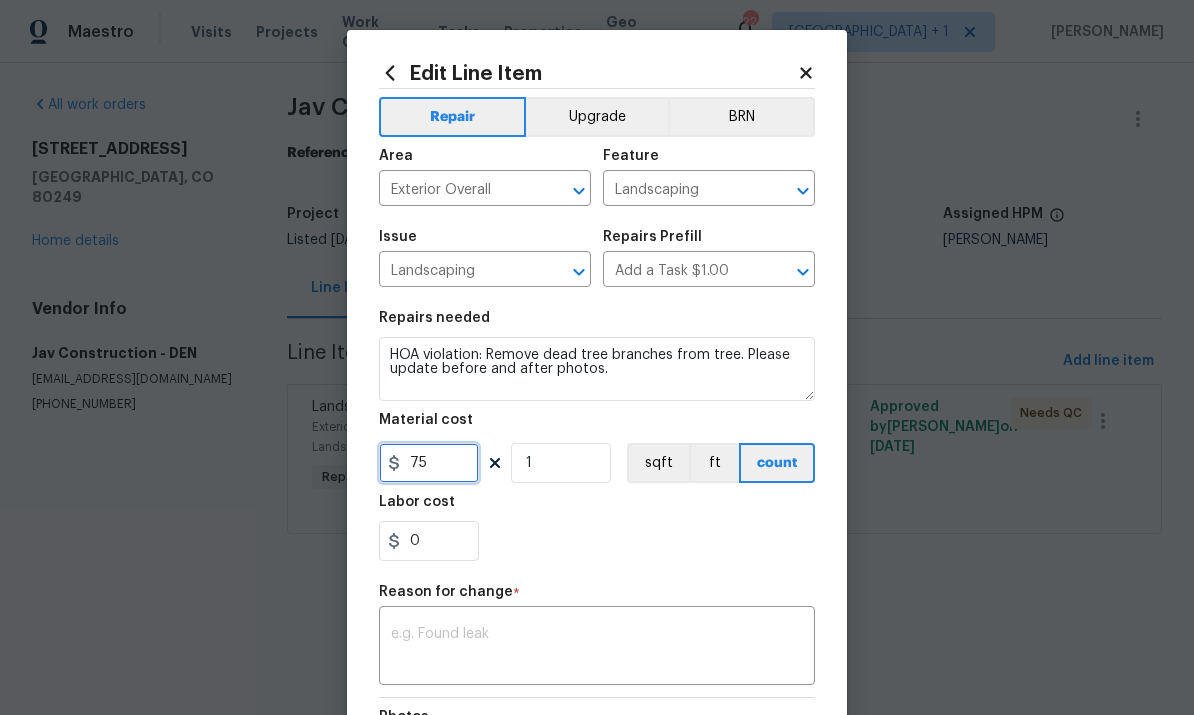 click on "75" at bounding box center (429, 463) 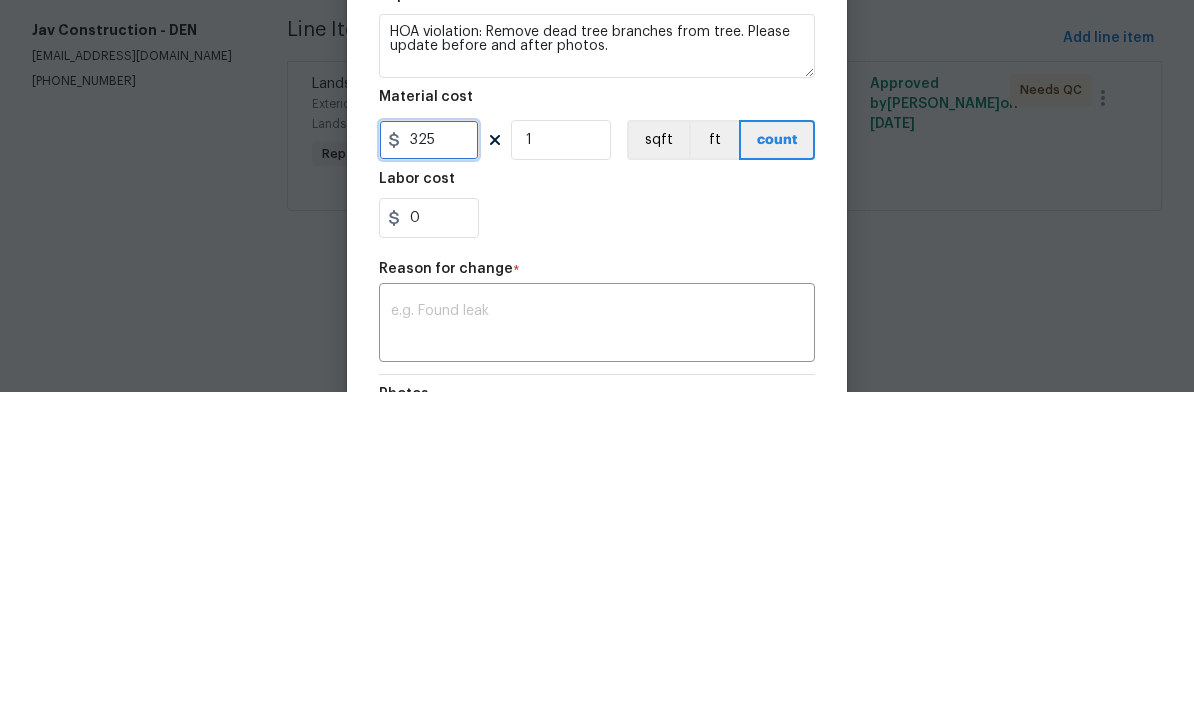 type on "325" 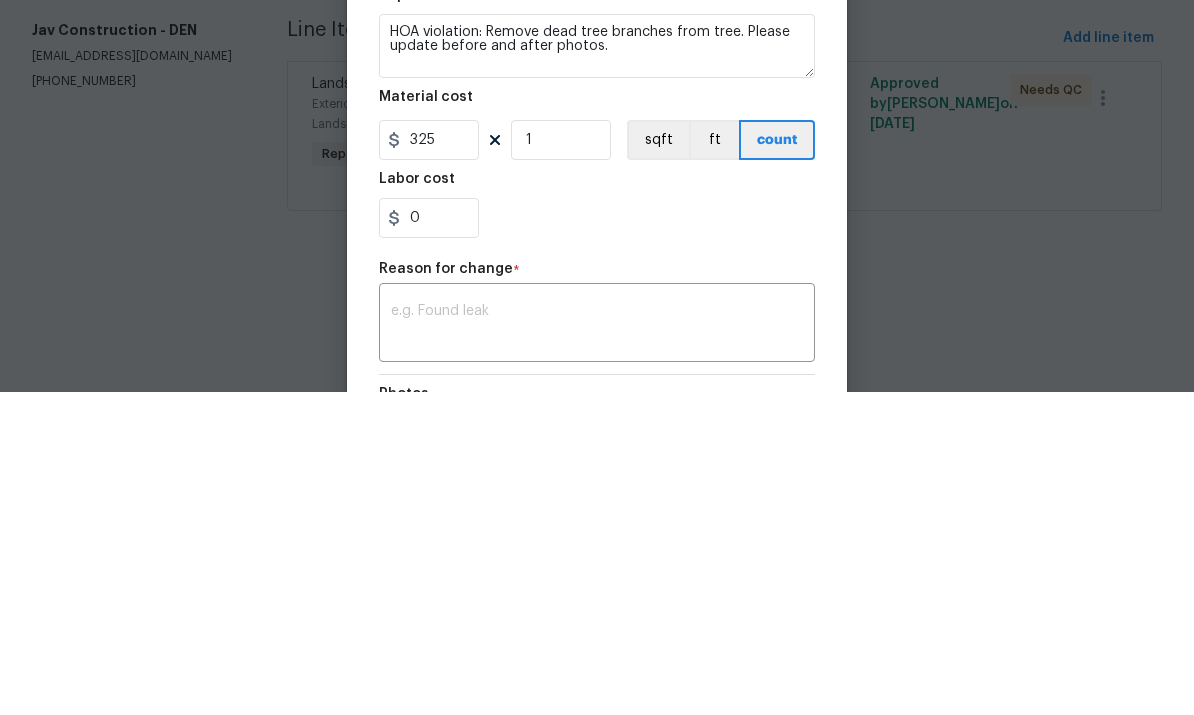click on "0" at bounding box center (597, 541) 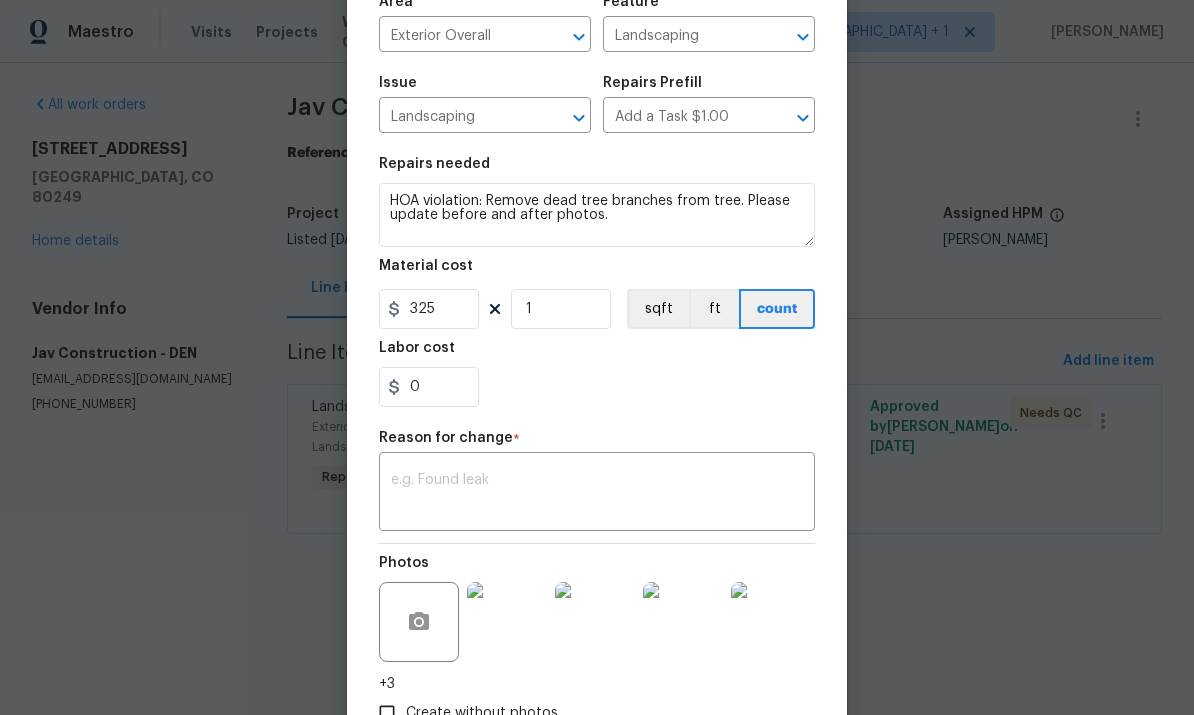 scroll, scrollTop: 152, scrollLeft: 0, axis: vertical 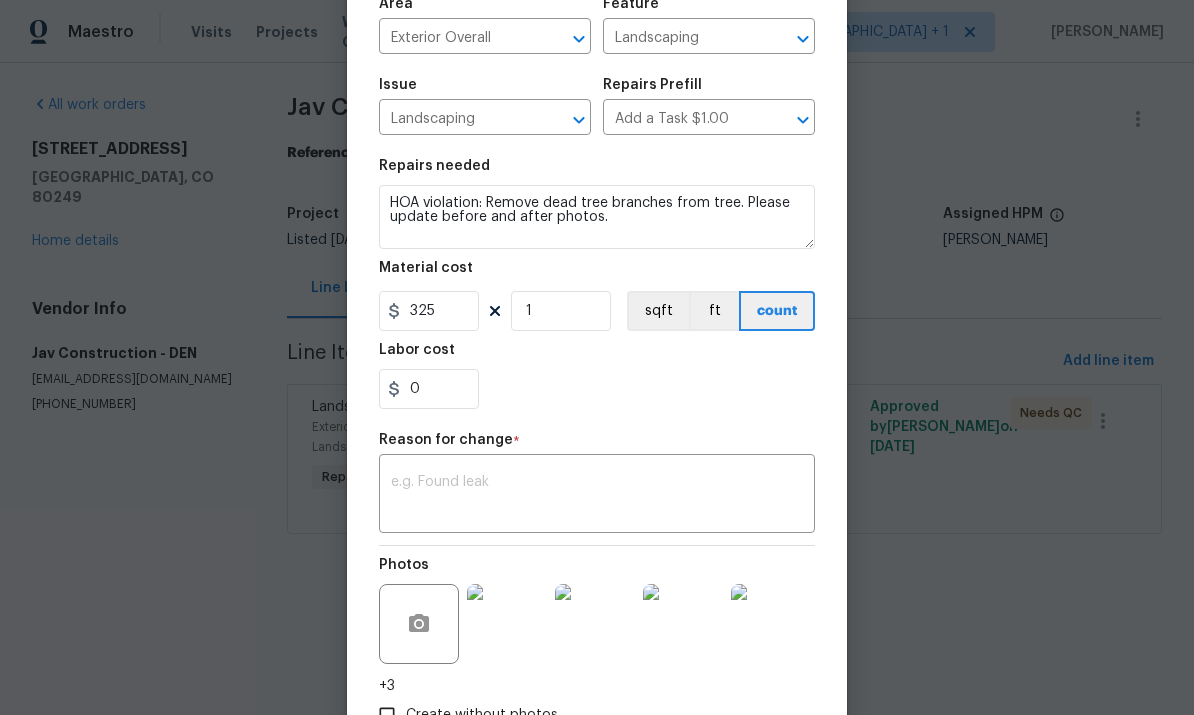 click at bounding box center (597, 496) 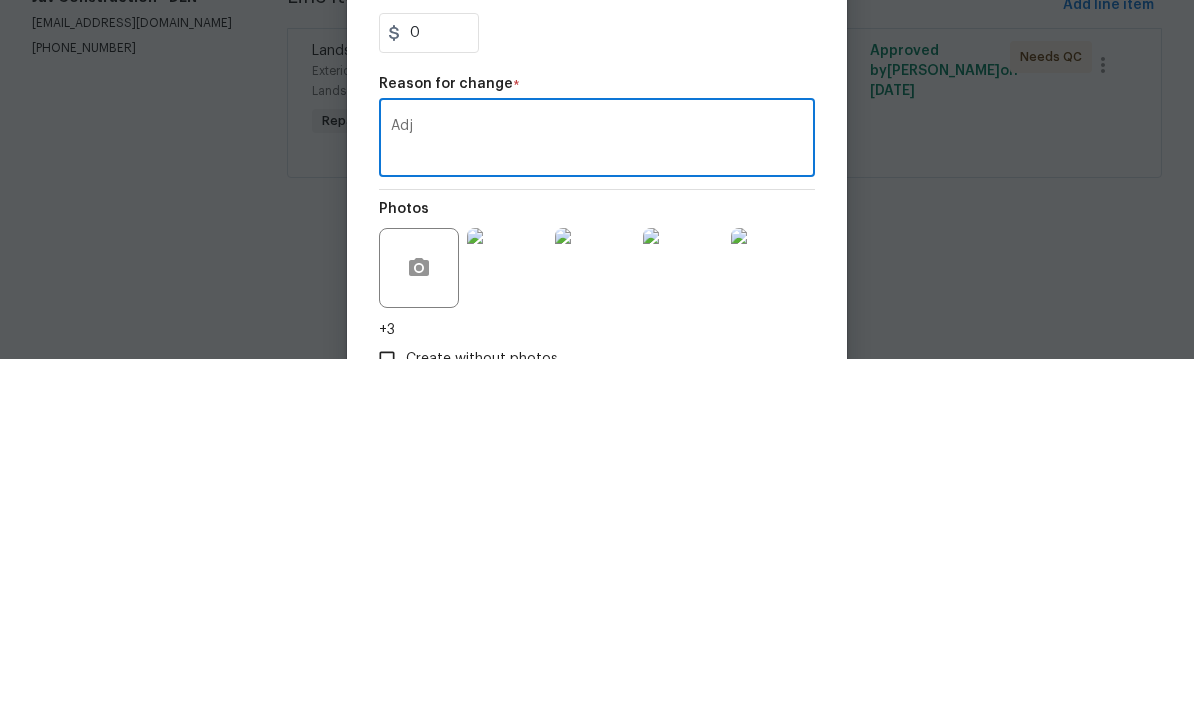 type on "Adj" 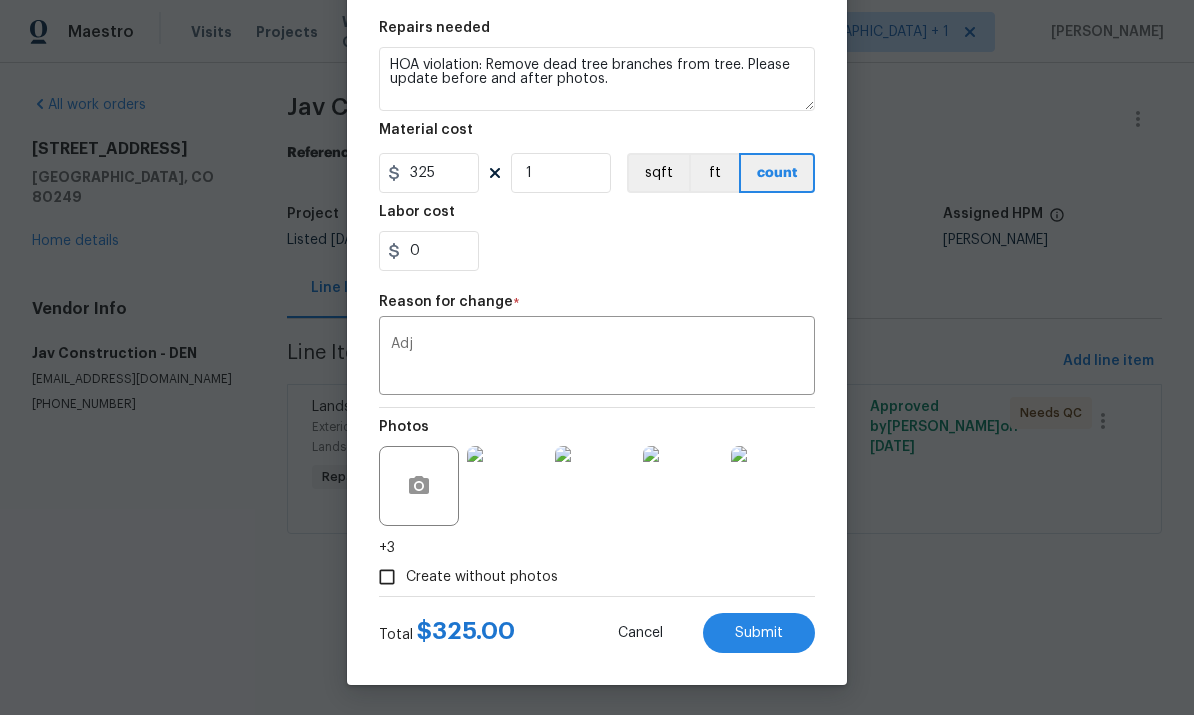 scroll, scrollTop: 294, scrollLeft: 0, axis: vertical 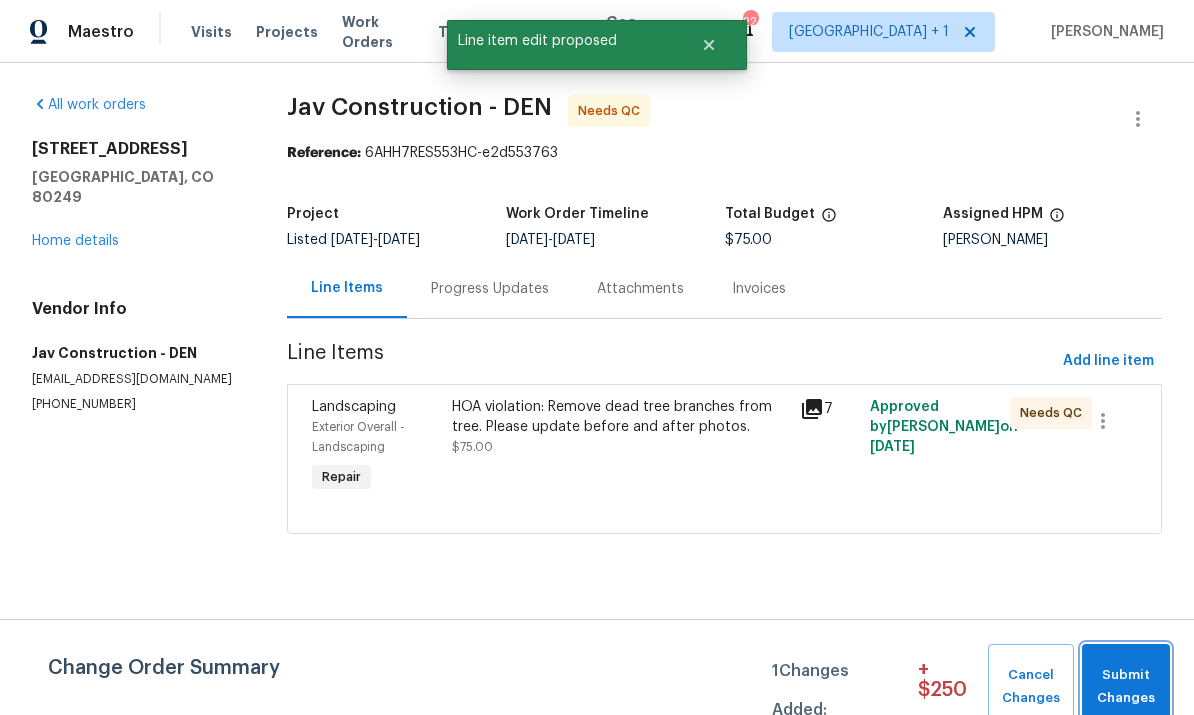 click on "Submit Changes" at bounding box center (1126, 687) 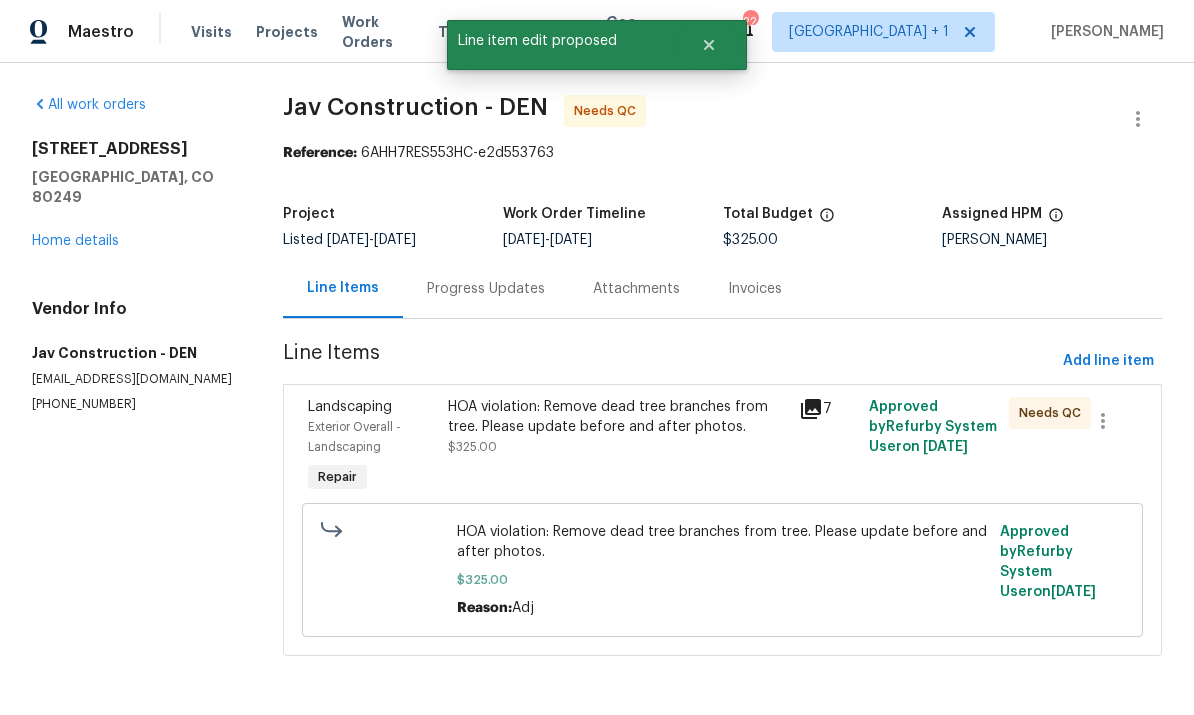 click on "HOA violation: Remove dead tree branches from tree. Please update before and after photos." at bounding box center (617, 417) 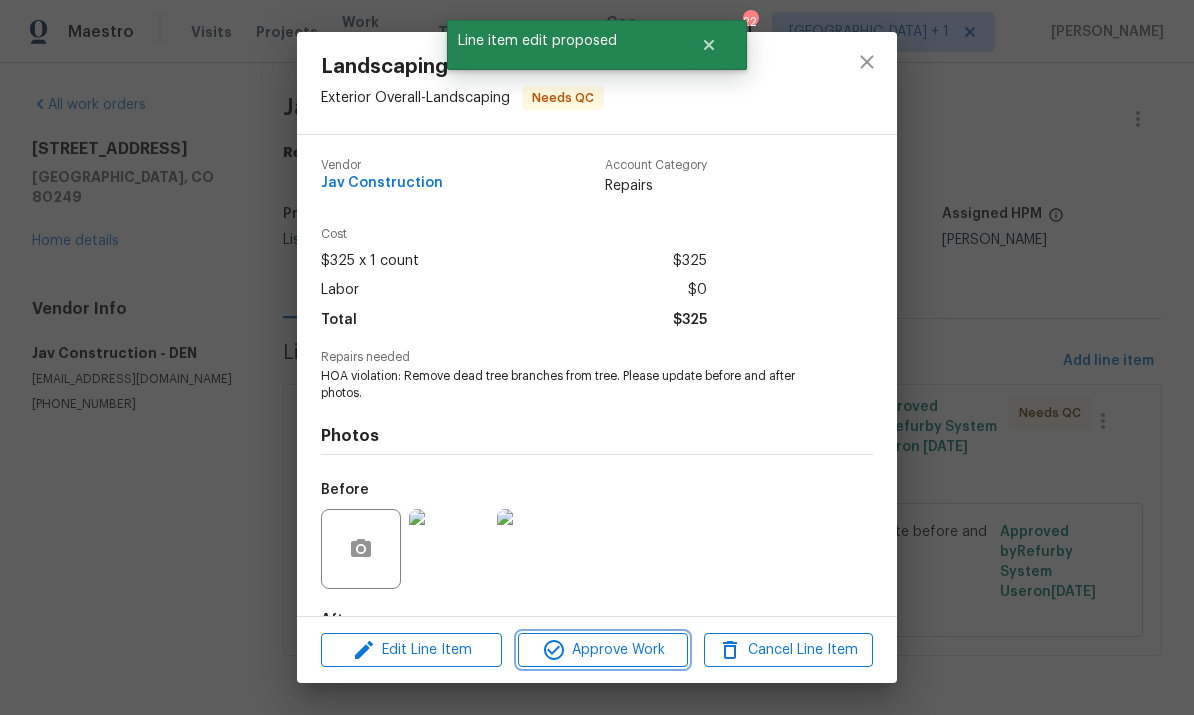 click on "Approve Work" at bounding box center [602, 650] 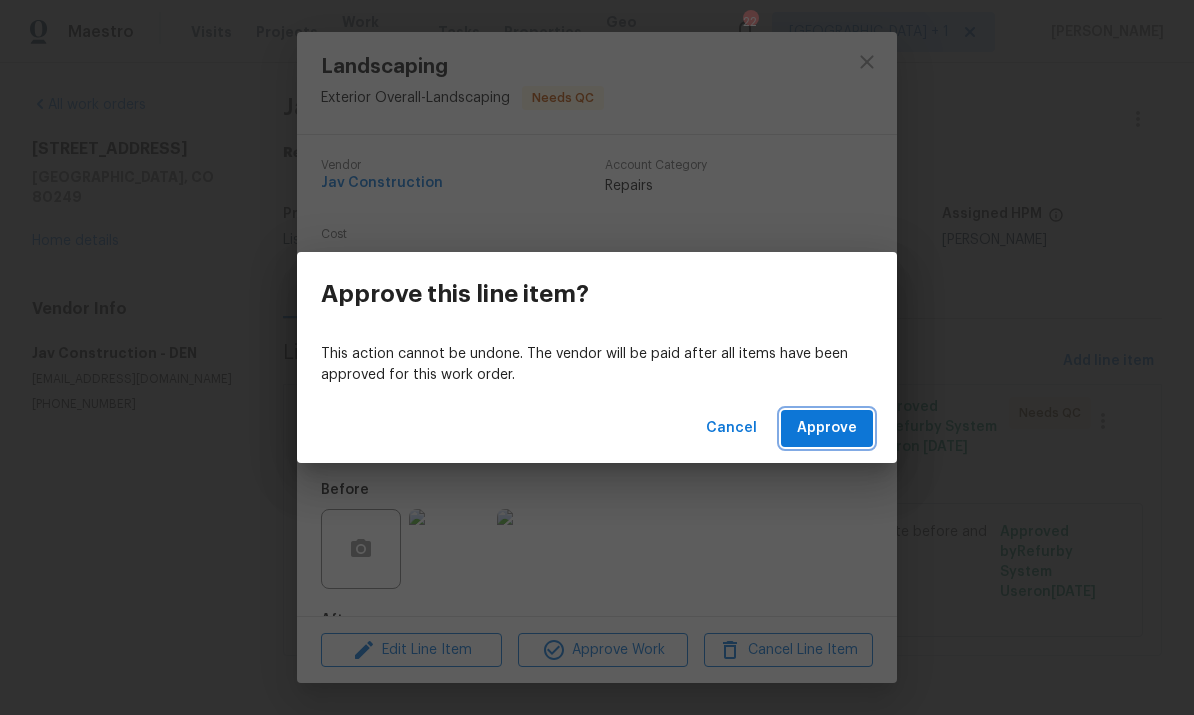 click on "Approve" at bounding box center (827, 428) 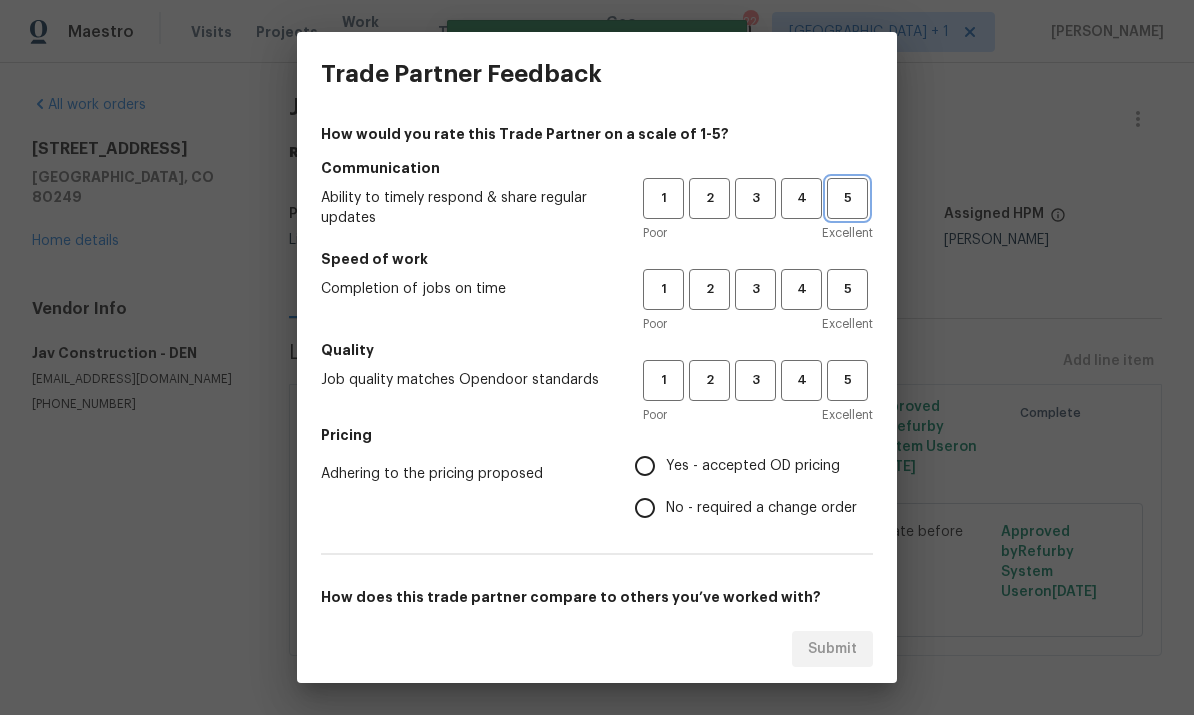 click on "5" at bounding box center [847, 198] 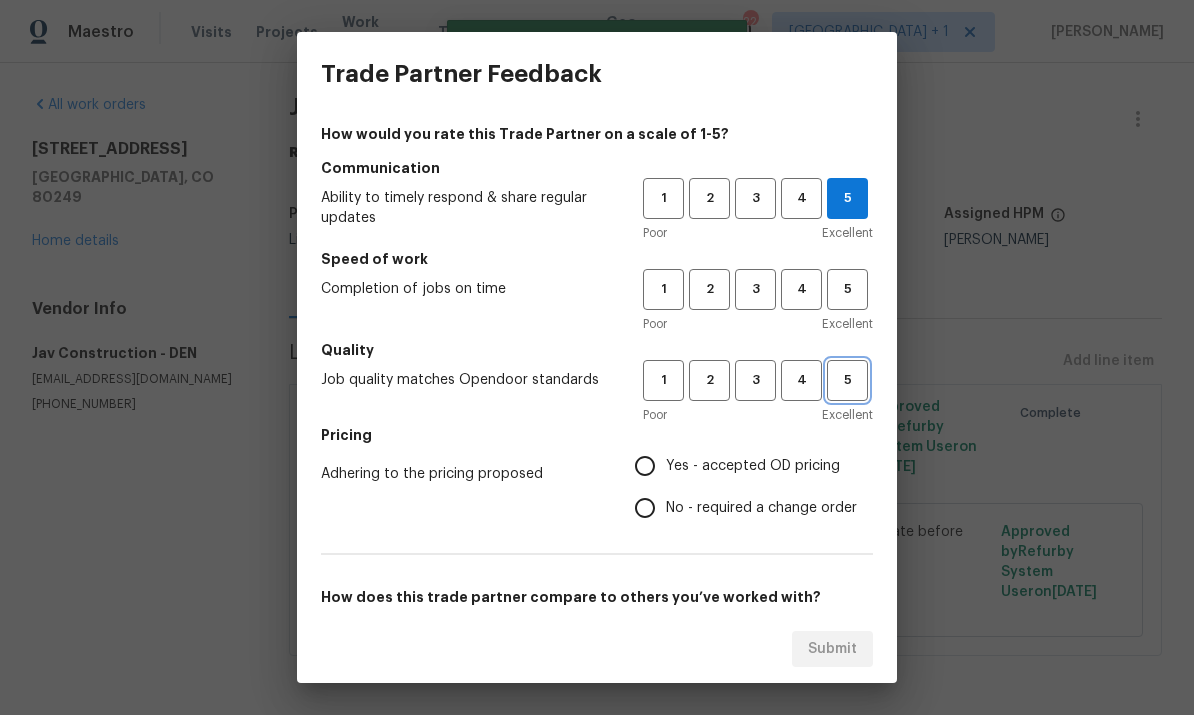 click on "5" at bounding box center [847, 380] 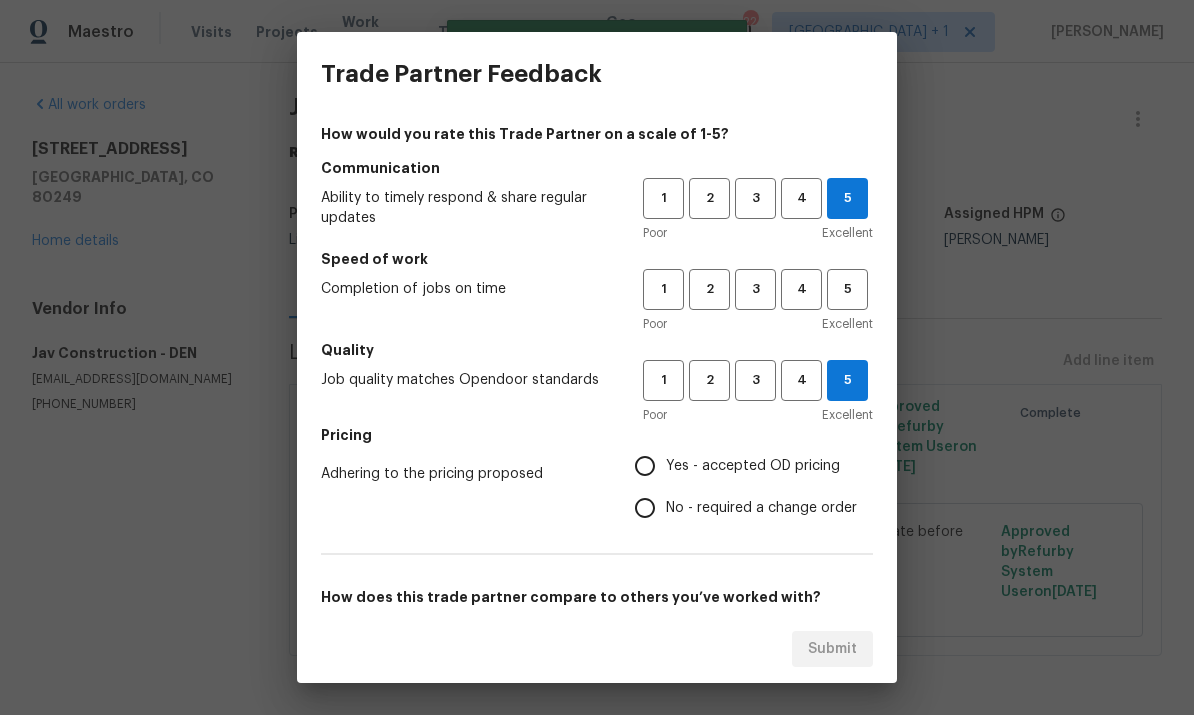 click on "Yes - accepted OD pricing" at bounding box center [645, 466] 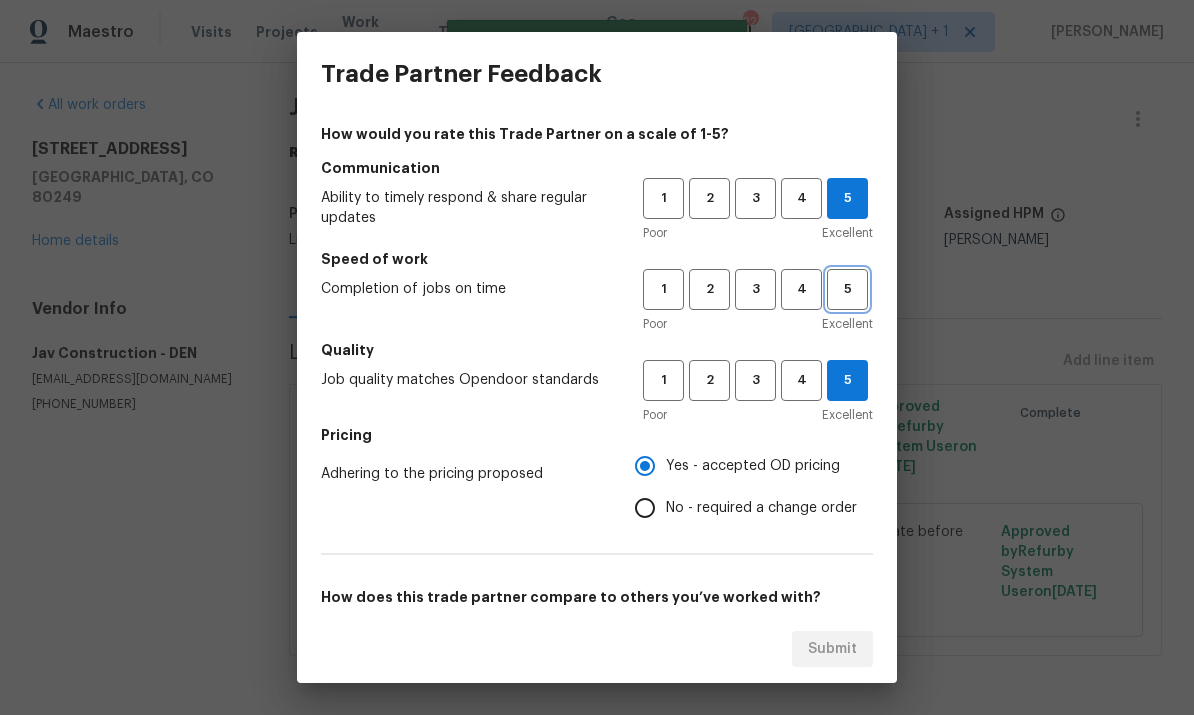 click on "5" at bounding box center (847, 289) 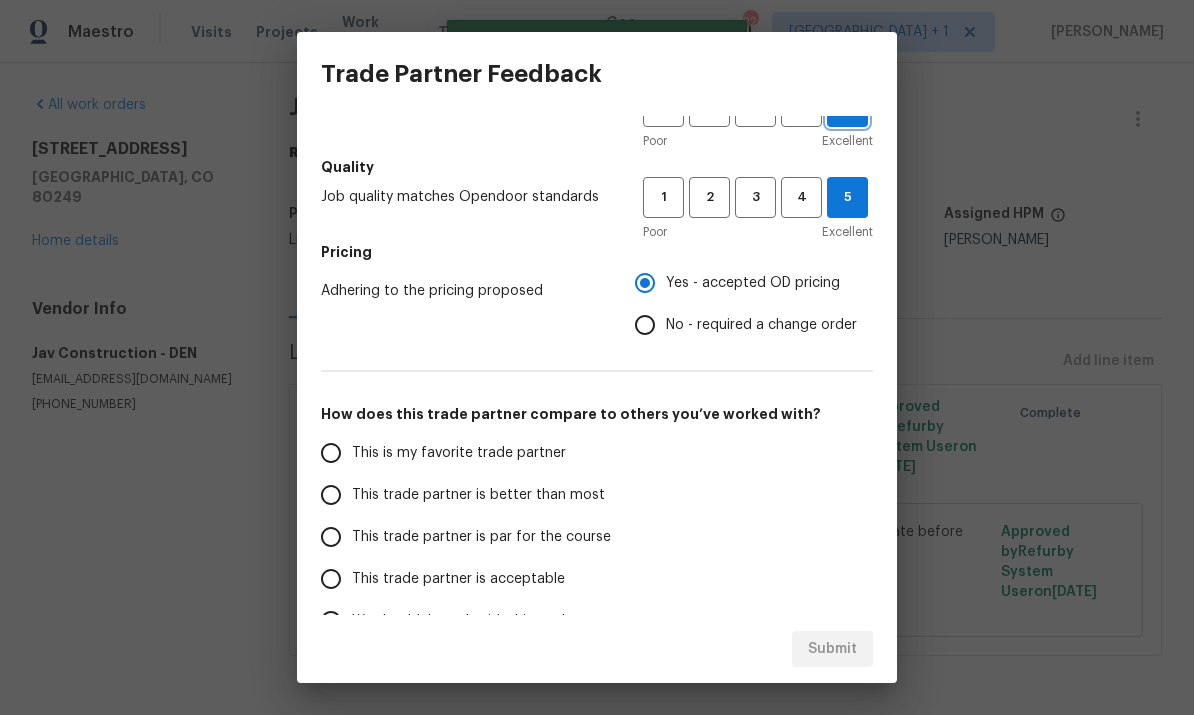 scroll, scrollTop: 190, scrollLeft: 0, axis: vertical 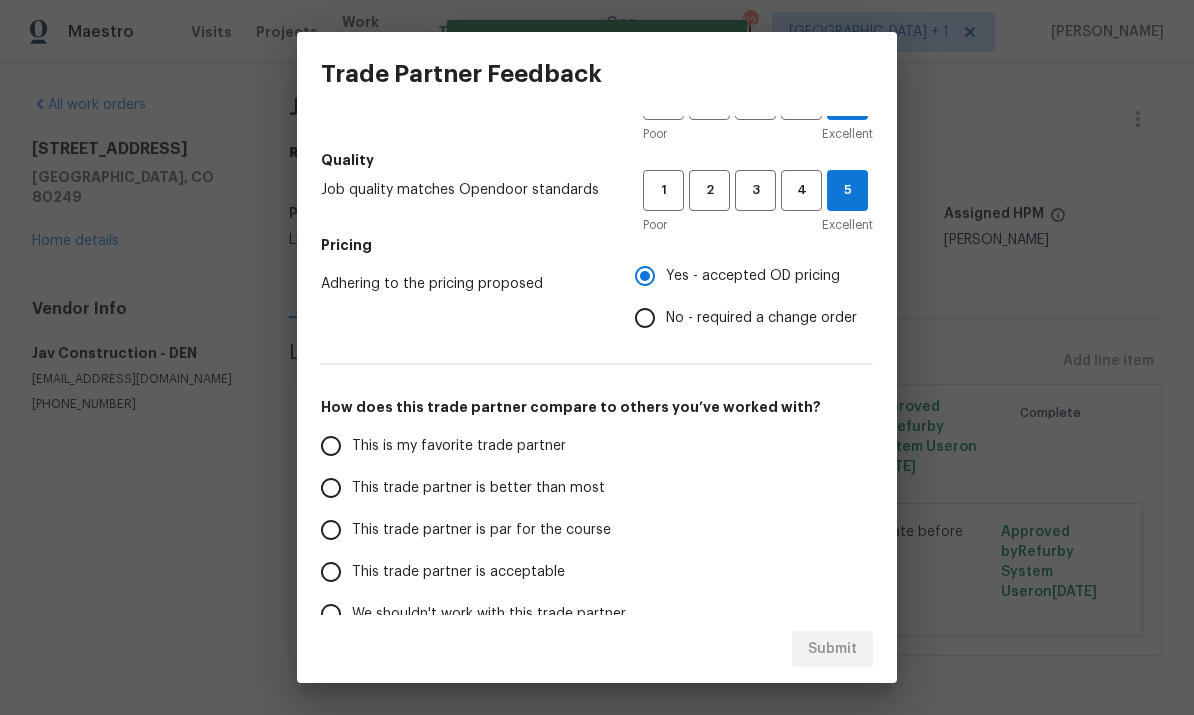 click on "This is my favorite trade partner" at bounding box center [331, 446] 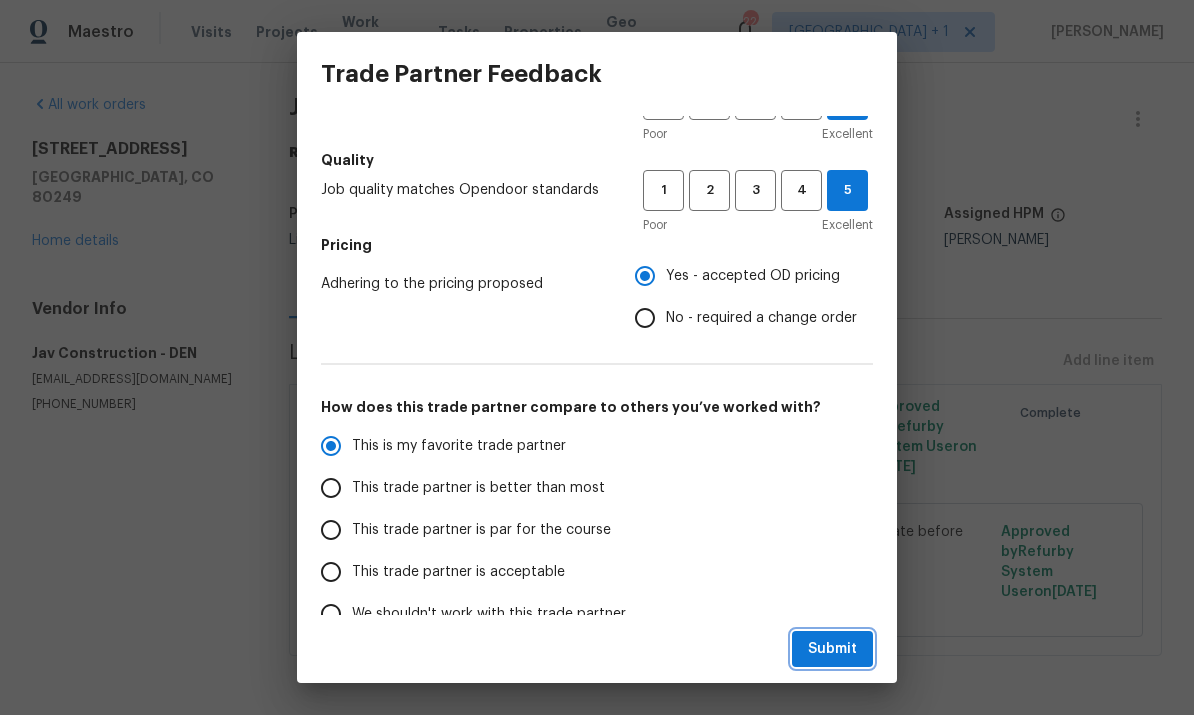 click on "Submit" at bounding box center [832, 649] 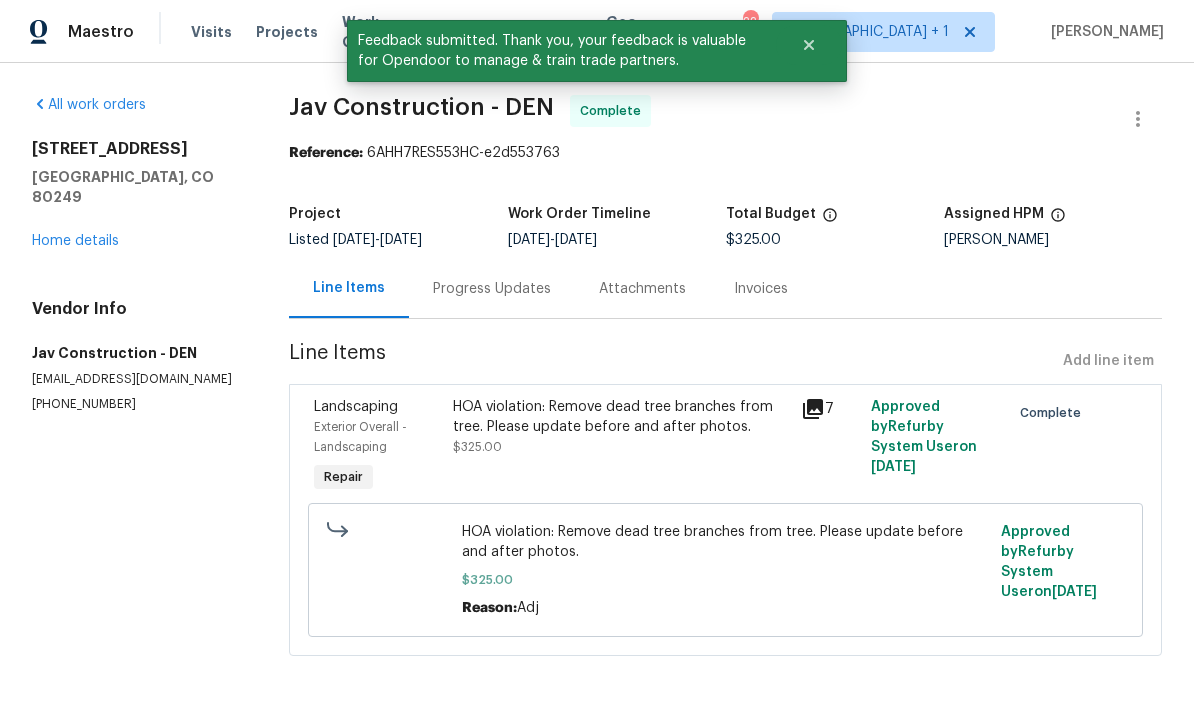 click on "All work orders [STREET_ADDRESS] Home details Vendor Info Jav Construction - DEN [EMAIL_ADDRESS][DOMAIN_NAME] [PHONE_NUMBER]" at bounding box center [136, 387] 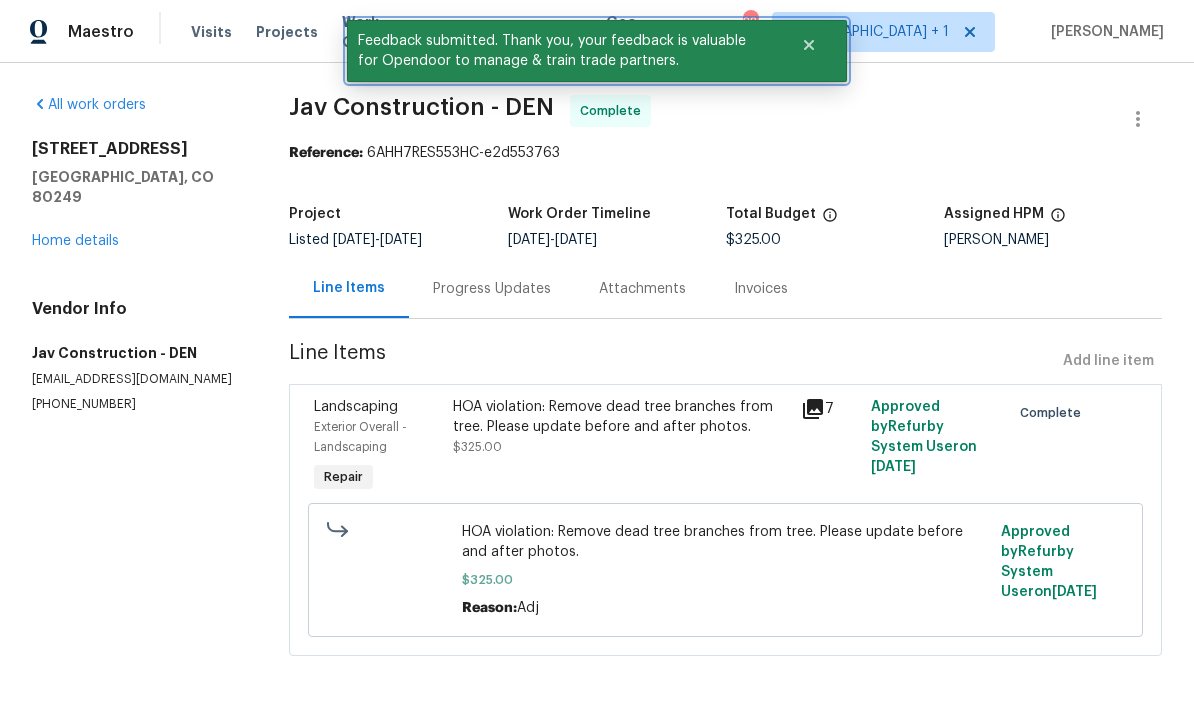 click 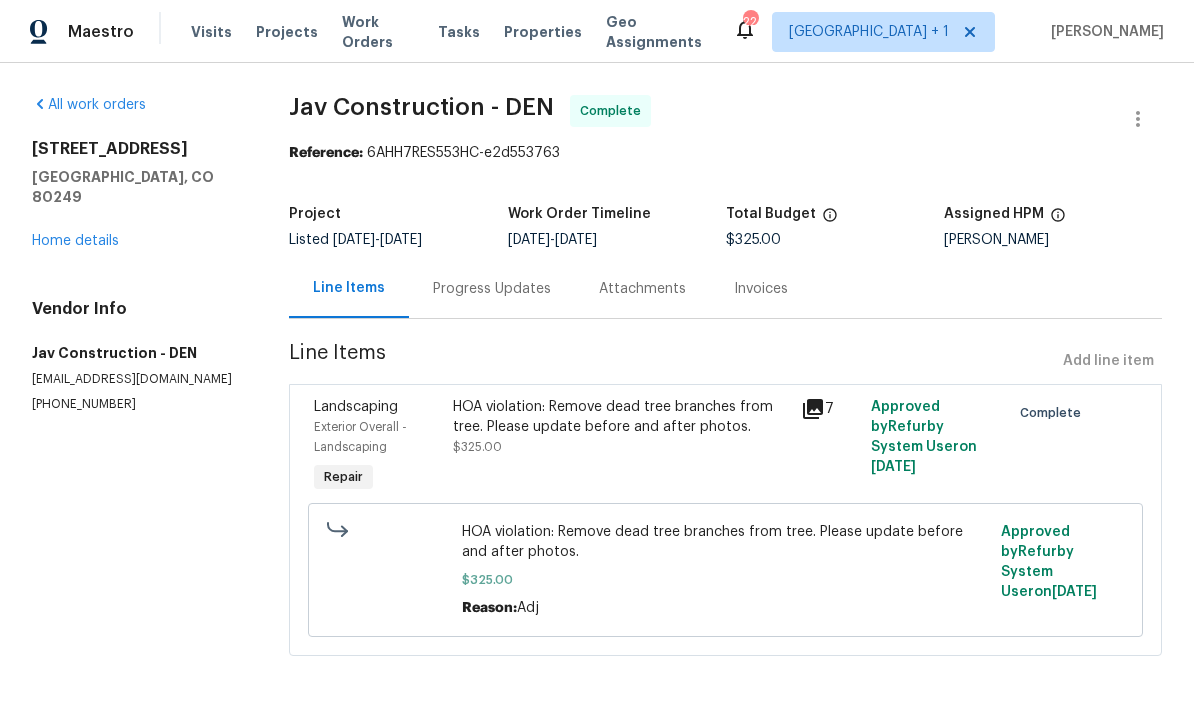 click on "Work Orders" at bounding box center [378, 32] 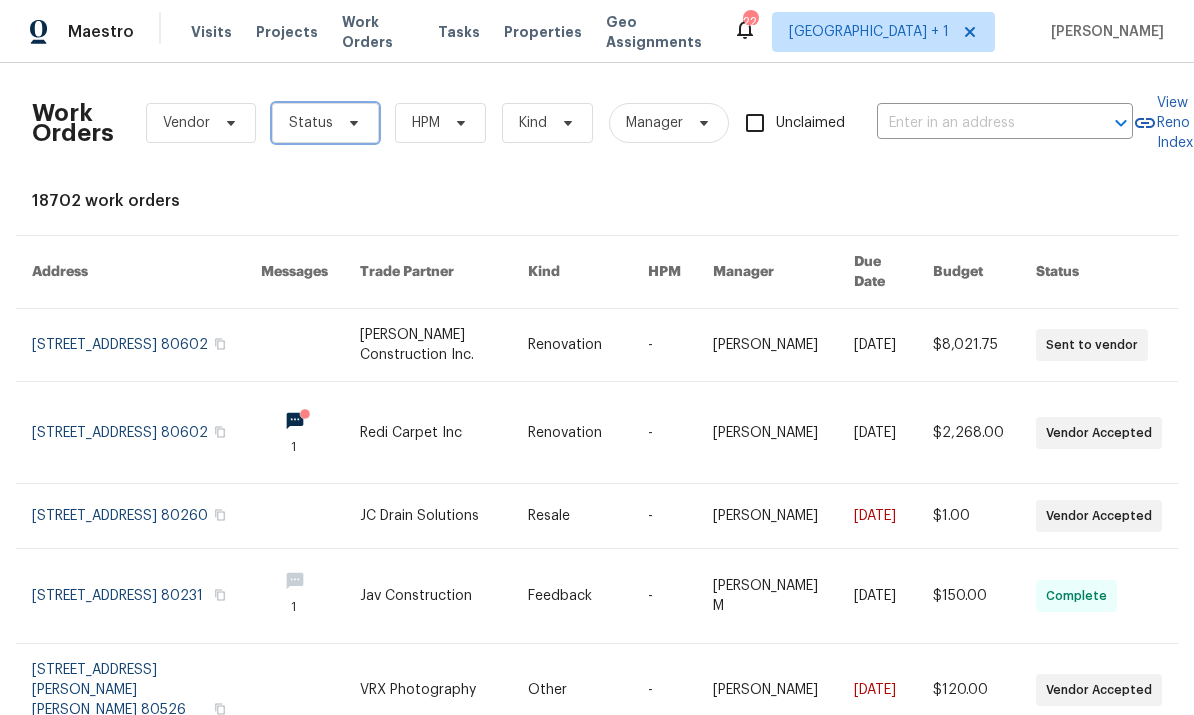 click 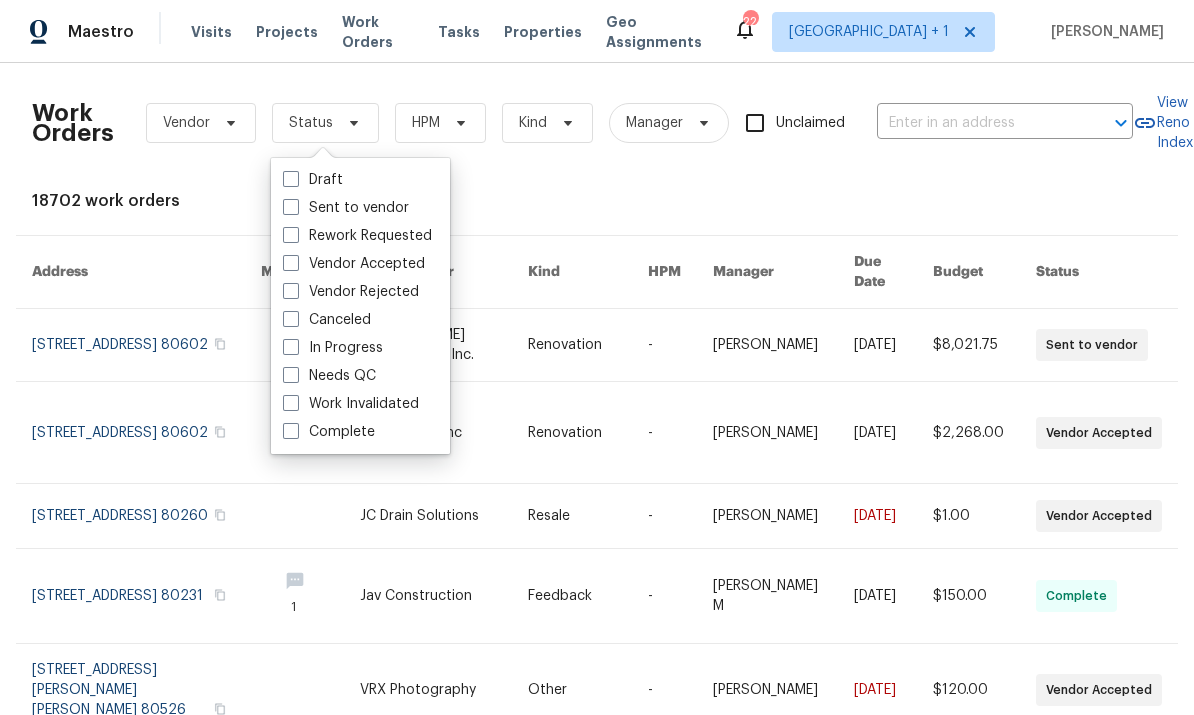 click on "Needs QC" at bounding box center (329, 376) 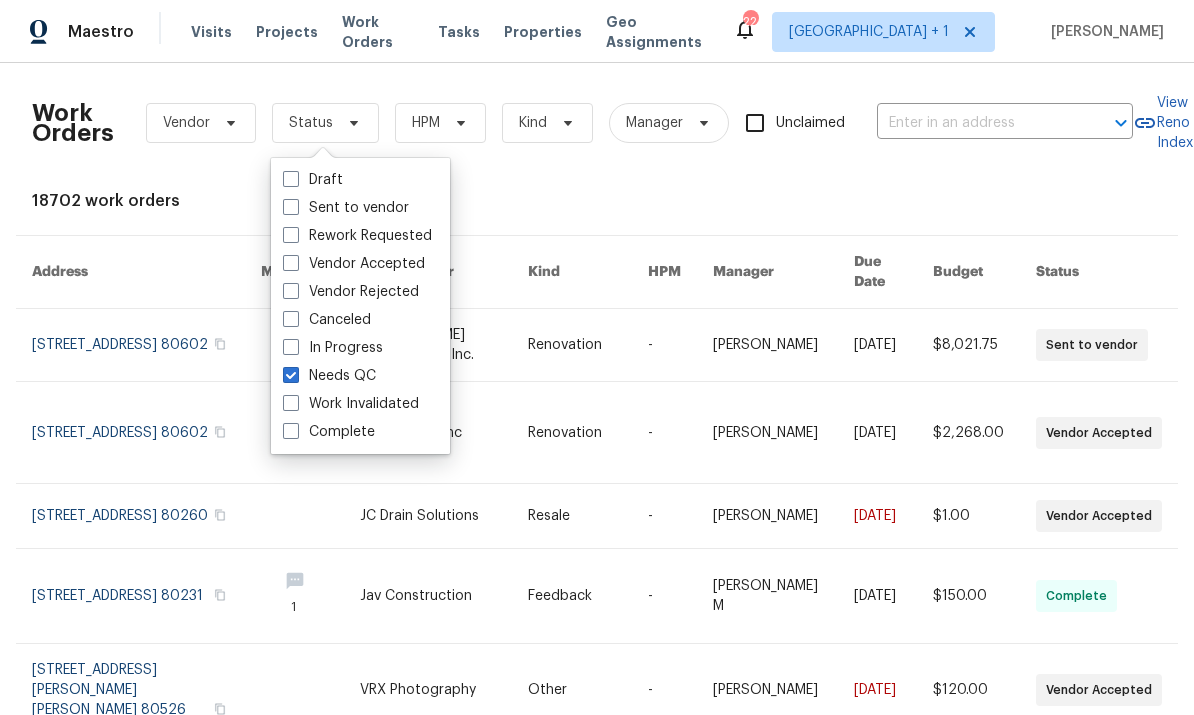 checkbox on "true" 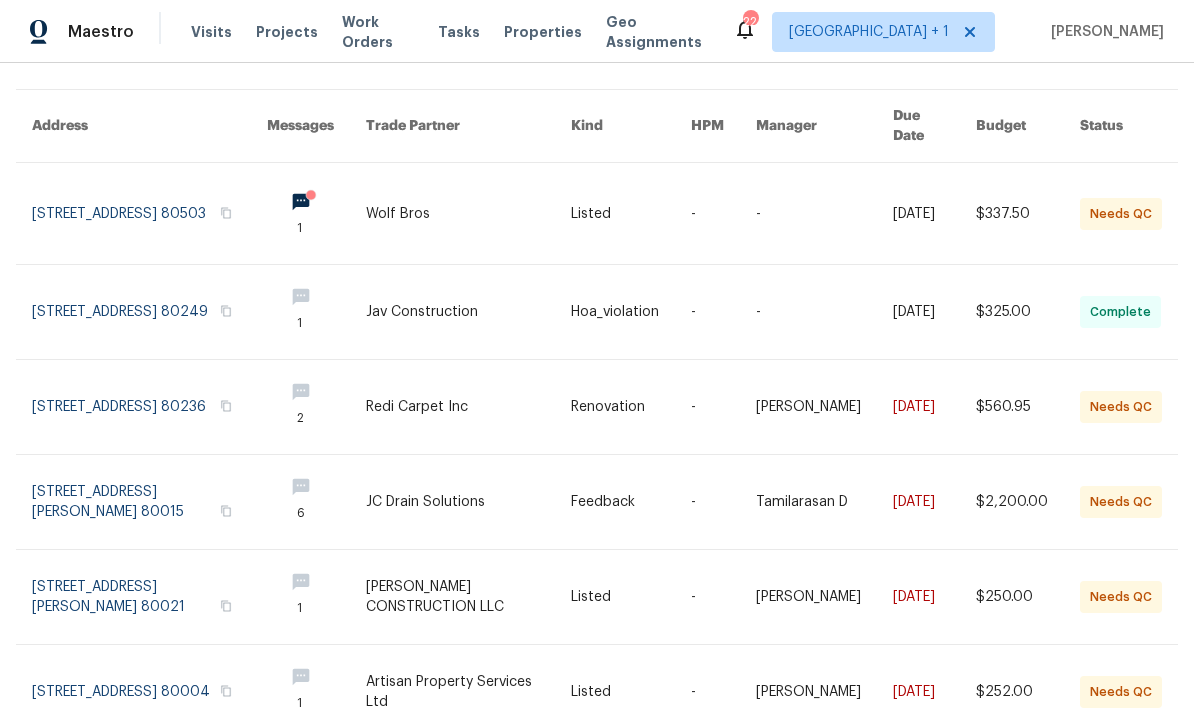 scroll, scrollTop: 144, scrollLeft: 0, axis: vertical 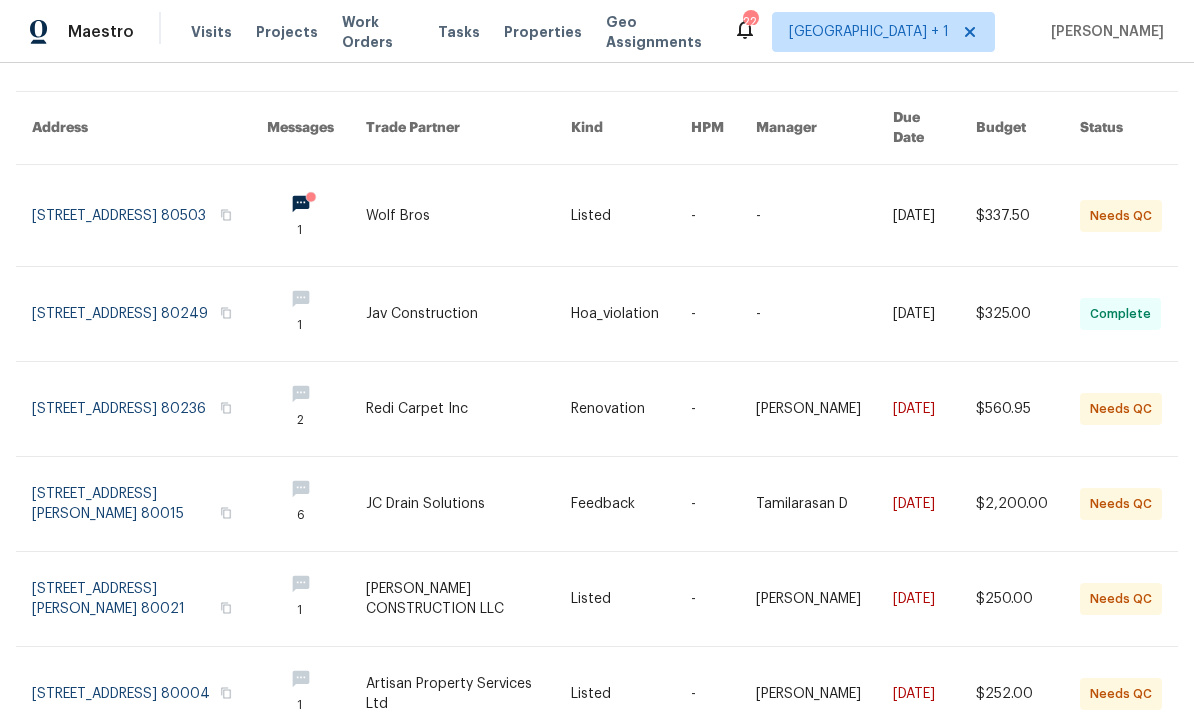 click at bounding box center (468, 599) 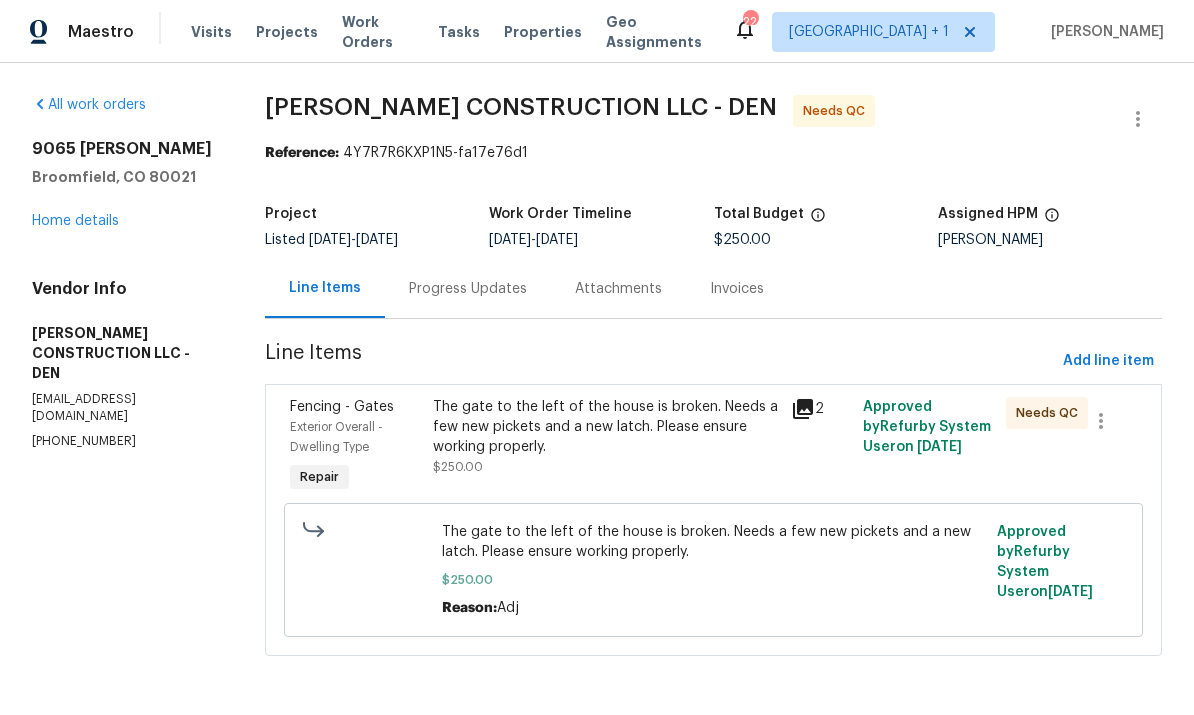 click on "Progress Updates" at bounding box center [468, 289] 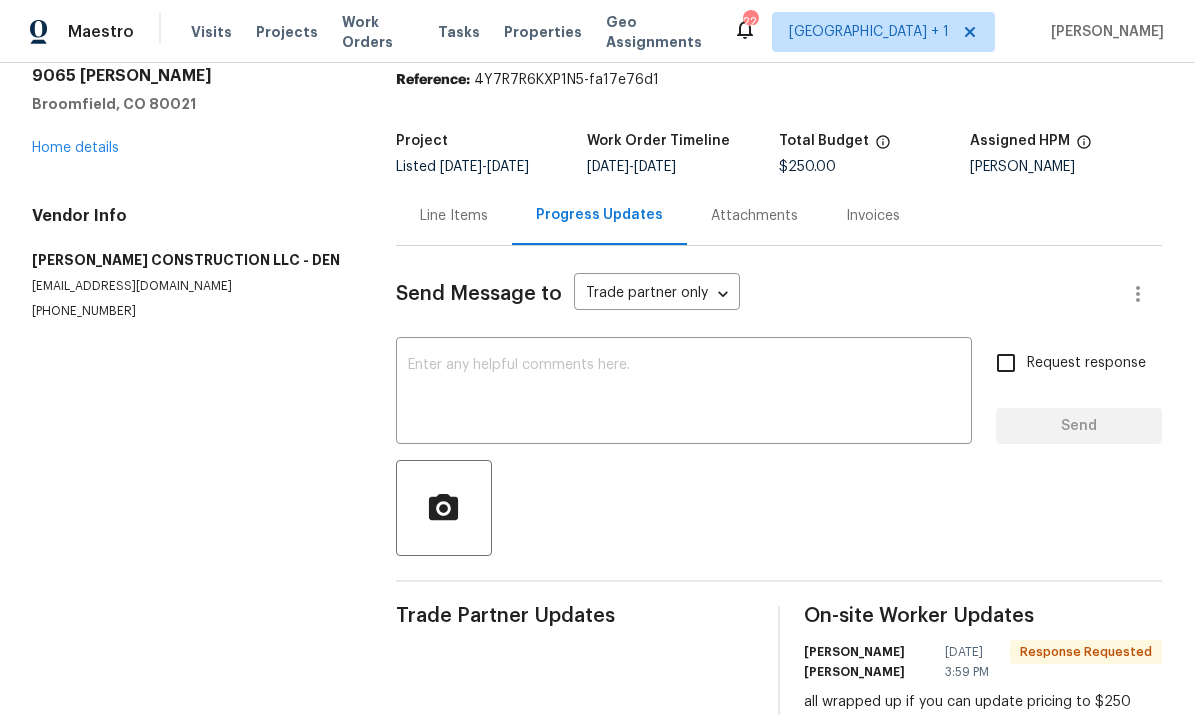 scroll, scrollTop: 72, scrollLeft: 0, axis: vertical 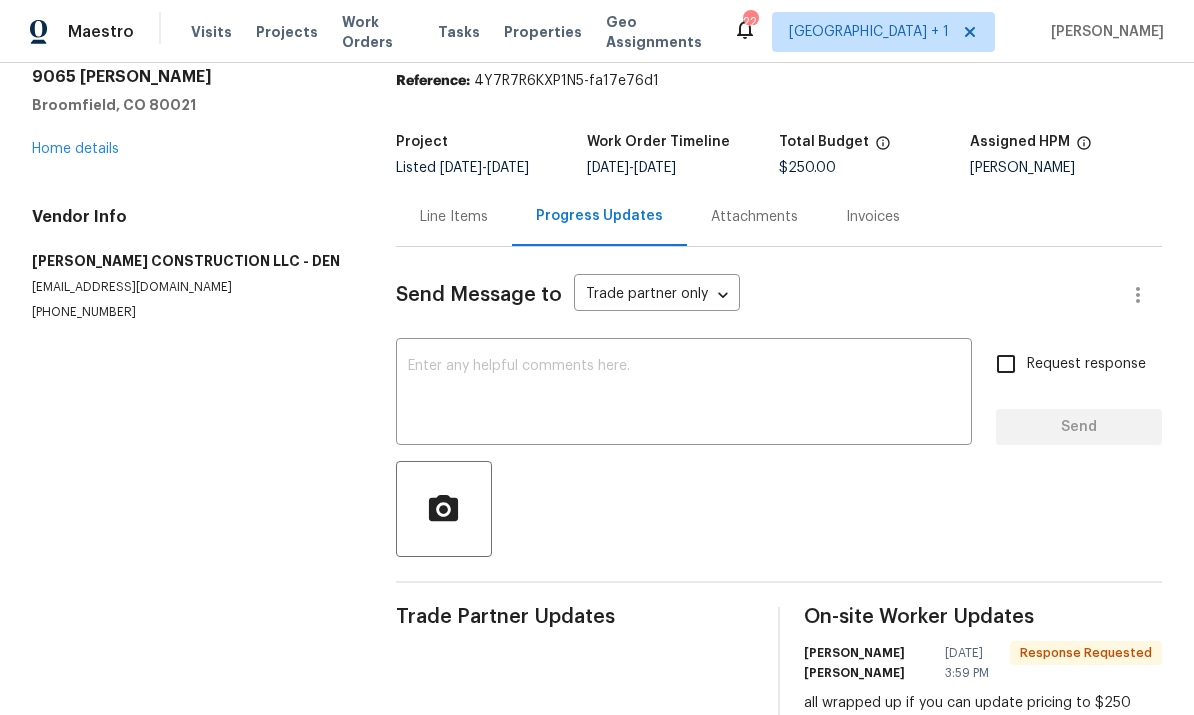 click on "Line Items" at bounding box center [454, 217] 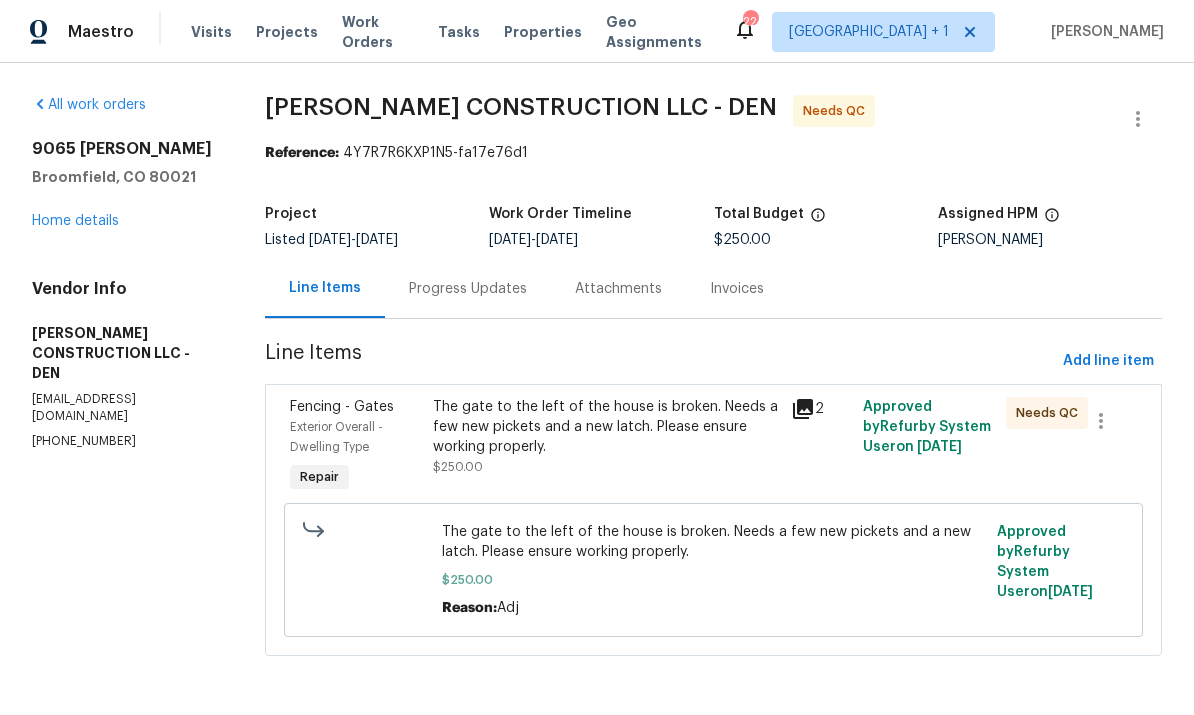 click on "The gate to the left of the house is broken. Needs a few new pickets and a new latch. Please ensure working properly." at bounding box center [606, 427] 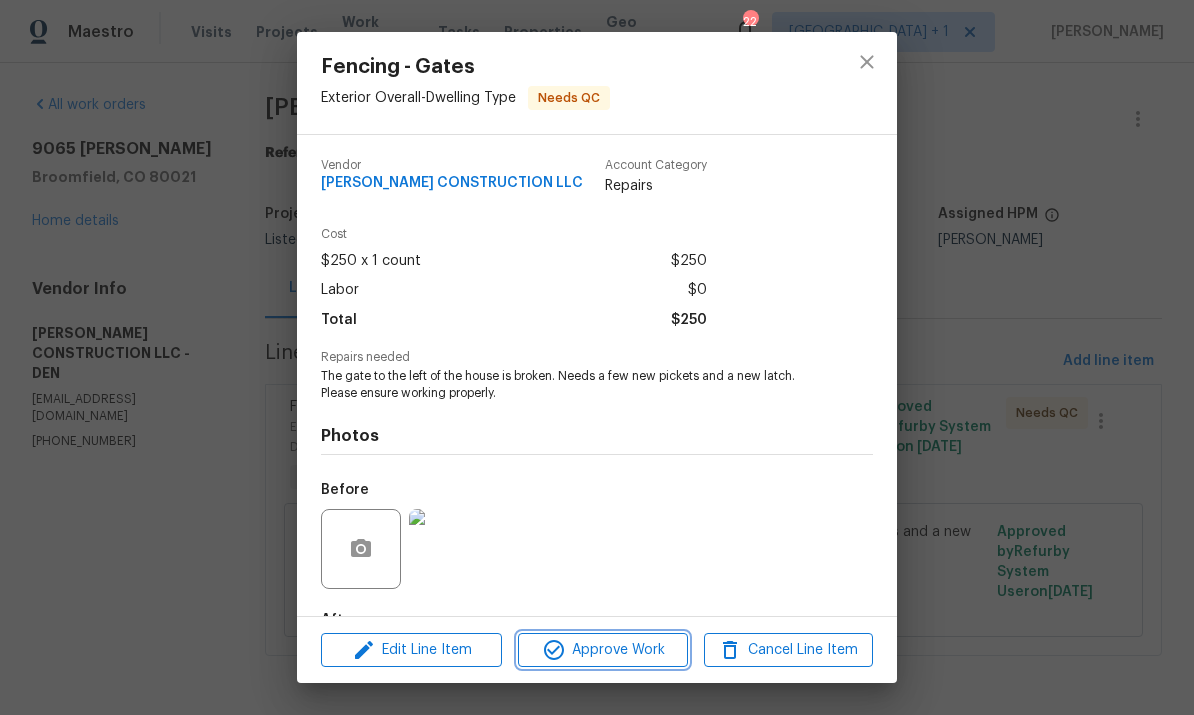 click on "Approve Work" at bounding box center (602, 650) 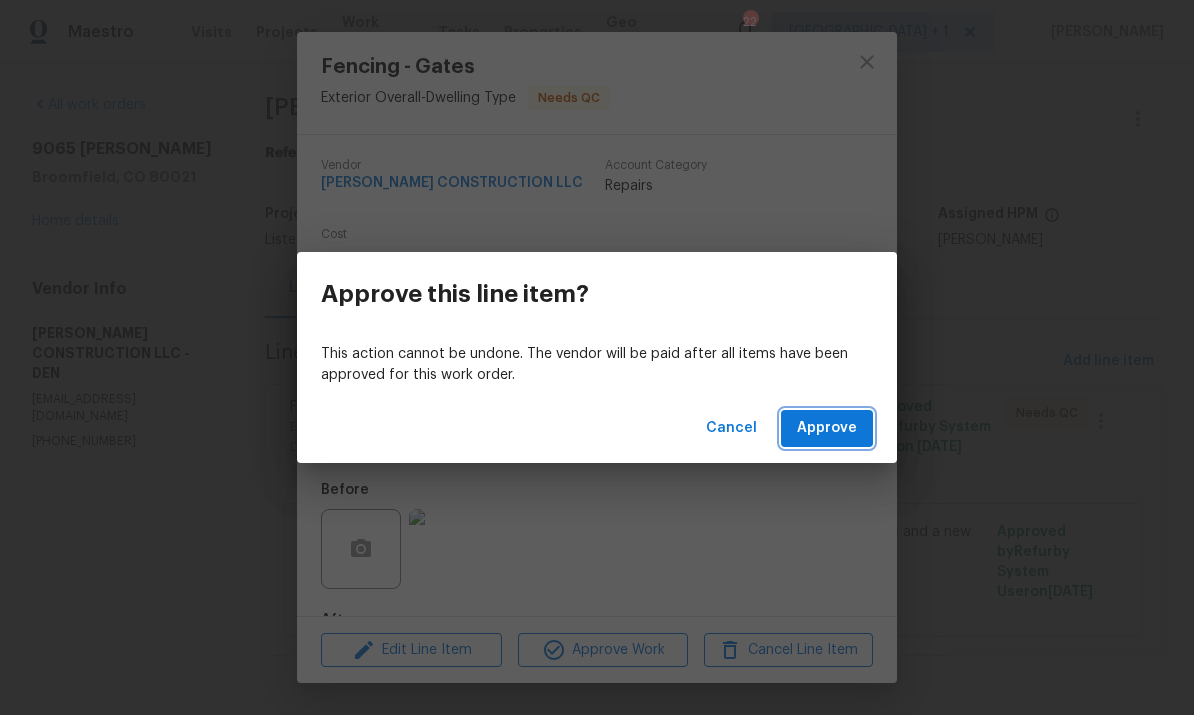 click on "Approve" at bounding box center [827, 428] 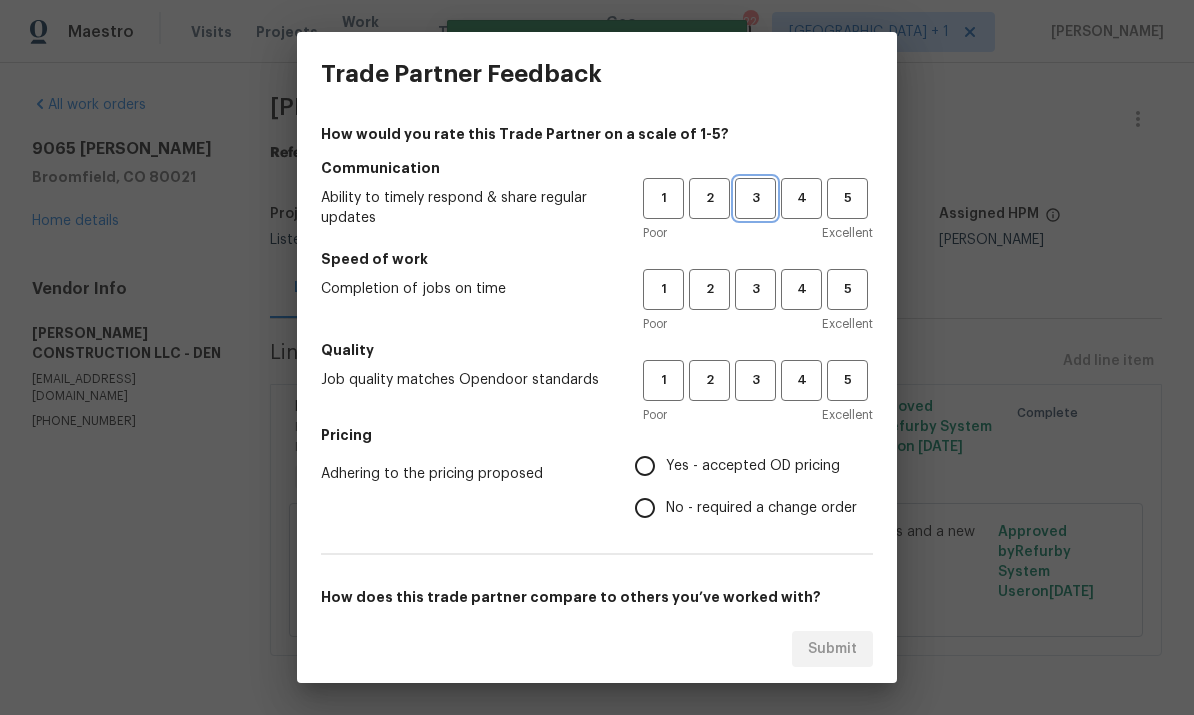 click on "3" at bounding box center (755, 198) 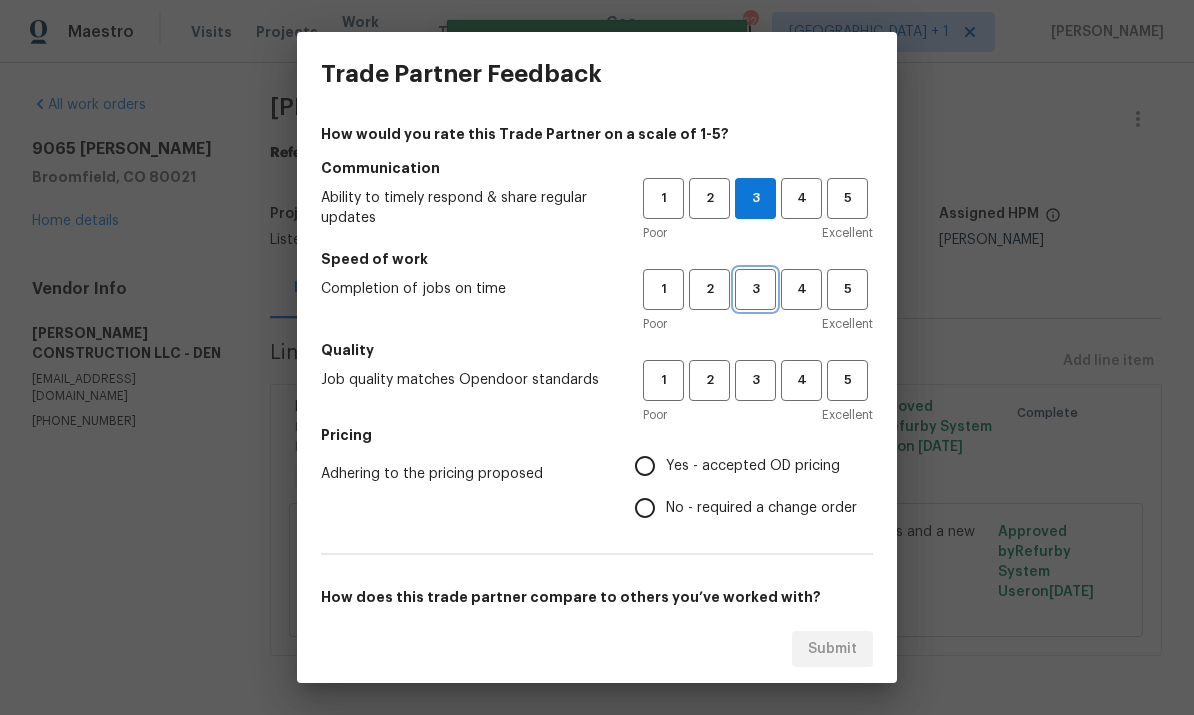 click on "3" at bounding box center [755, 289] 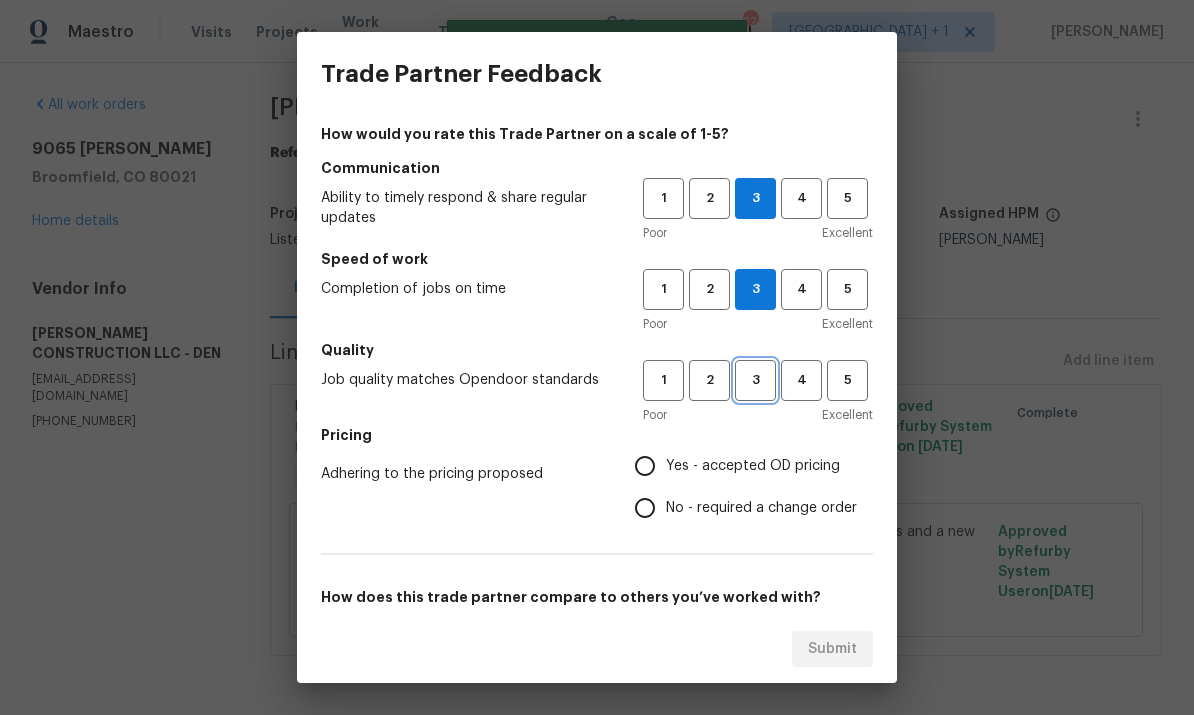 click on "3" at bounding box center [755, 380] 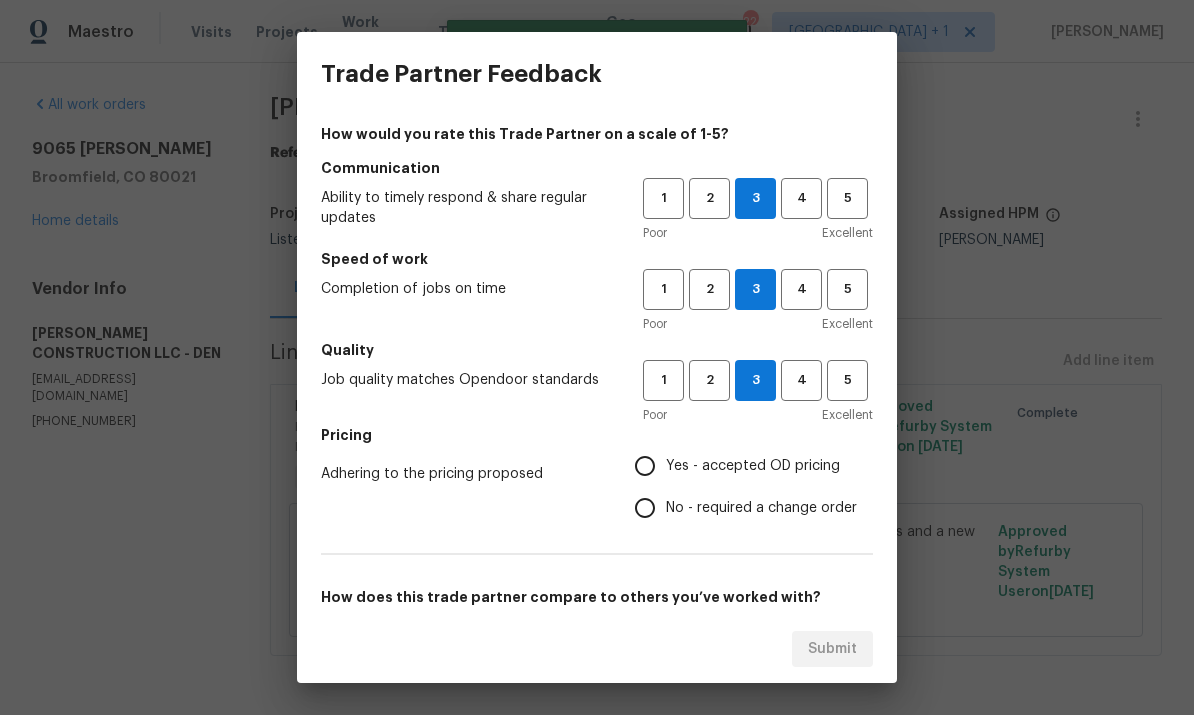 click on "Yes - accepted OD pricing" at bounding box center (645, 466) 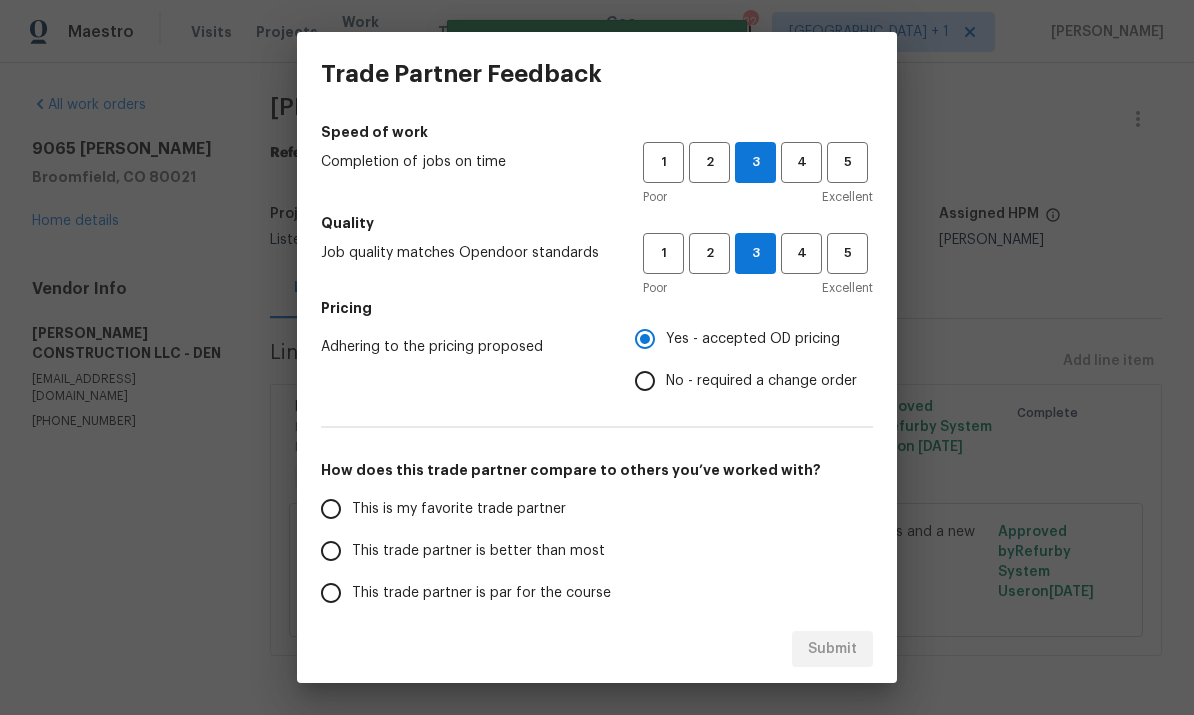 scroll, scrollTop: 171, scrollLeft: 0, axis: vertical 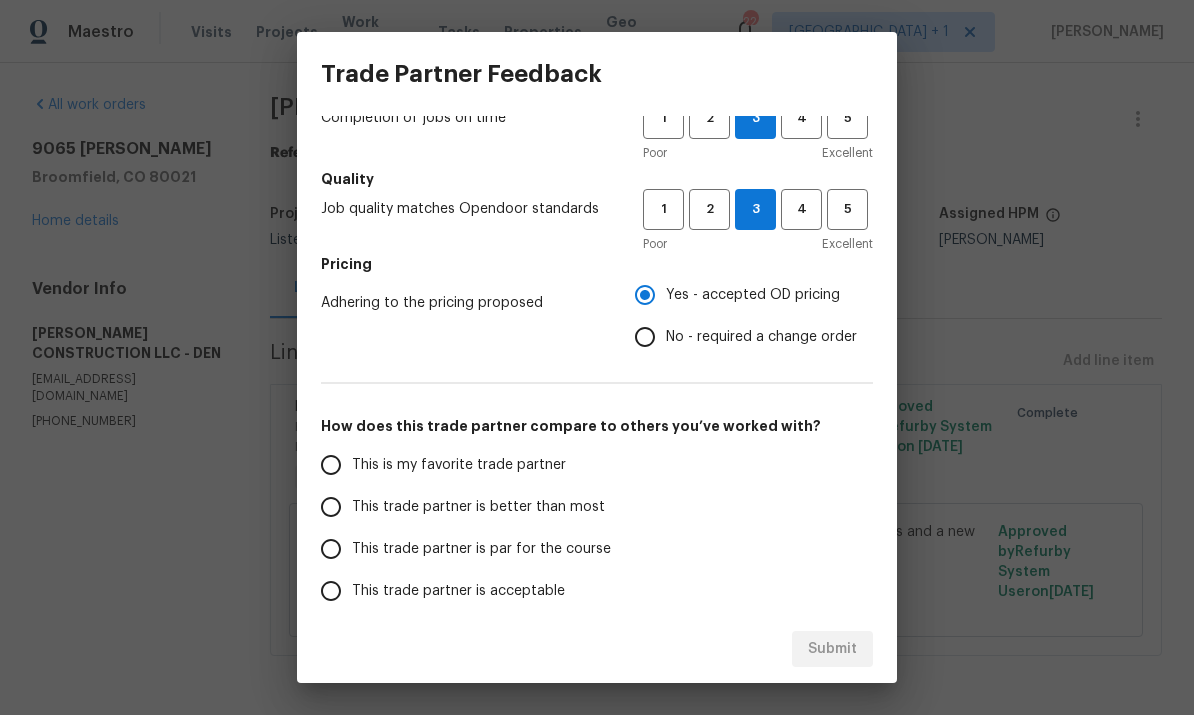 click on "This trade partner is par for the course" at bounding box center [331, 549] 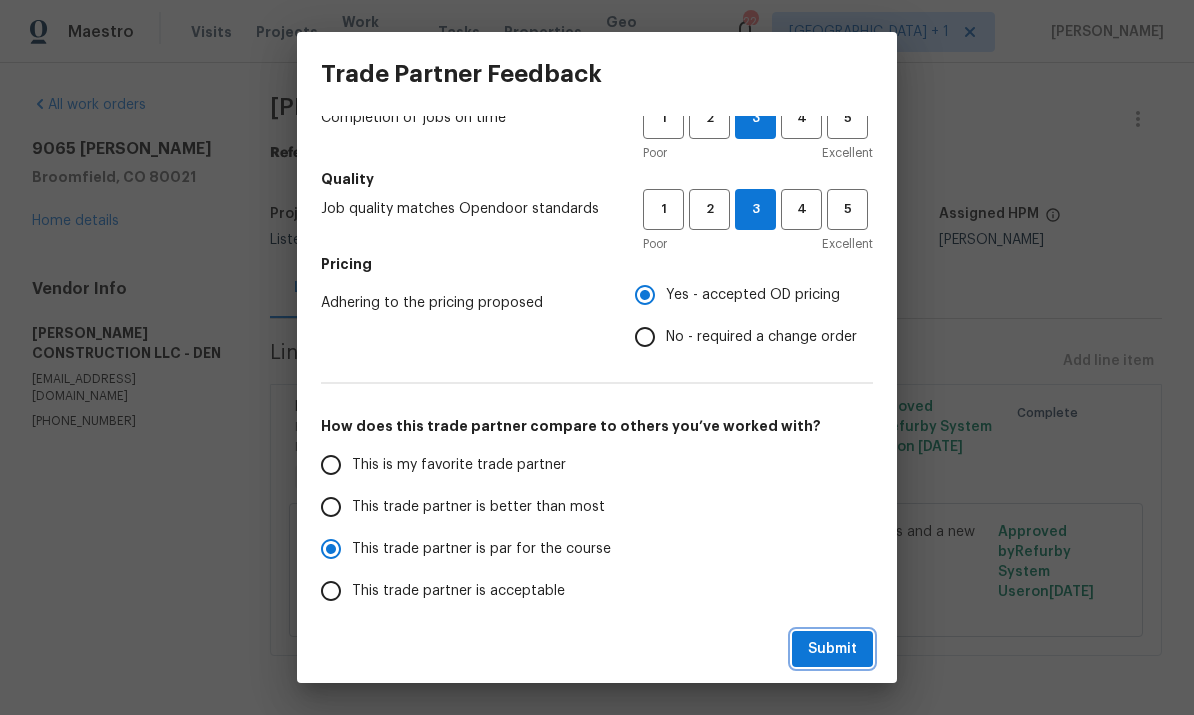 click on "Submit" at bounding box center [832, 649] 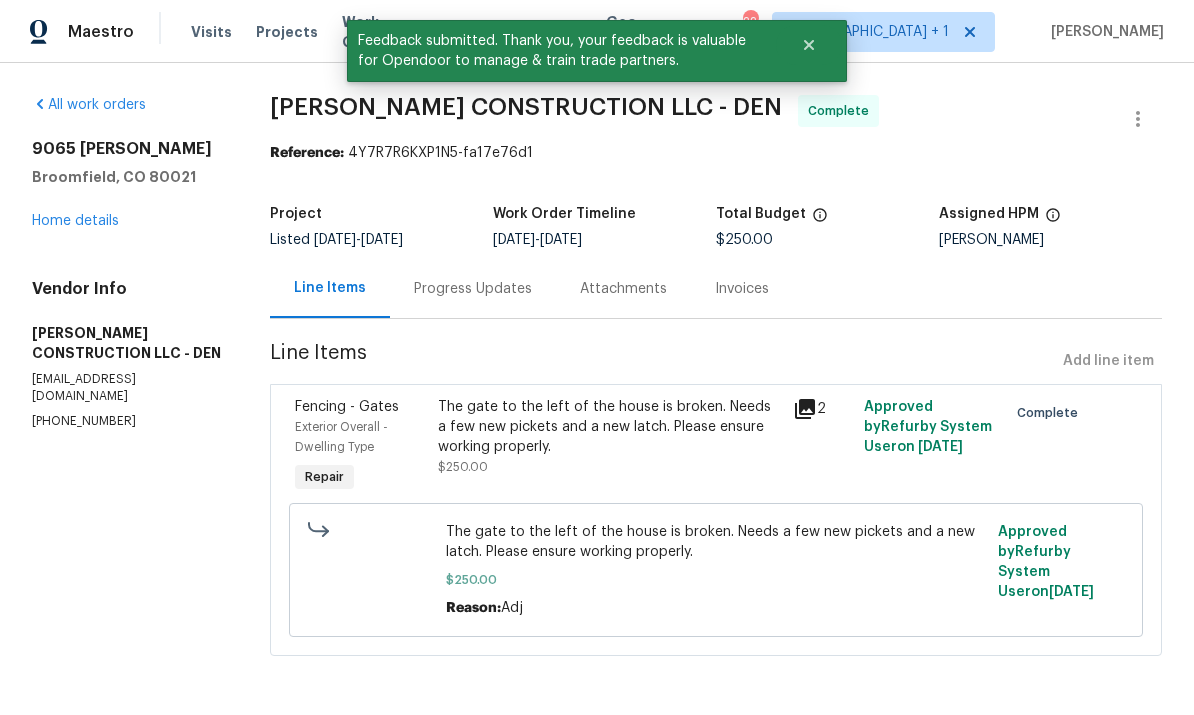 click on "Projects" at bounding box center (287, 32) 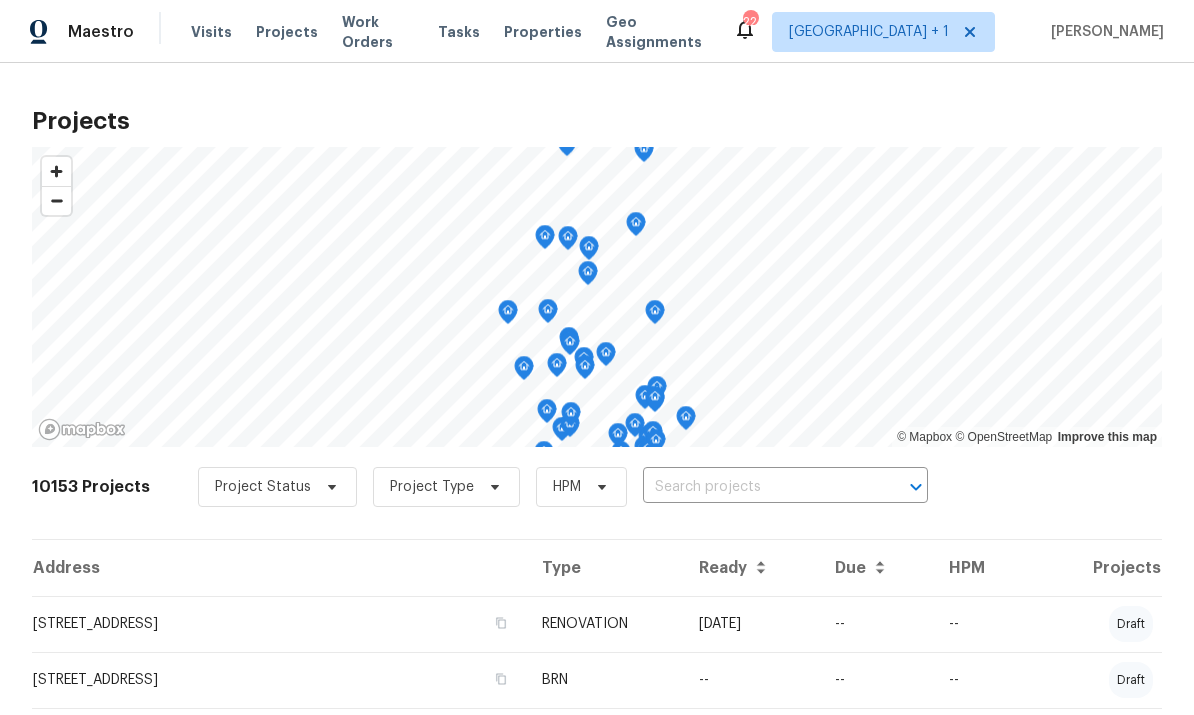 scroll, scrollTop: 0, scrollLeft: 0, axis: both 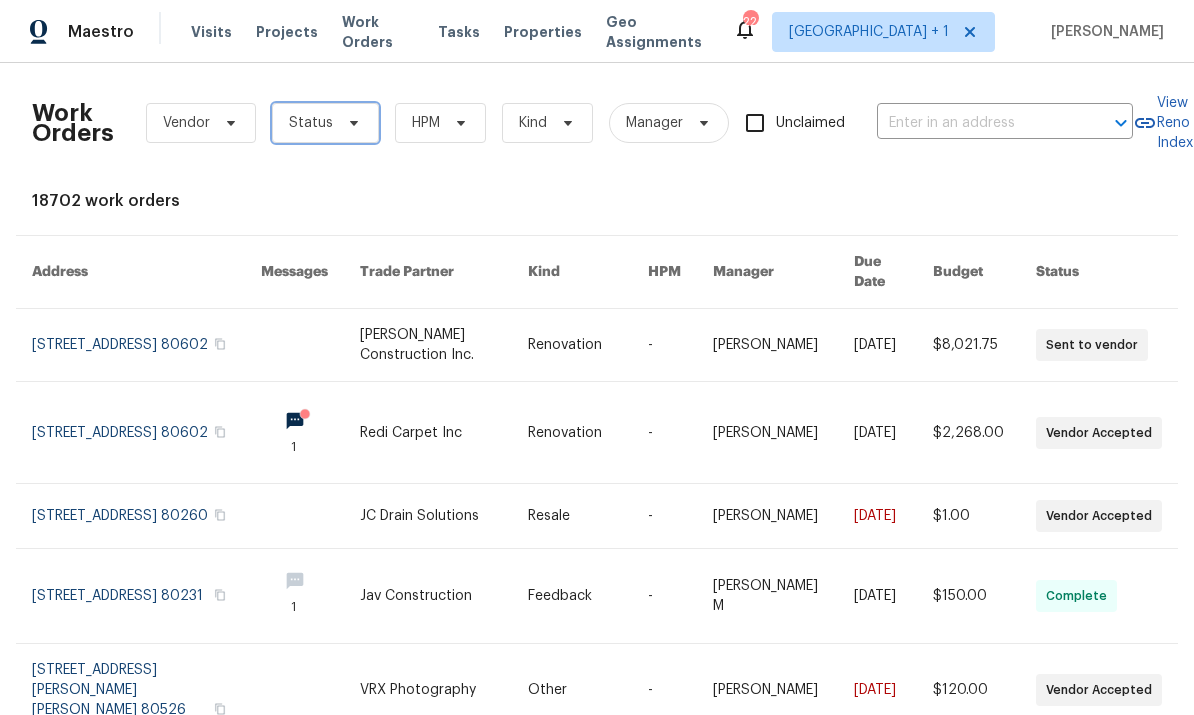 click on "Status" at bounding box center [325, 123] 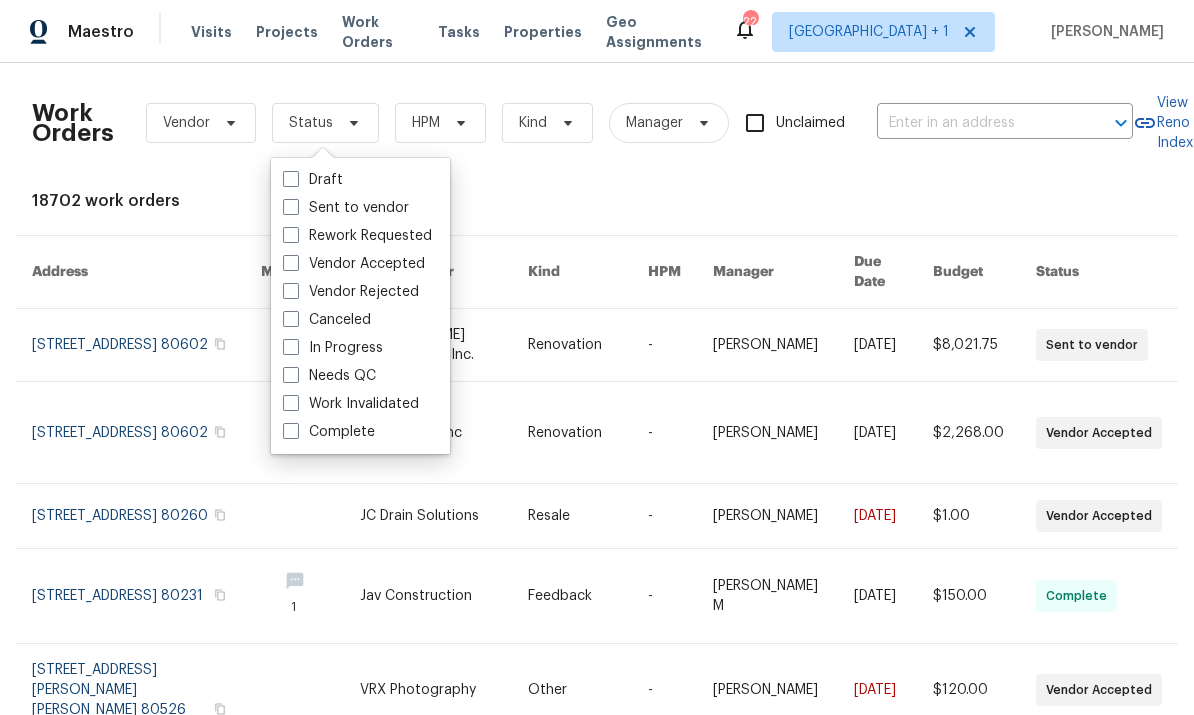 click at bounding box center (291, 375) 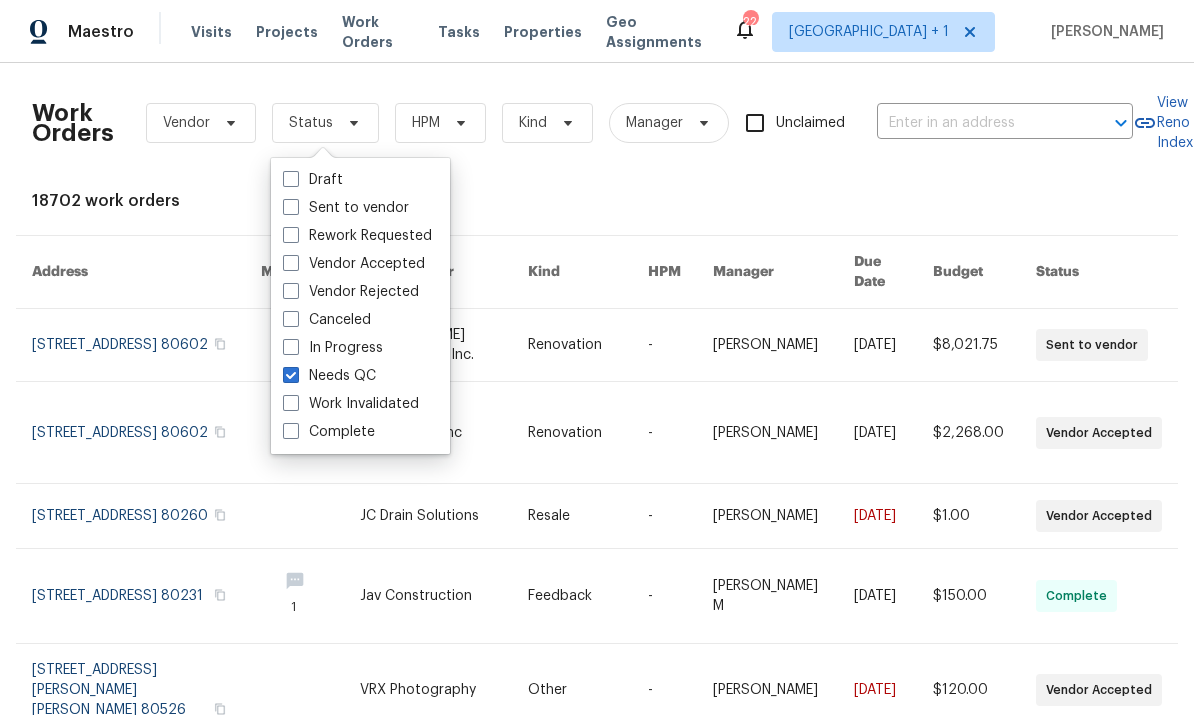 checkbox on "true" 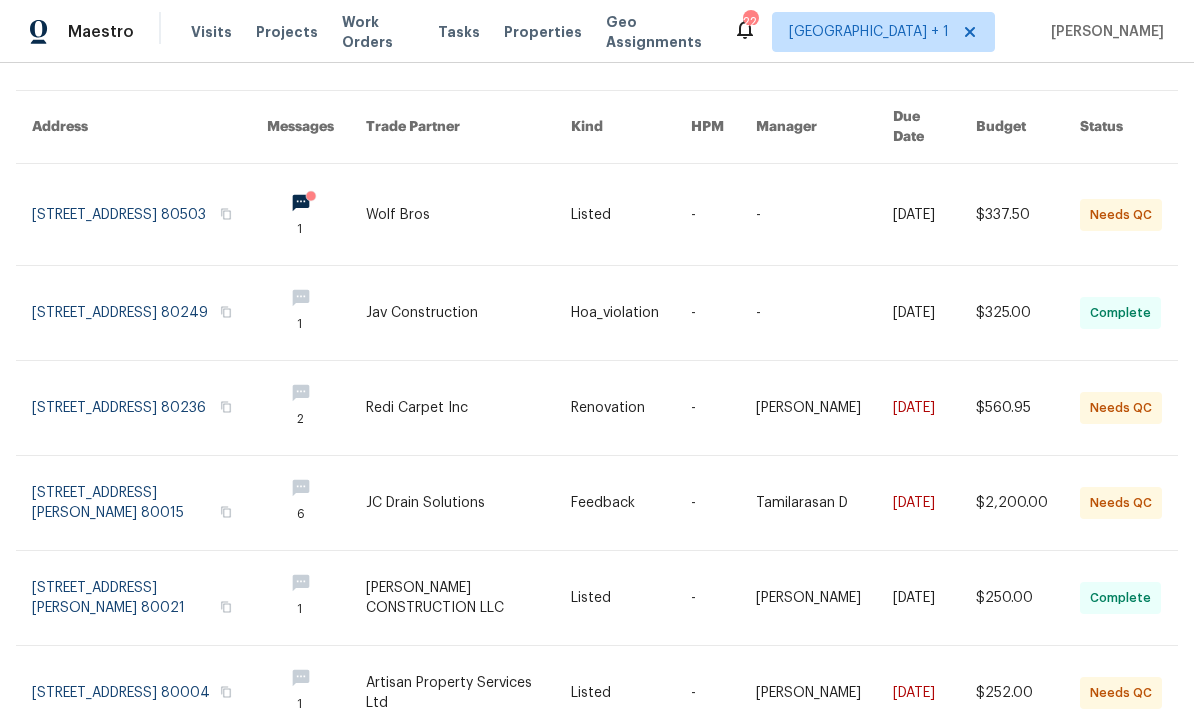 scroll, scrollTop: 144, scrollLeft: 0, axis: vertical 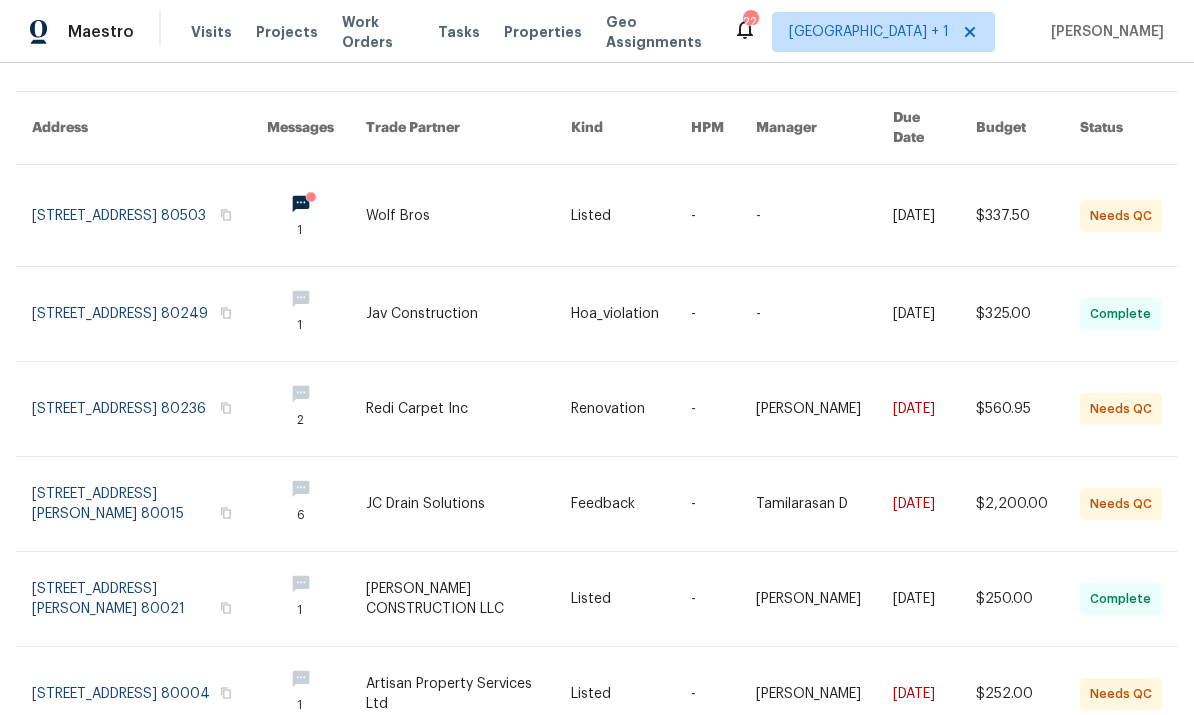 click at bounding box center (468, 694) 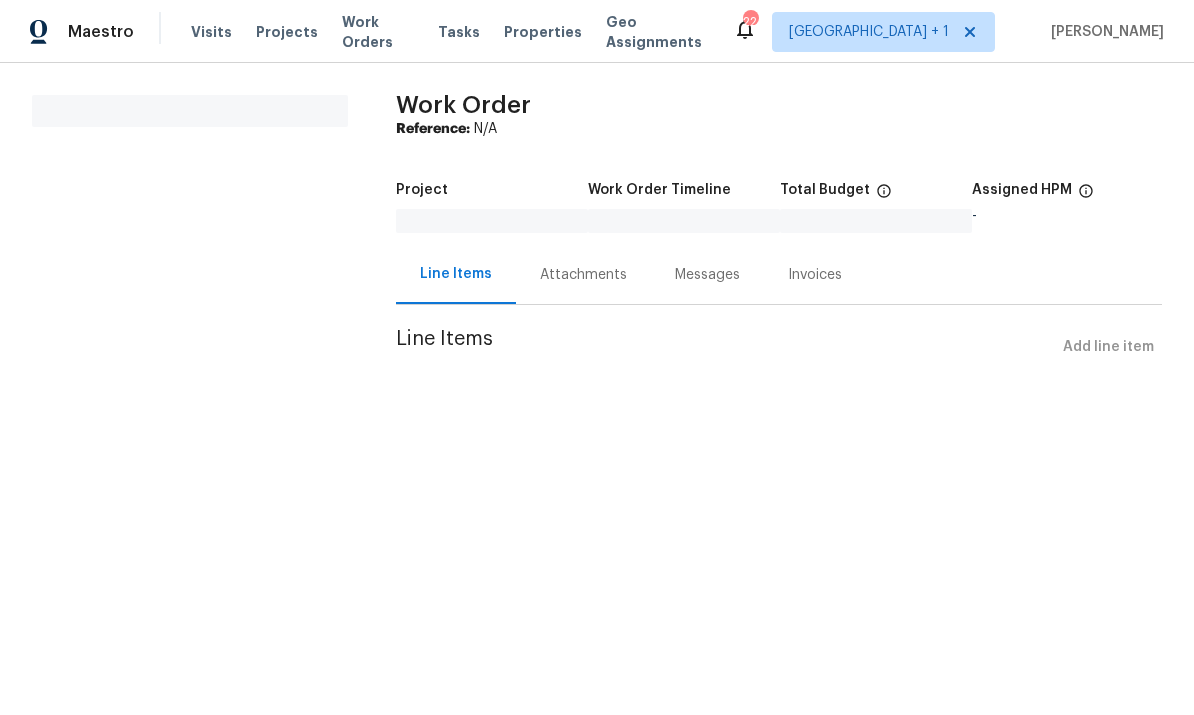 scroll, scrollTop: 0, scrollLeft: 0, axis: both 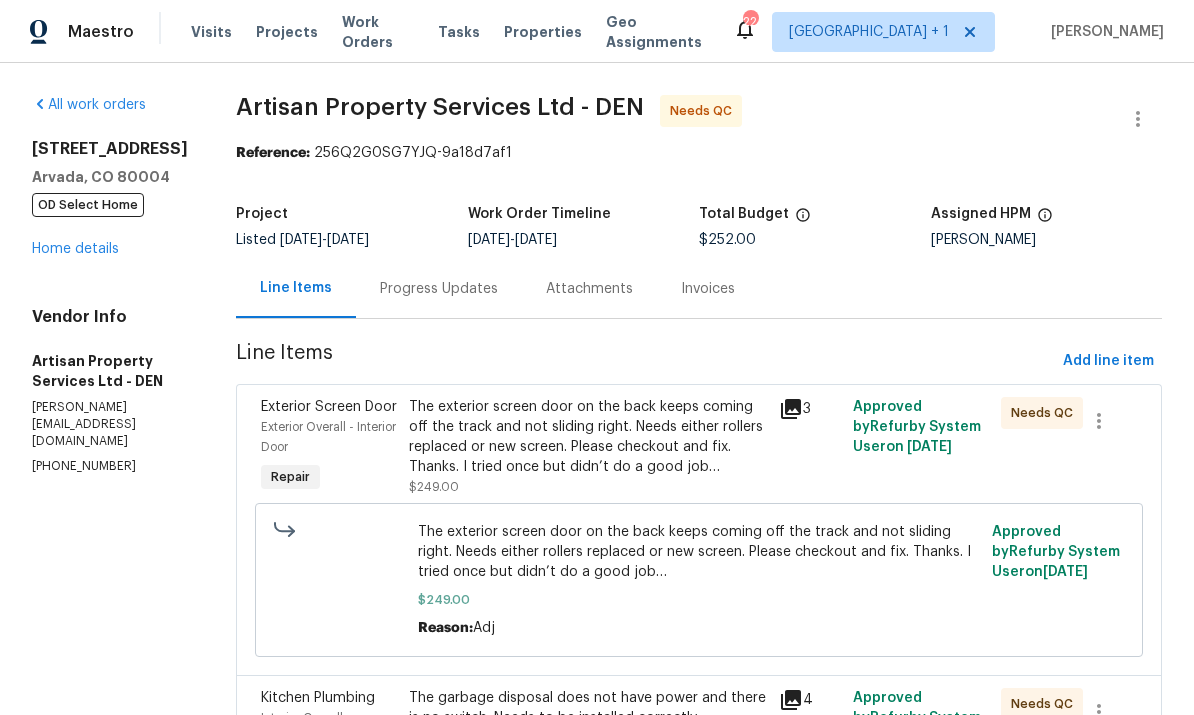 click on "The exterior screen door on the back keeps coming off the track and not sliding right. Needs either rollers replaced or new screen. Please checkout and fix. Thanks. I tried once but didn’t do a good job…" at bounding box center (588, 437) 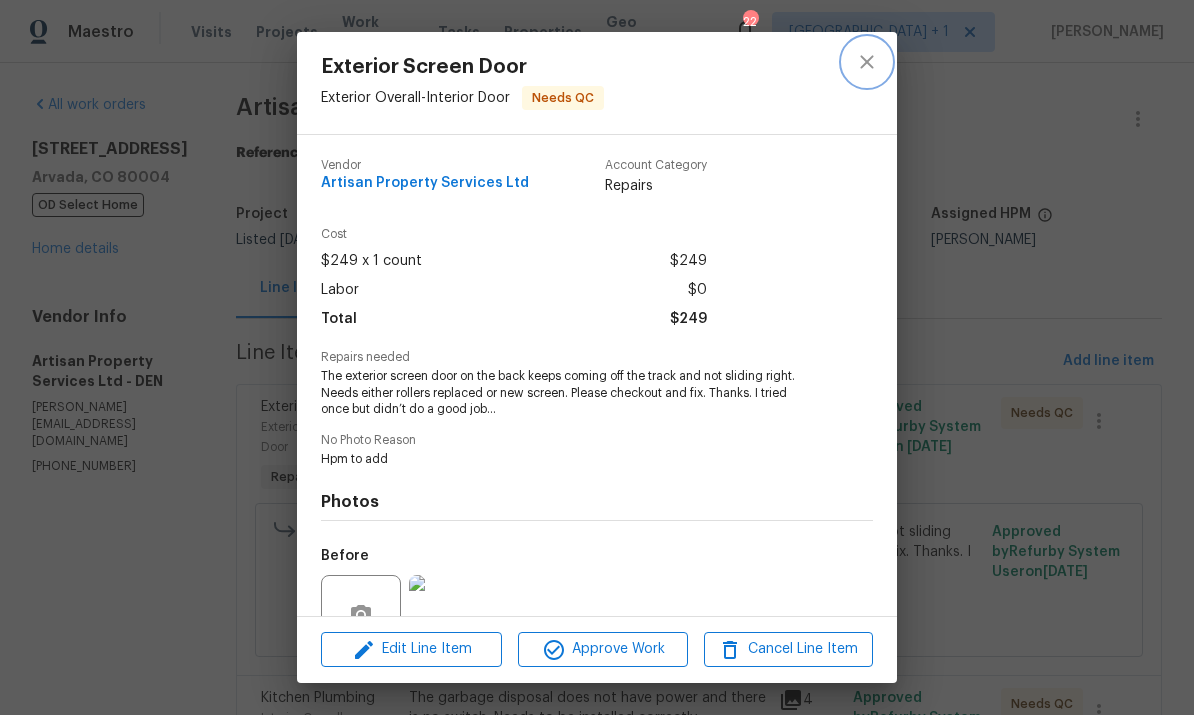 click 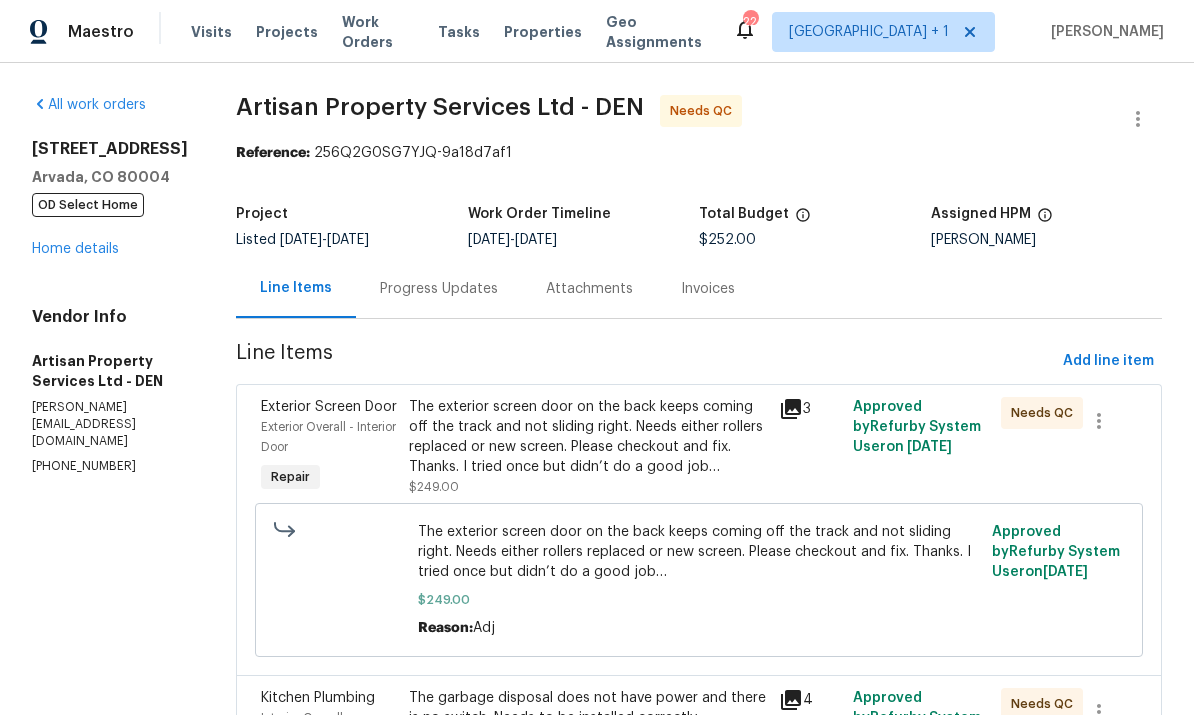 click on "Progress Updates" at bounding box center (439, 289) 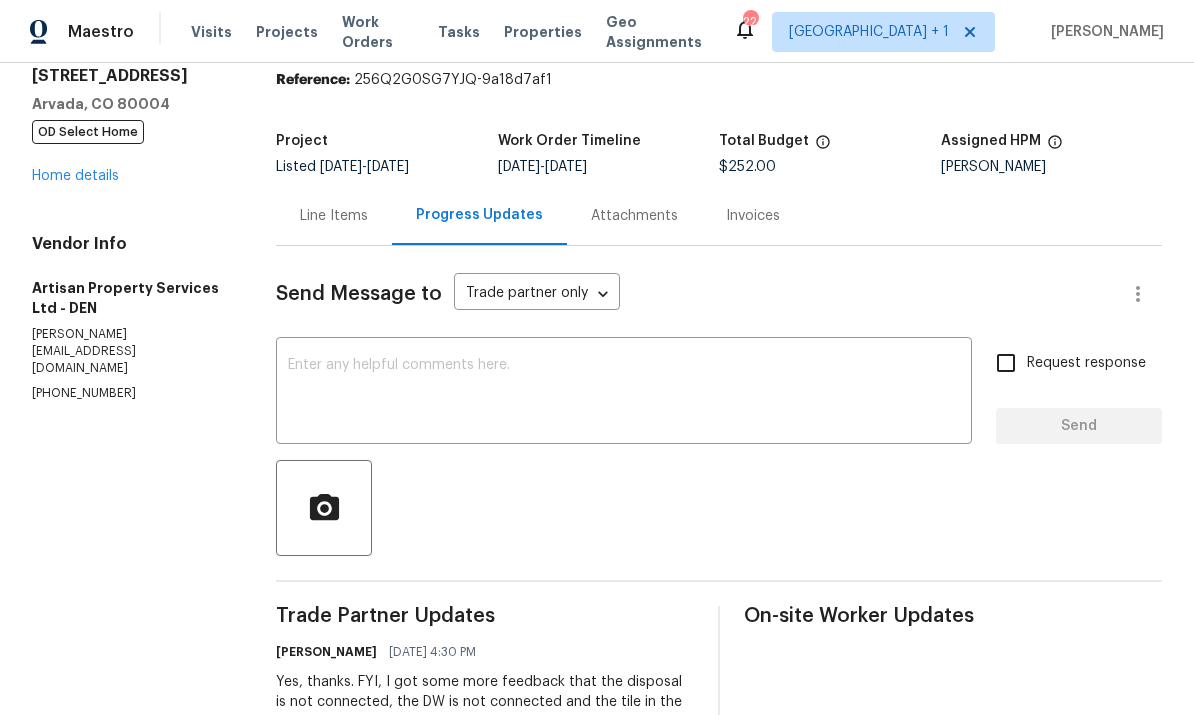 scroll, scrollTop: 72, scrollLeft: 0, axis: vertical 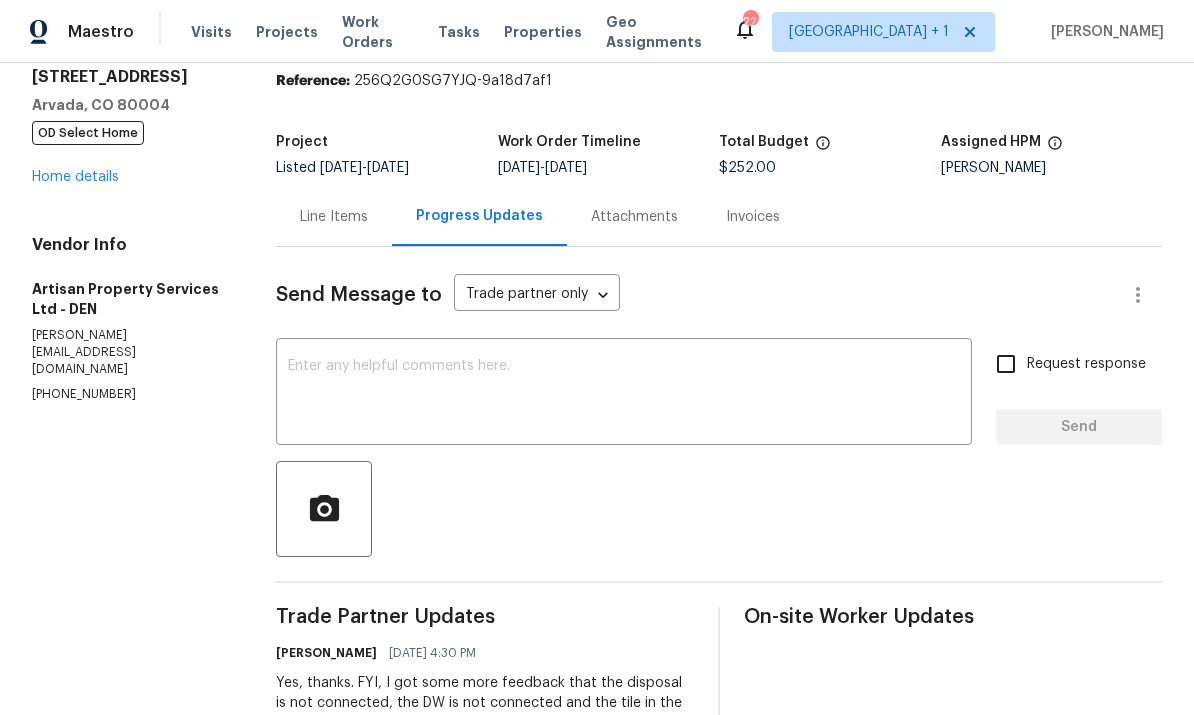 click on "Line Items" at bounding box center [334, 217] 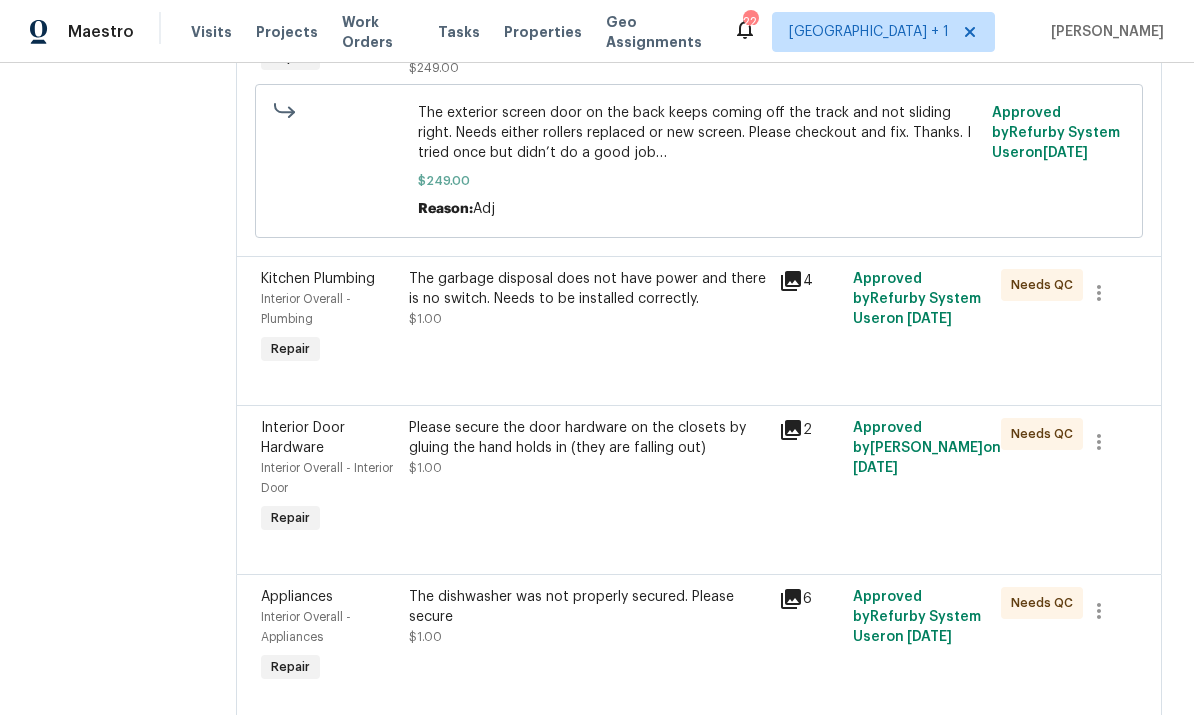 scroll, scrollTop: 418, scrollLeft: 0, axis: vertical 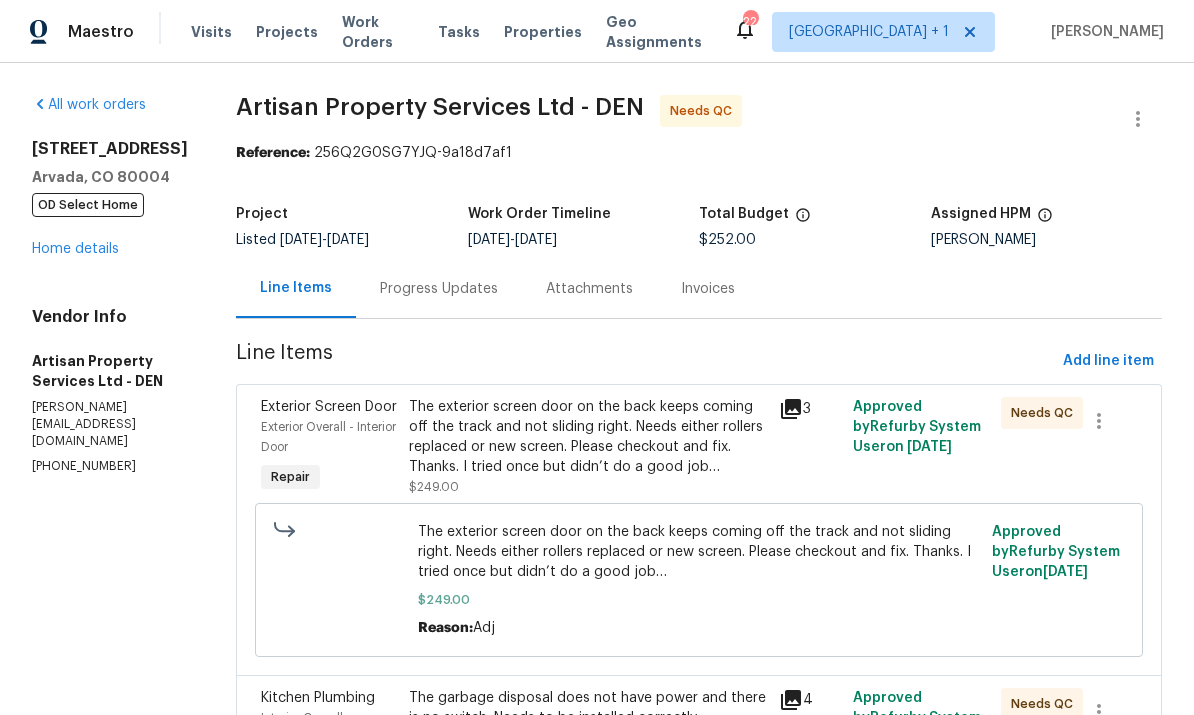 click on "Home details" at bounding box center [75, 249] 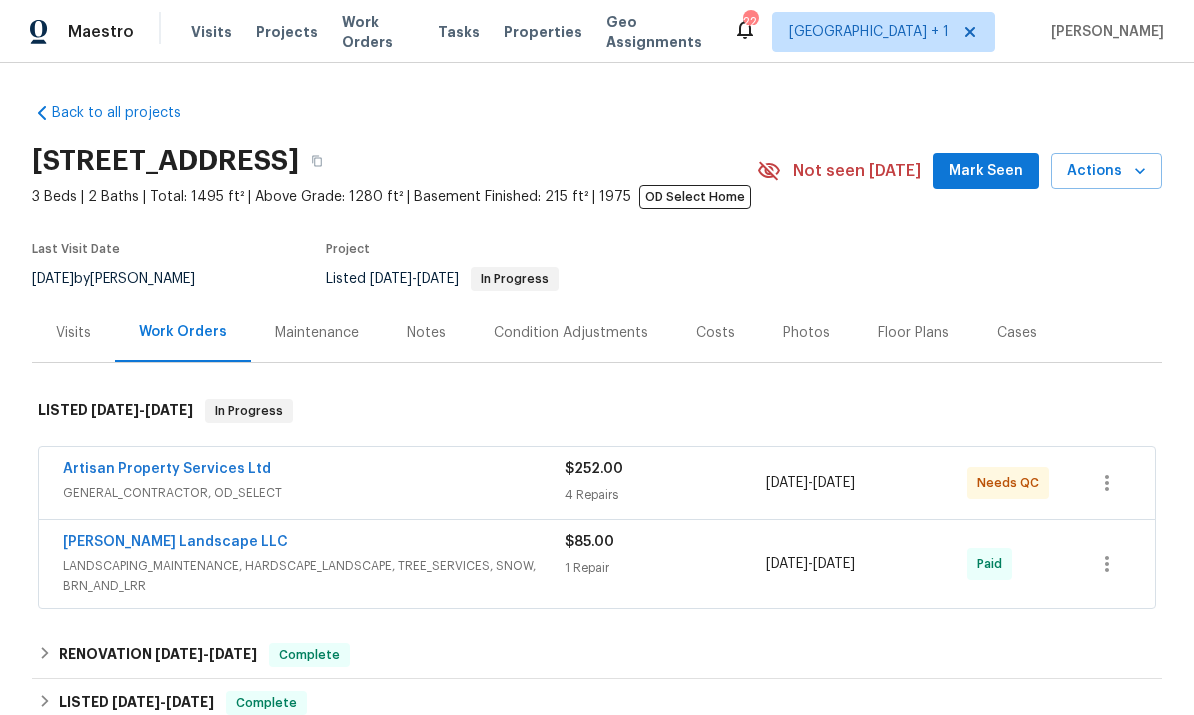 click on "Actions" at bounding box center (1106, 171) 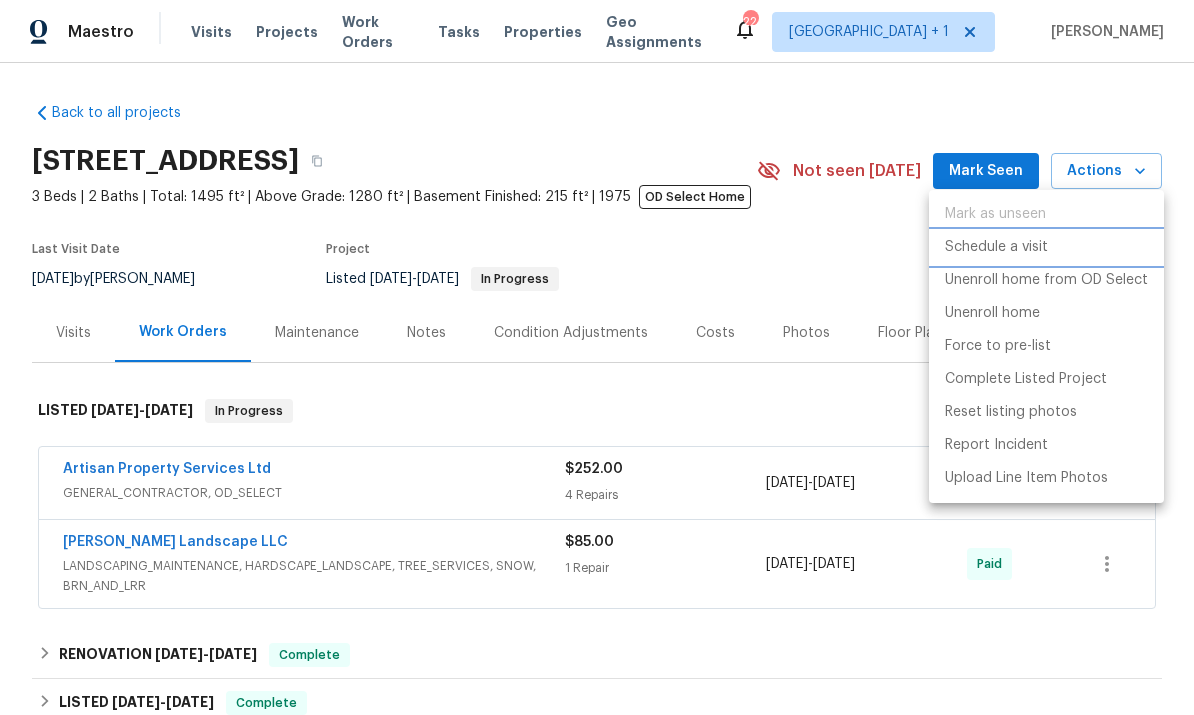 click on "Schedule a visit" at bounding box center (996, 247) 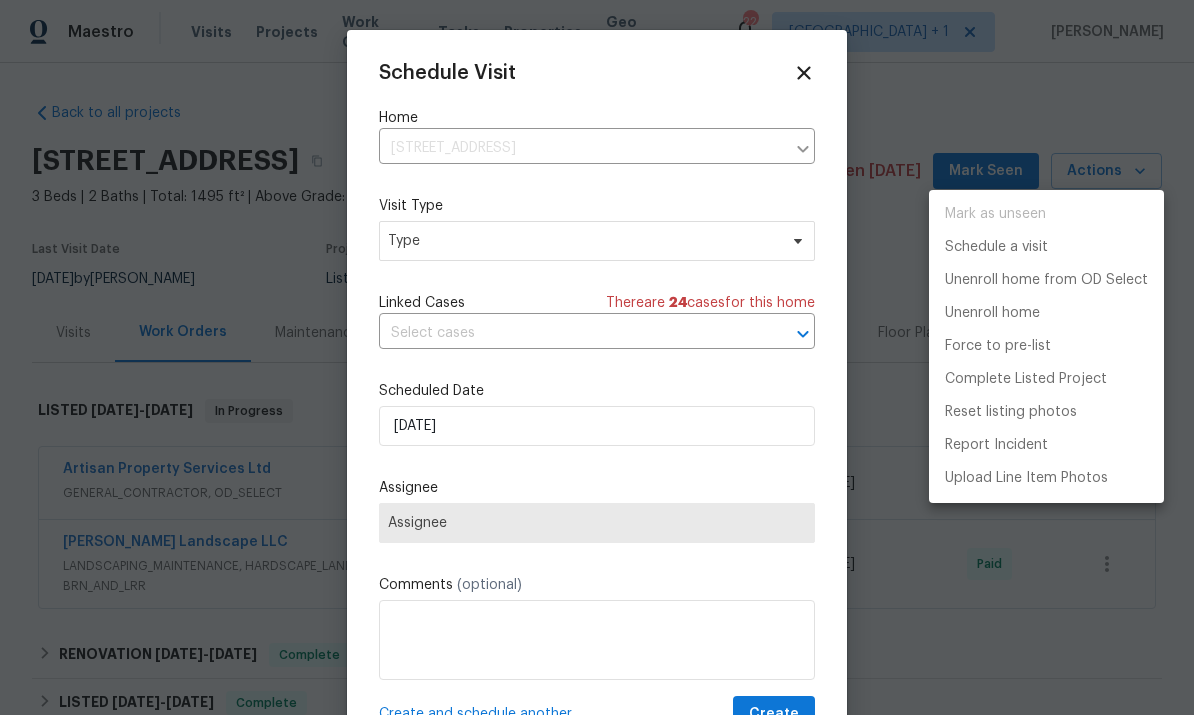 click at bounding box center [597, 357] 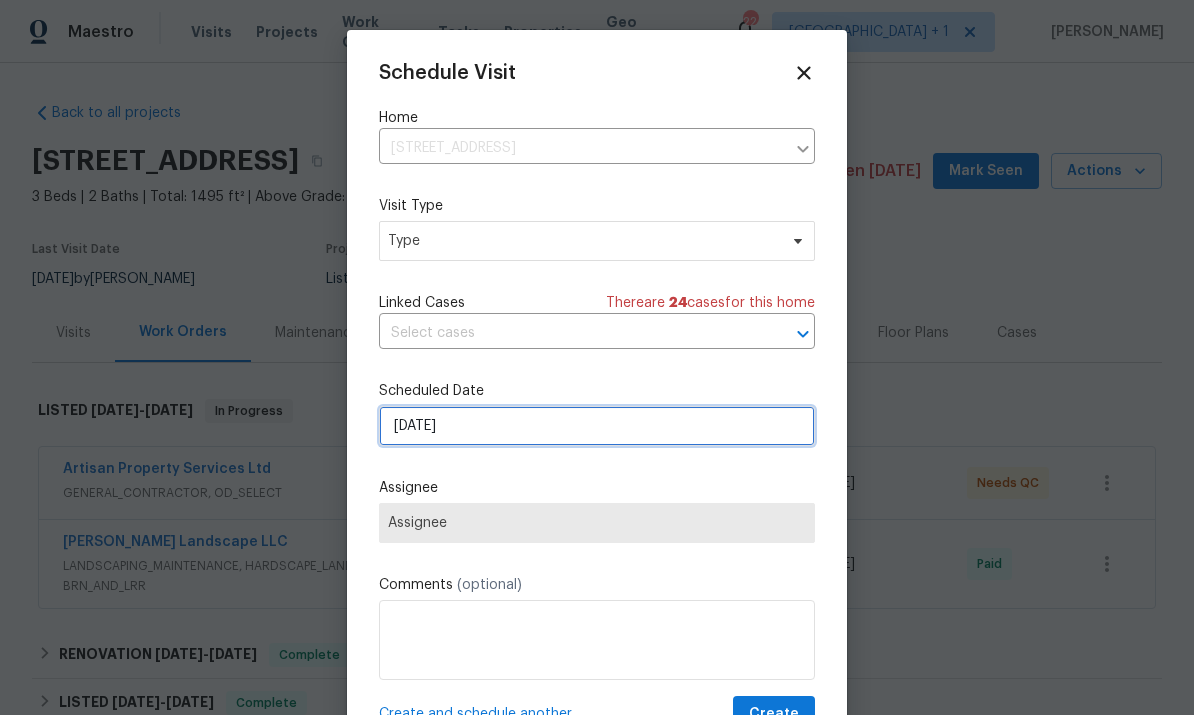 click on "[DATE]" at bounding box center (597, 426) 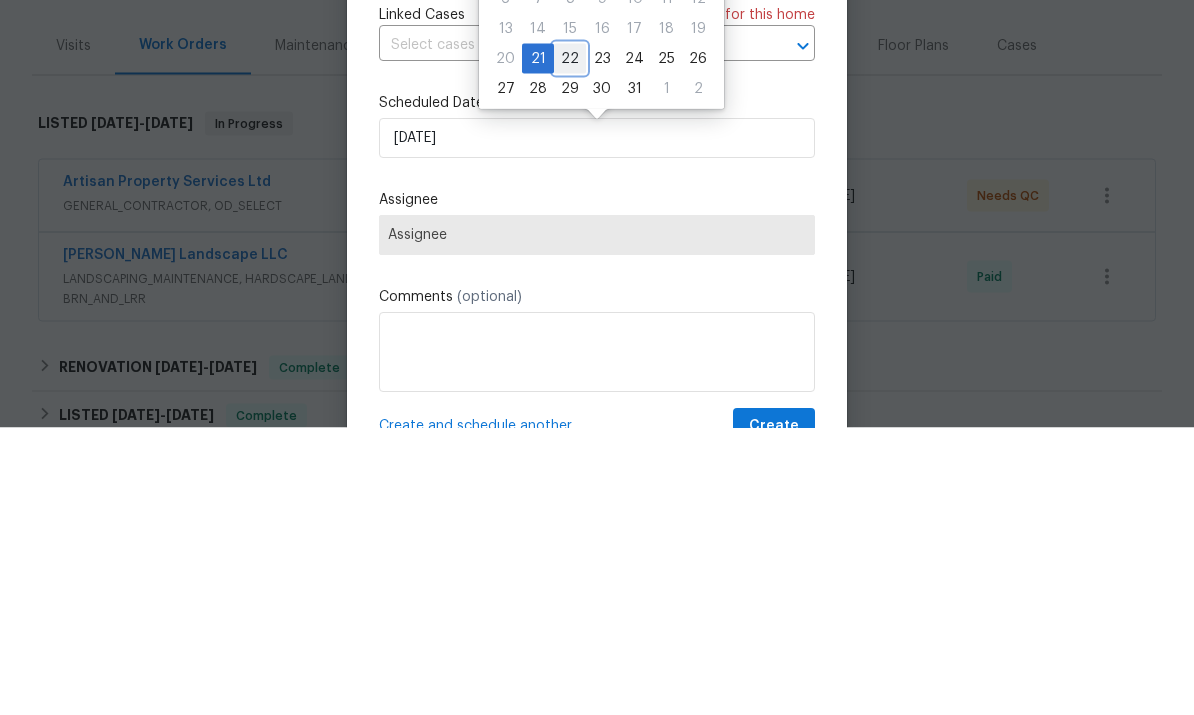 click on "22" at bounding box center (570, 346) 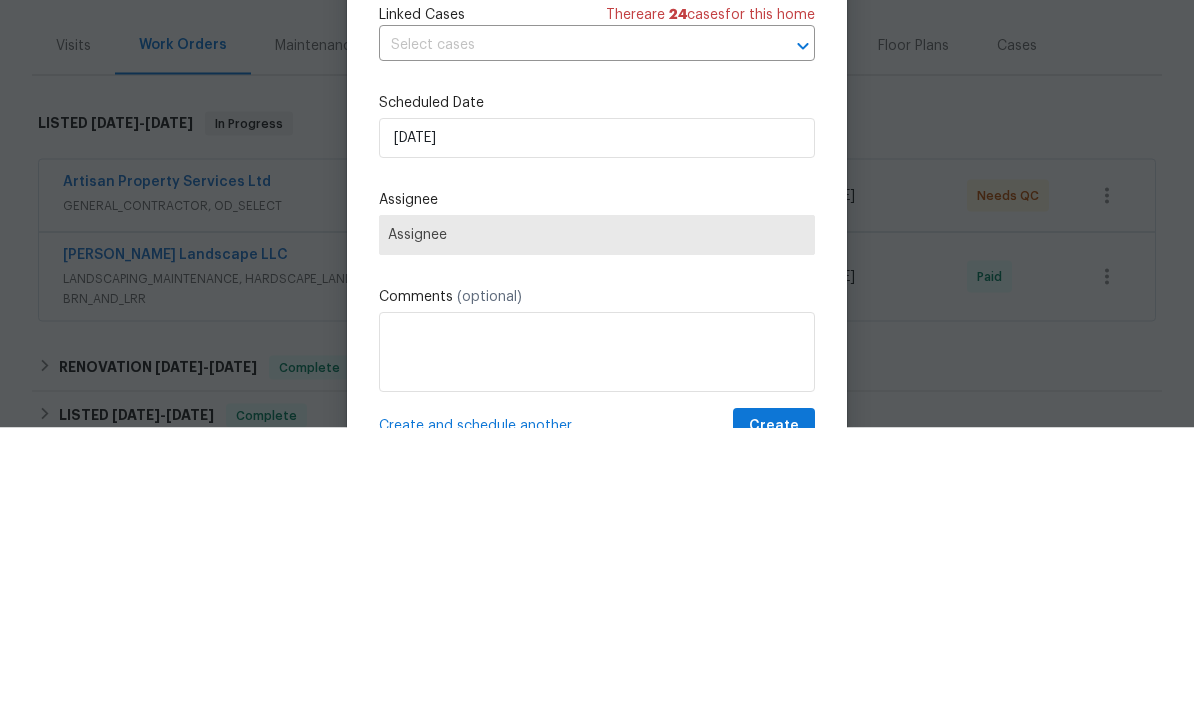 scroll, scrollTop: 75, scrollLeft: 0, axis: vertical 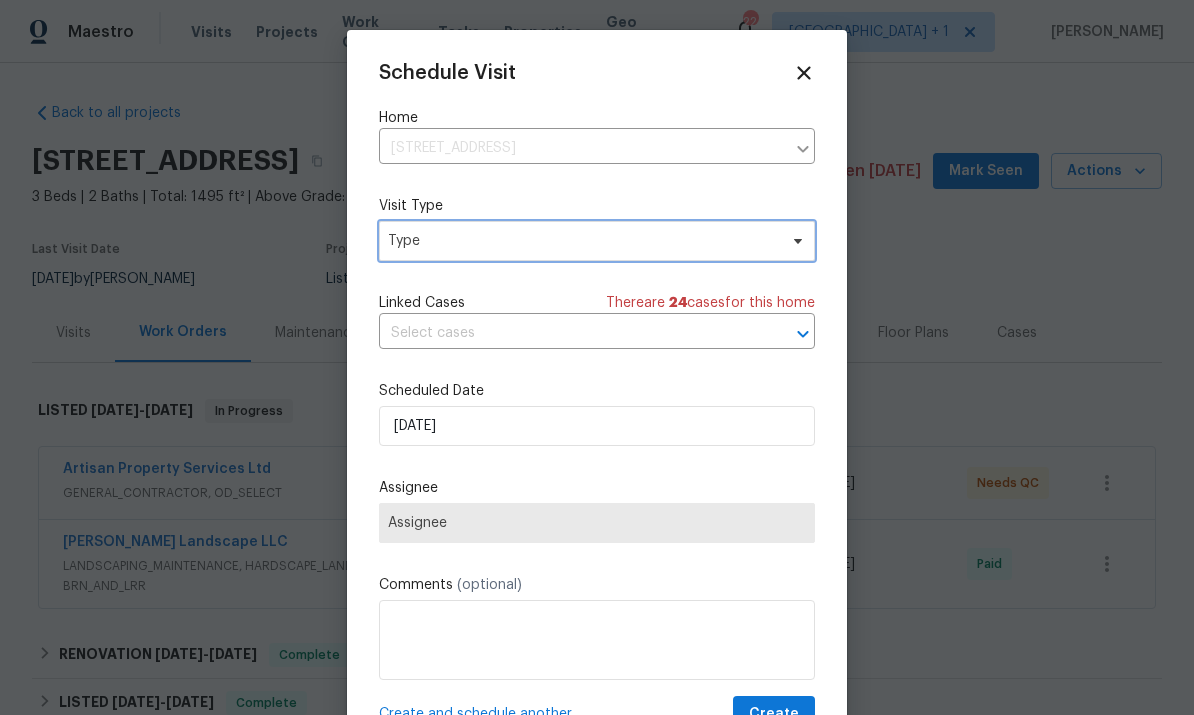 click on "Type" at bounding box center (582, 241) 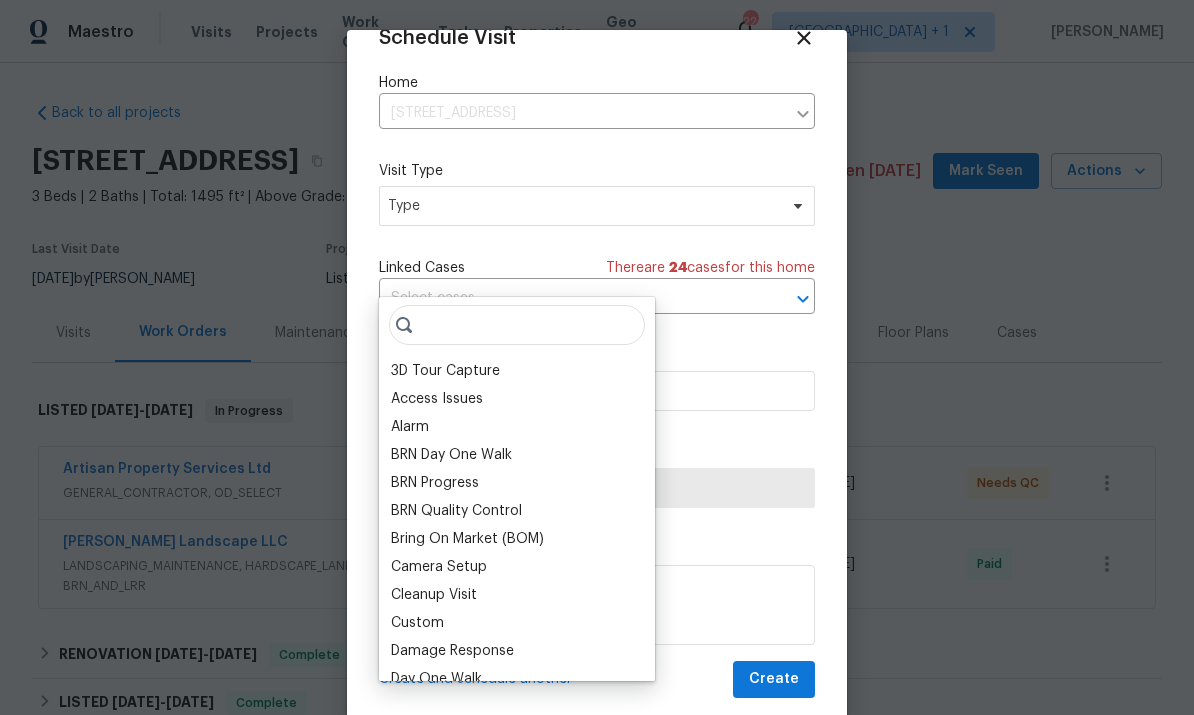 scroll, scrollTop: 39, scrollLeft: 0, axis: vertical 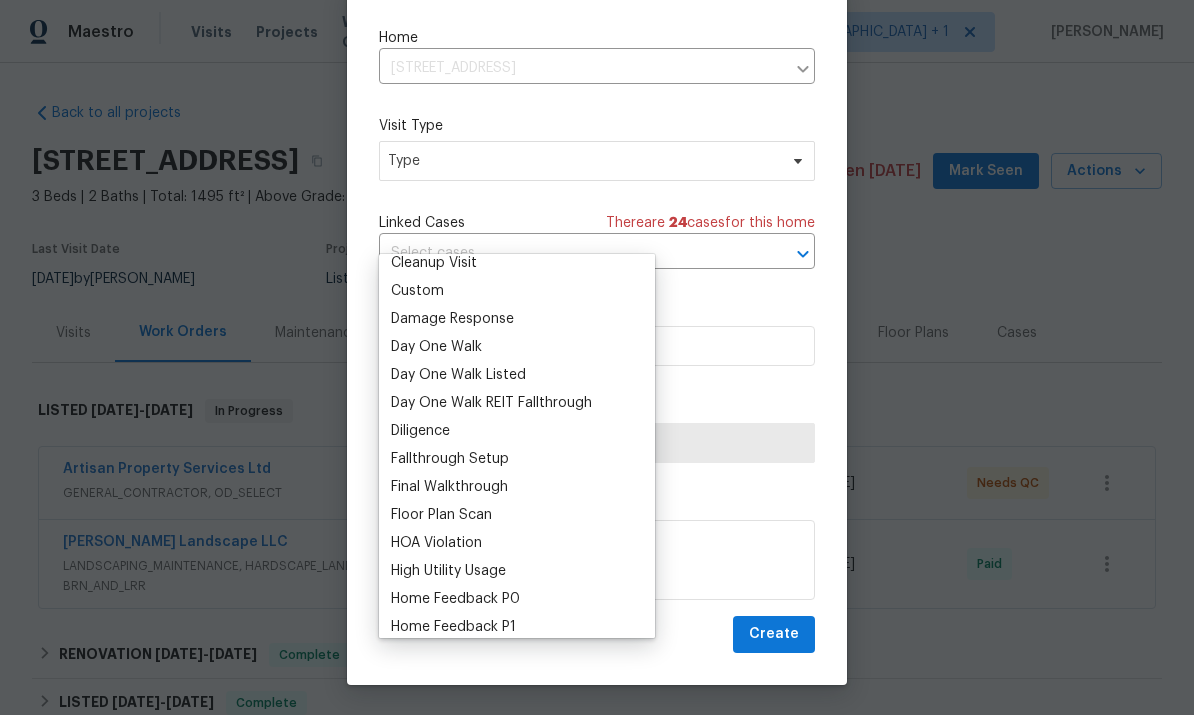 click on "Custom" at bounding box center (417, 291) 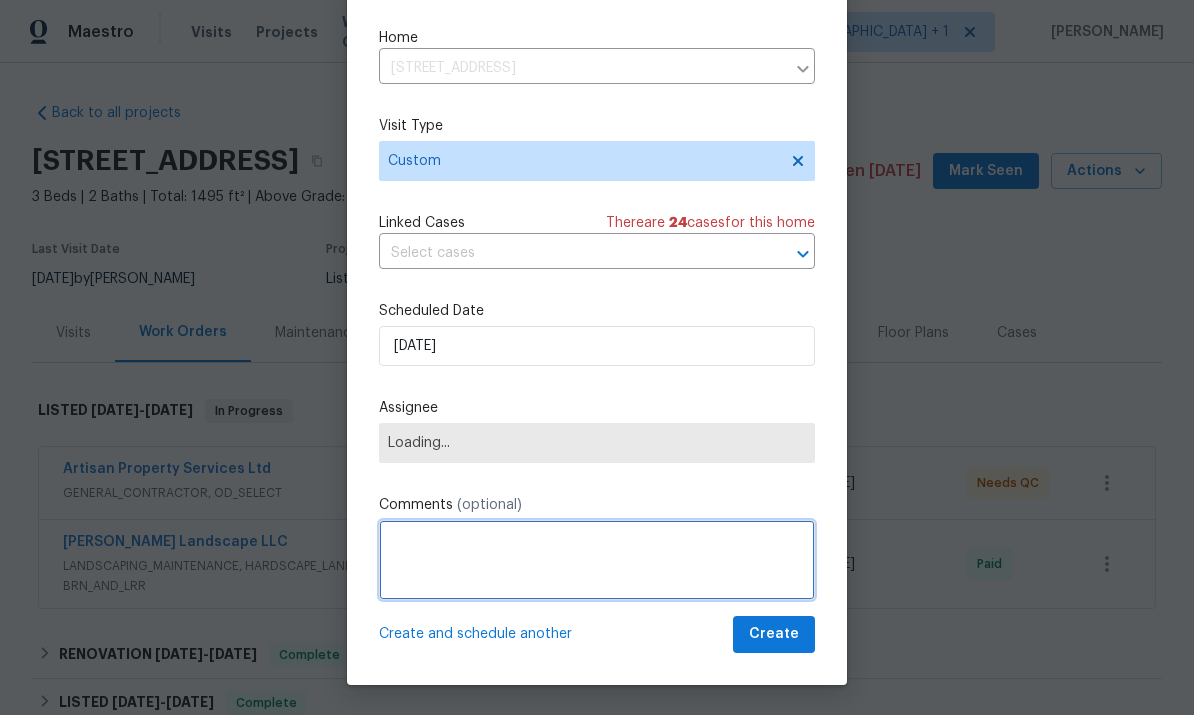 click at bounding box center (597, 560) 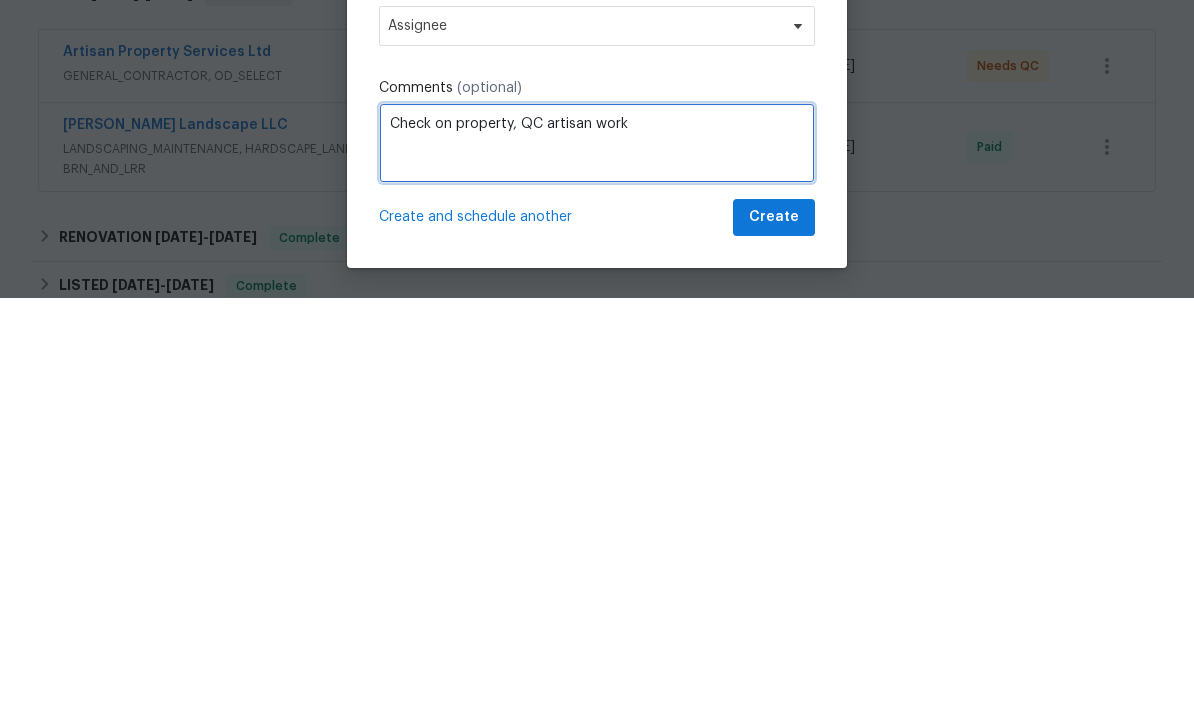 type on "Check on property, QC artisan work" 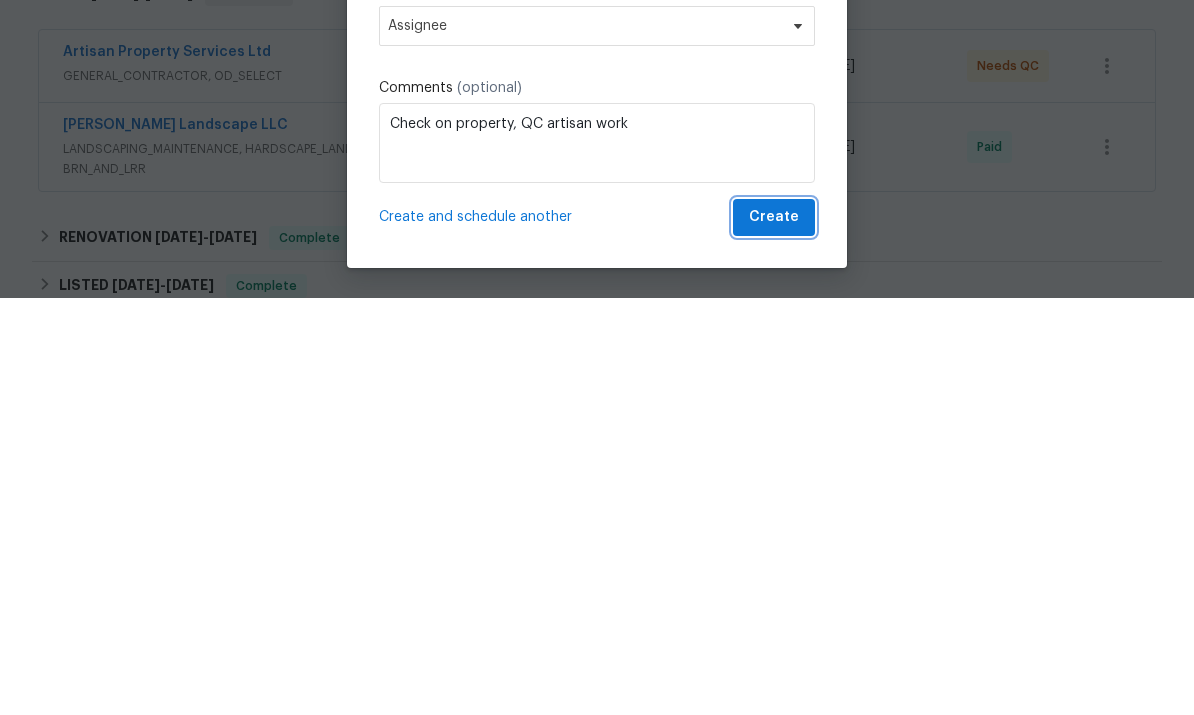 click on "Create" at bounding box center [774, 634] 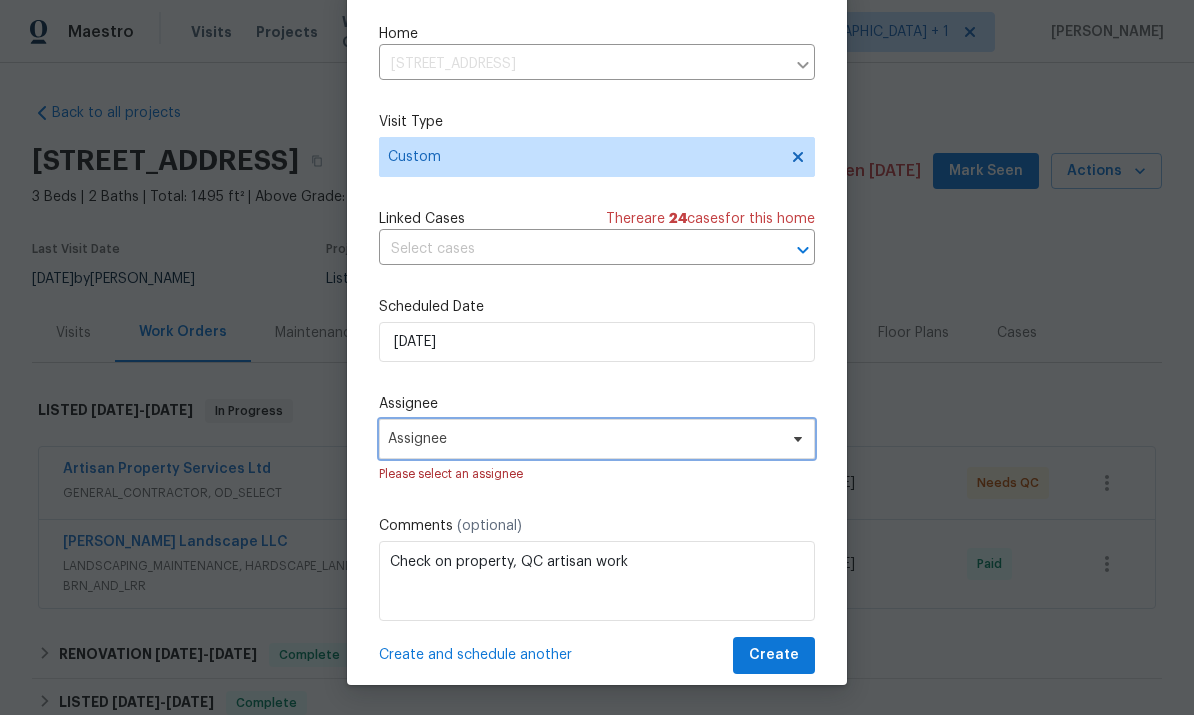 click 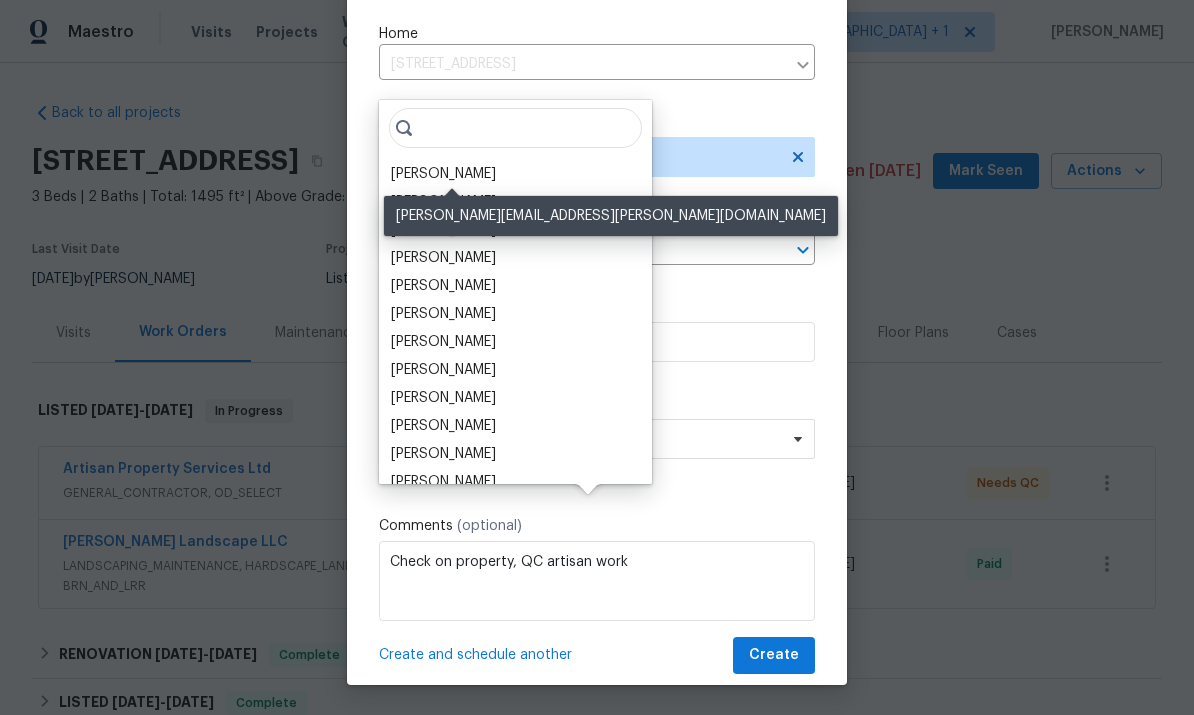 click on "[PERSON_NAME]" at bounding box center [443, 174] 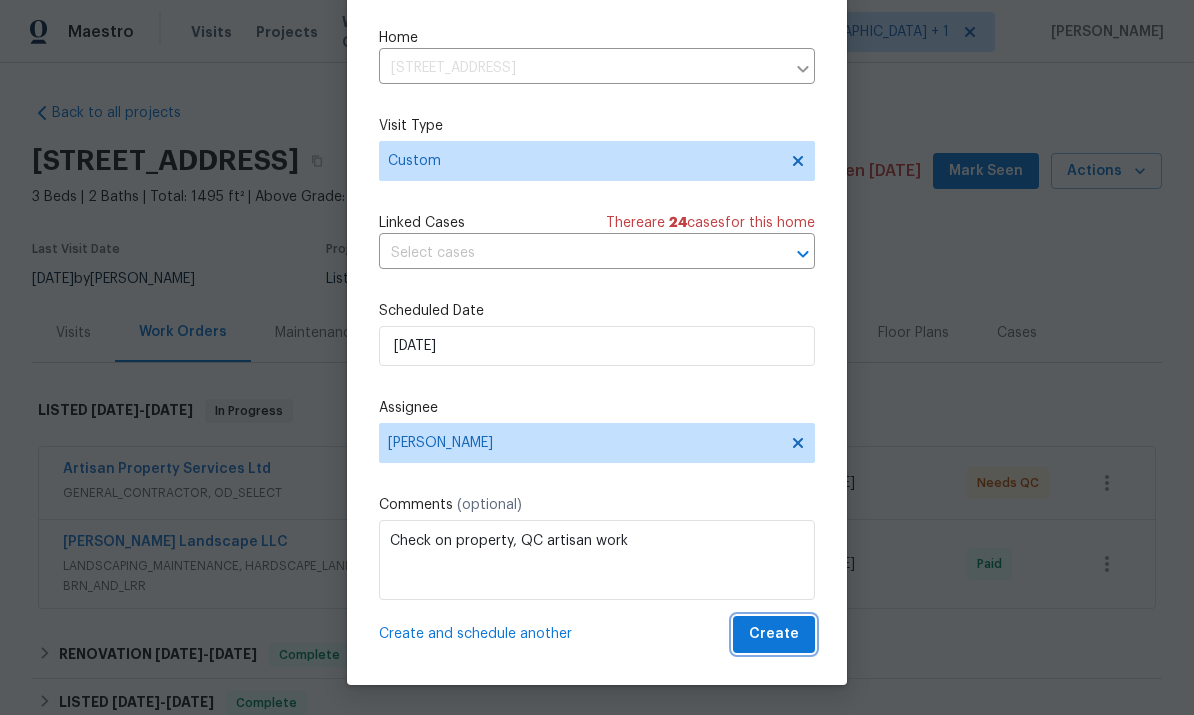 click on "Create" at bounding box center (774, 634) 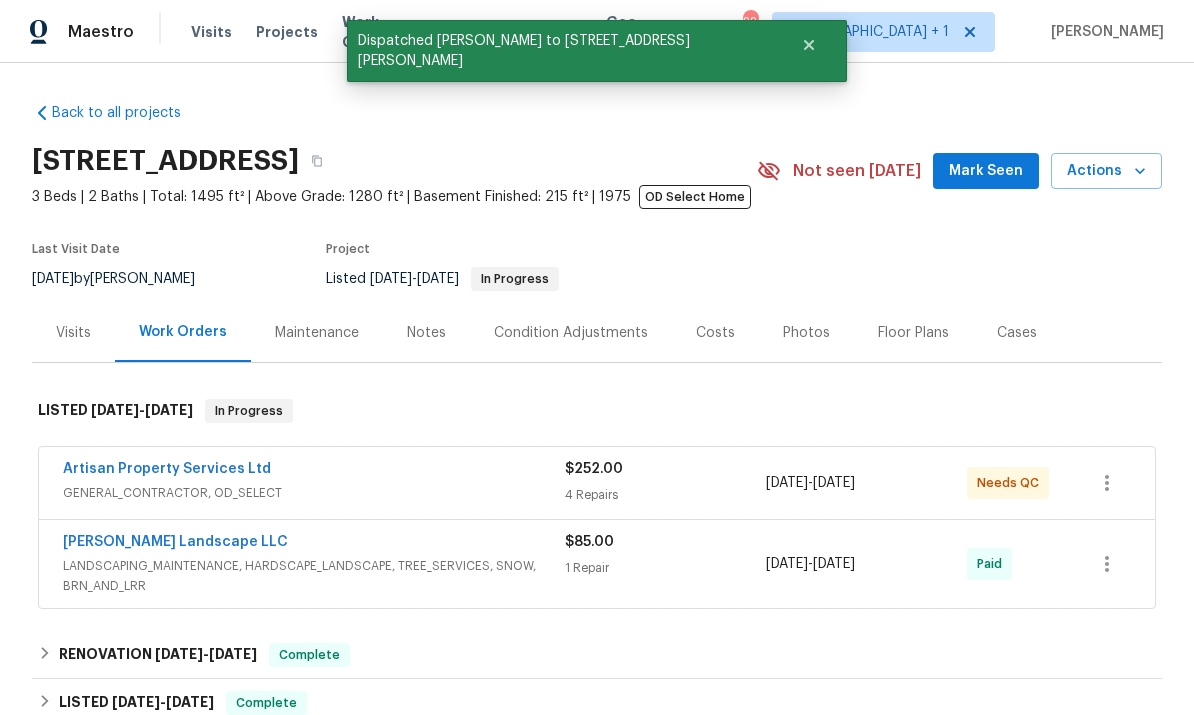 scroll, scrollTop: 0, scrollLeft: 0, axis: both 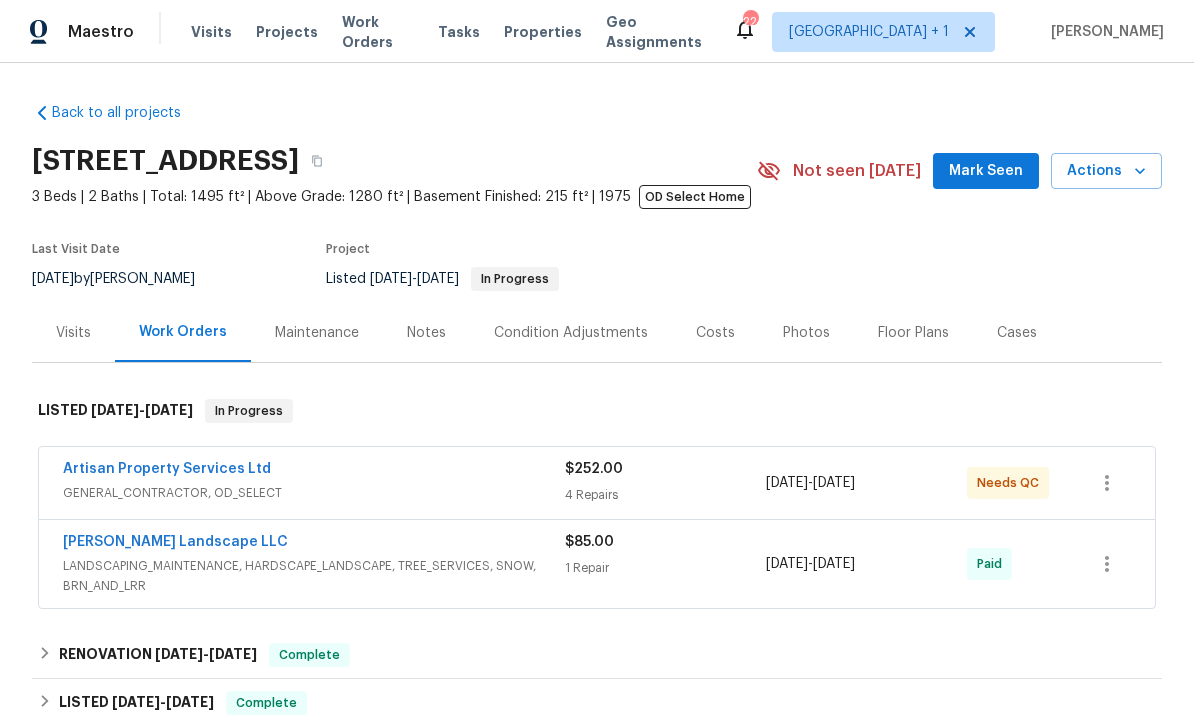 click on "Visits" at bounding box center [211, 32] 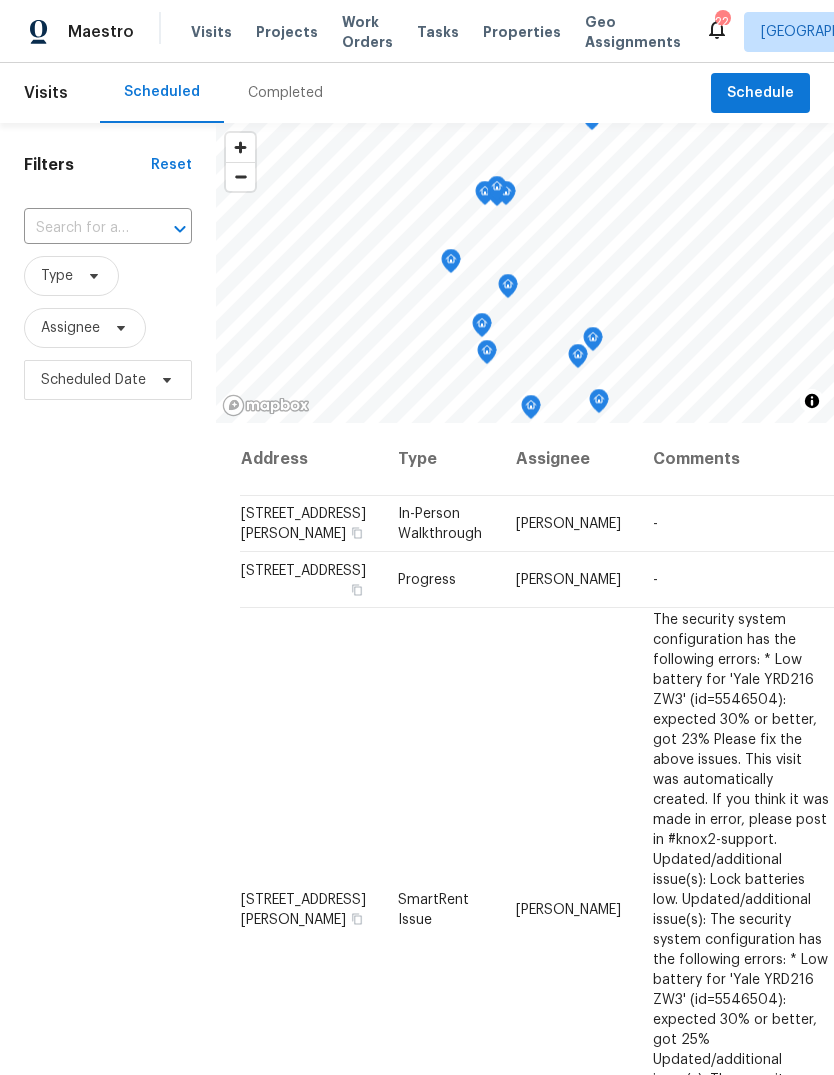 click on "Properties" at bounding box center (522, 32) 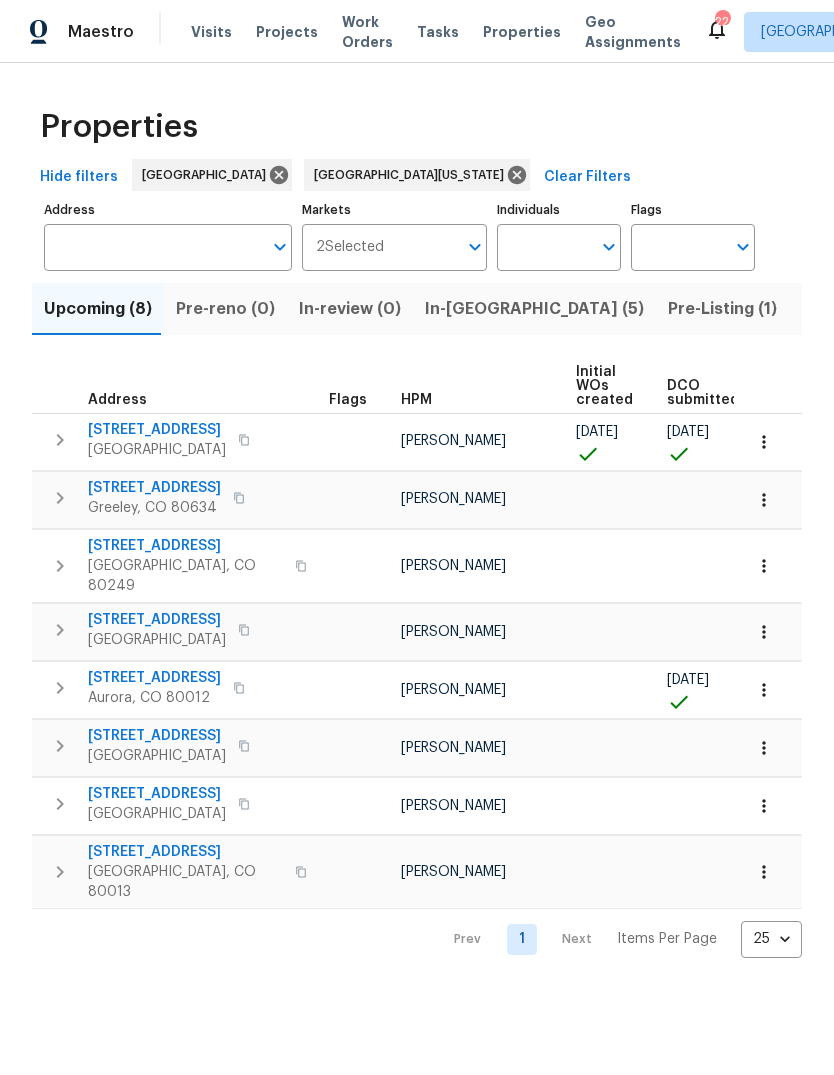 scroll, scrollTop: 0, scrollLeft: 0, axis: both 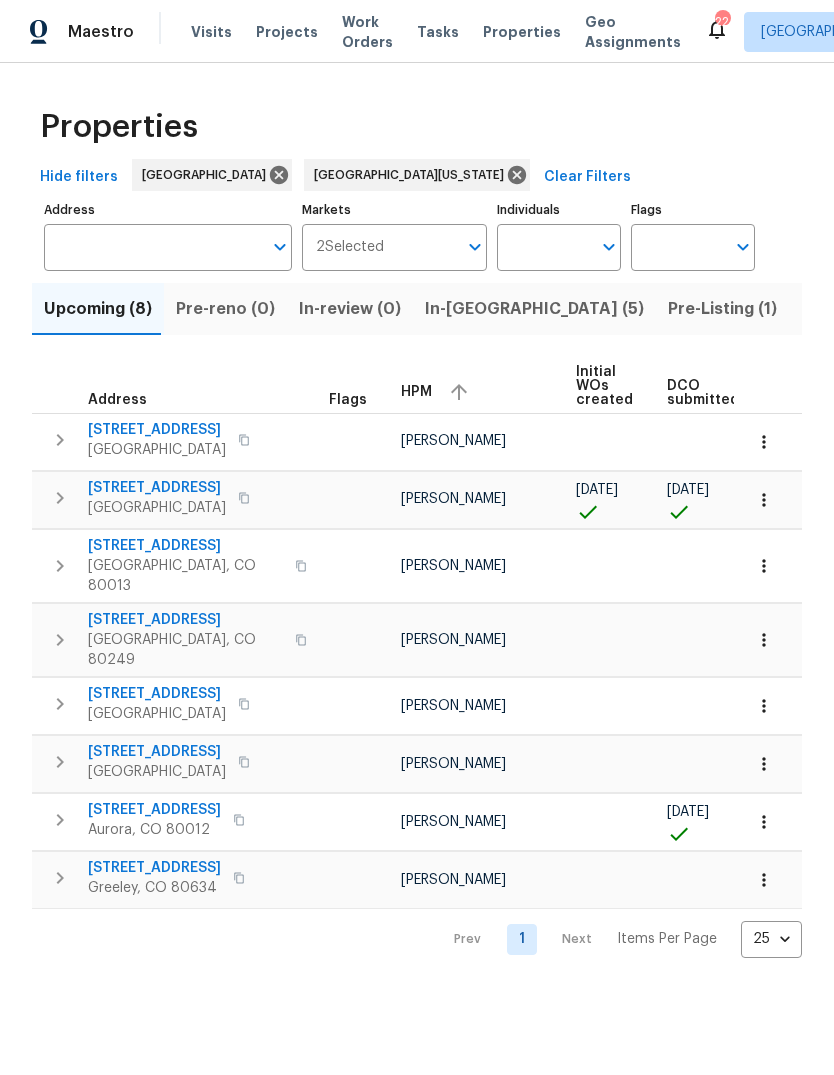 click on "In-[GEOGRAPHIC_DATA] (5)" at bounding box center (534, 309) 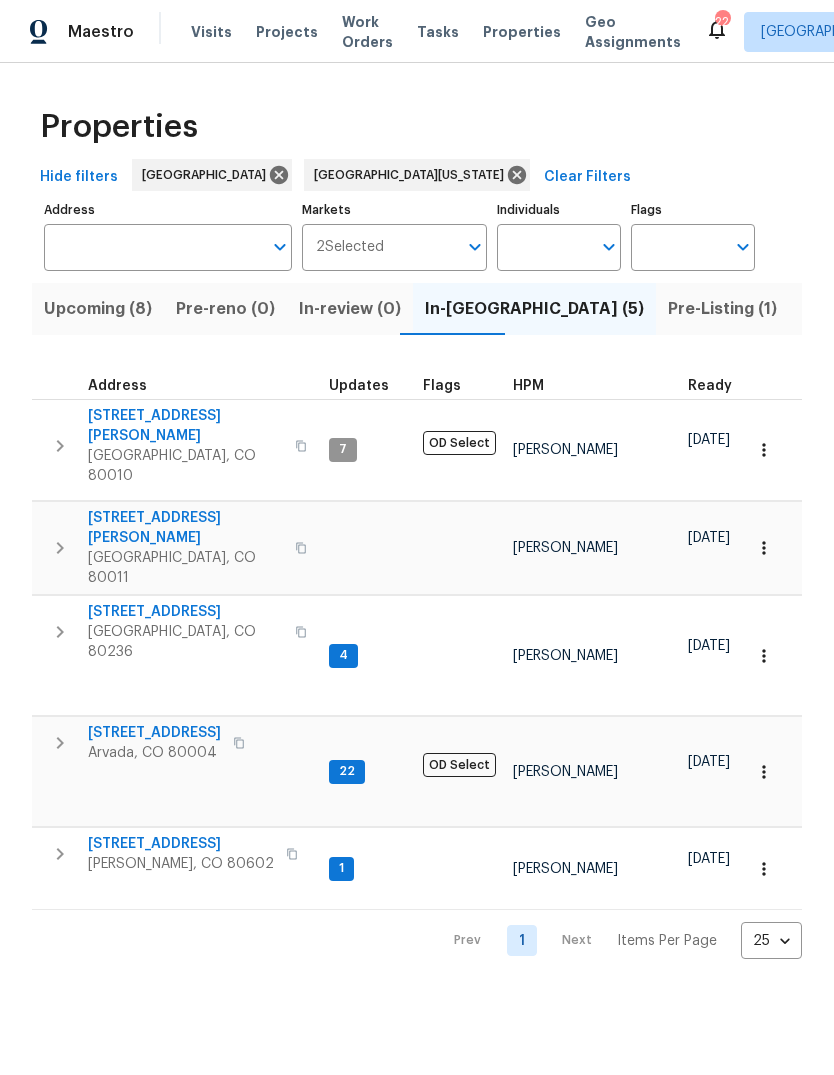 click on "HPM" at bounding box center (528, 386) 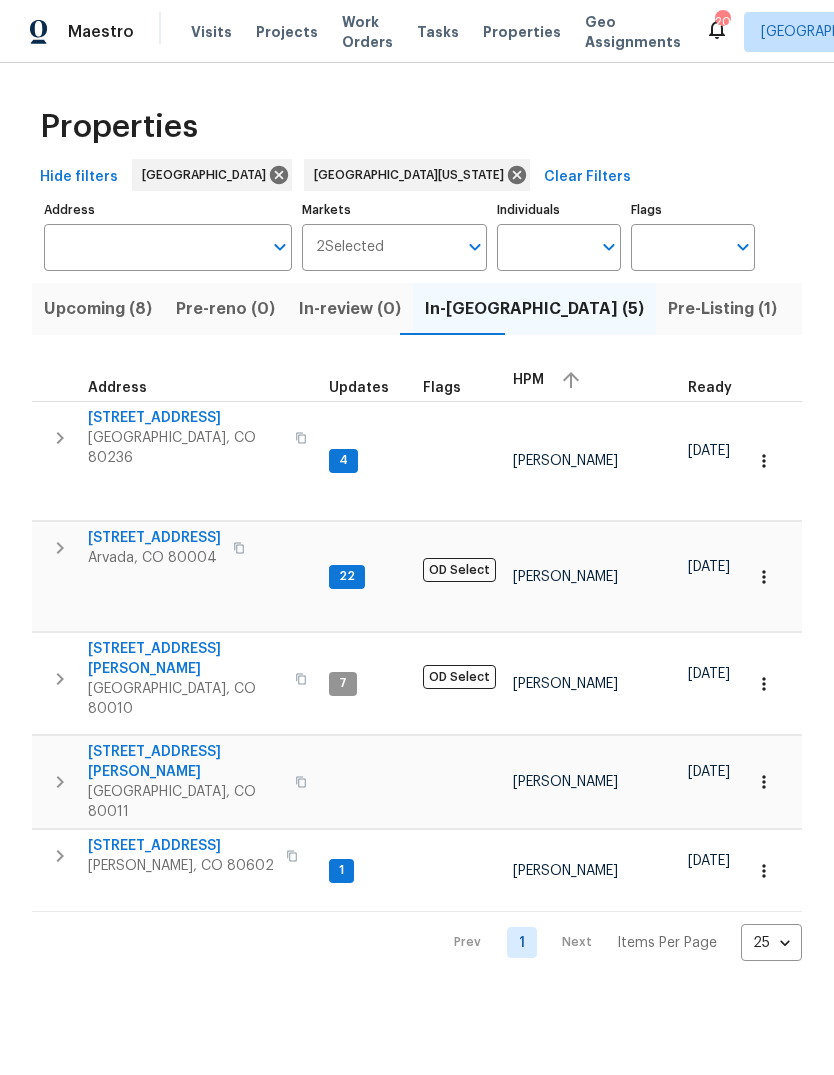 click on "Pre-Listing (1)" at bounding box center [722, 309] 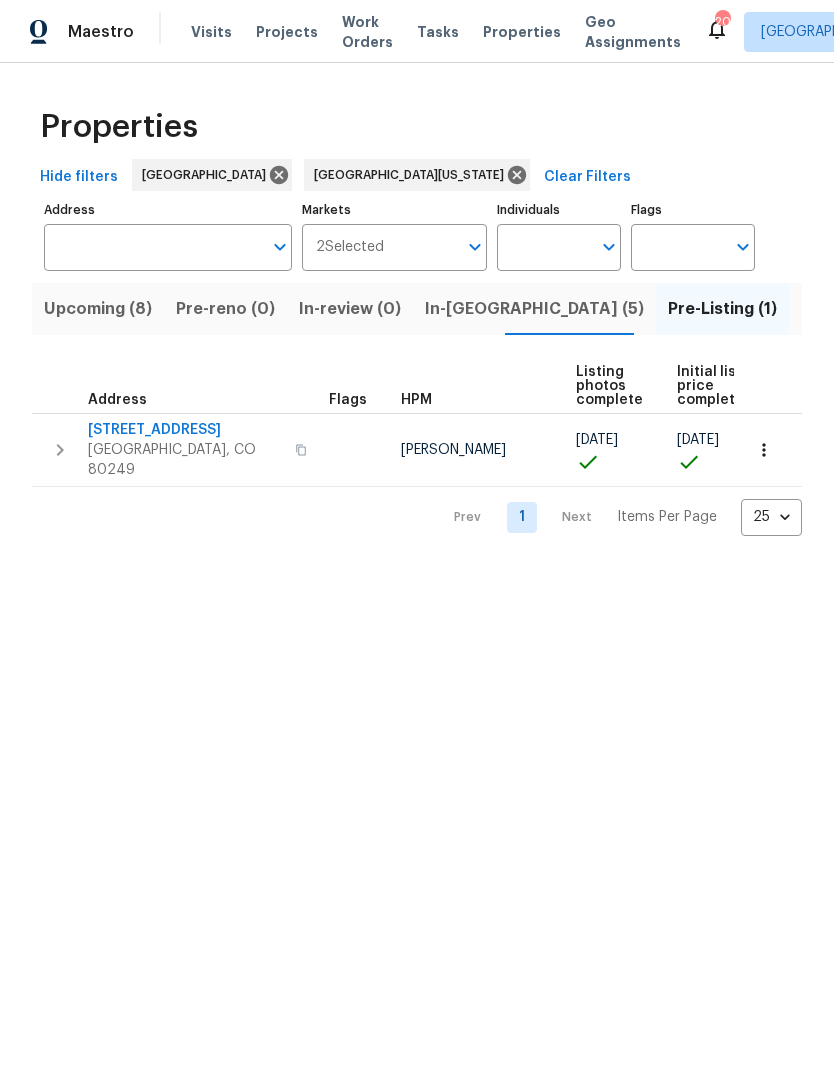 click on "Pre-reno (0)" at bounding box center [225, 309] 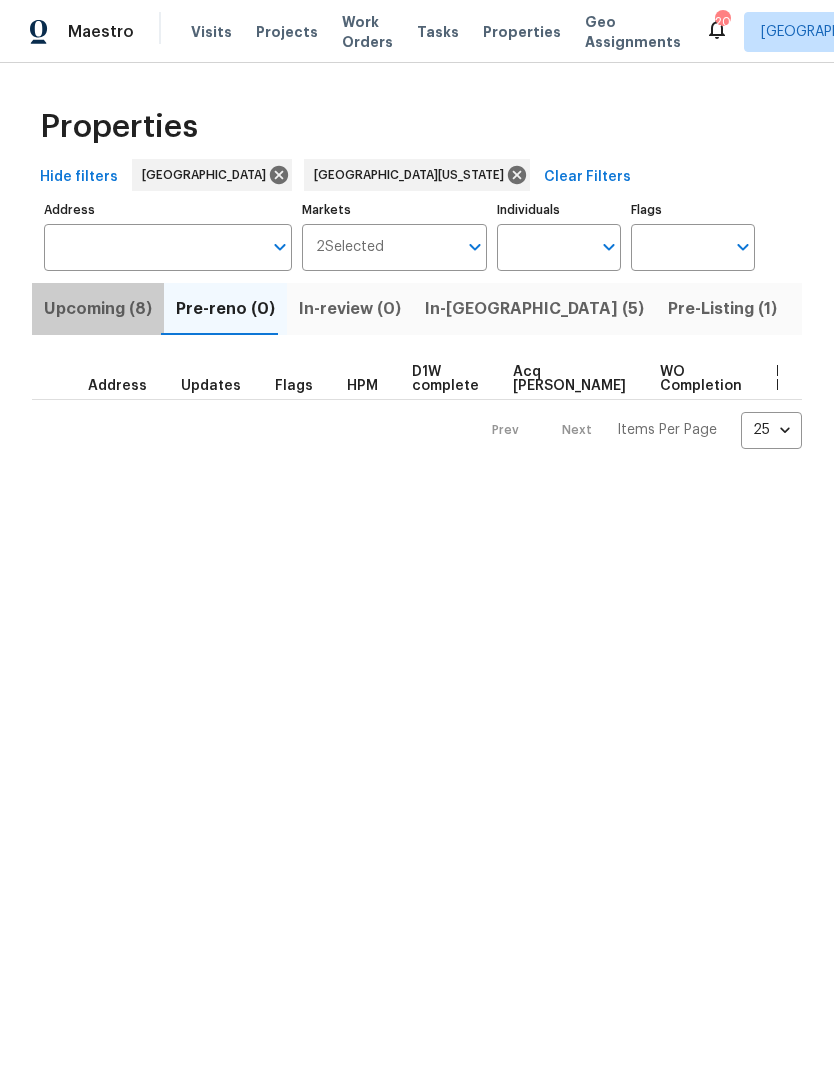 click on "Upcoming (8)" at bounding box center (98, 309) 